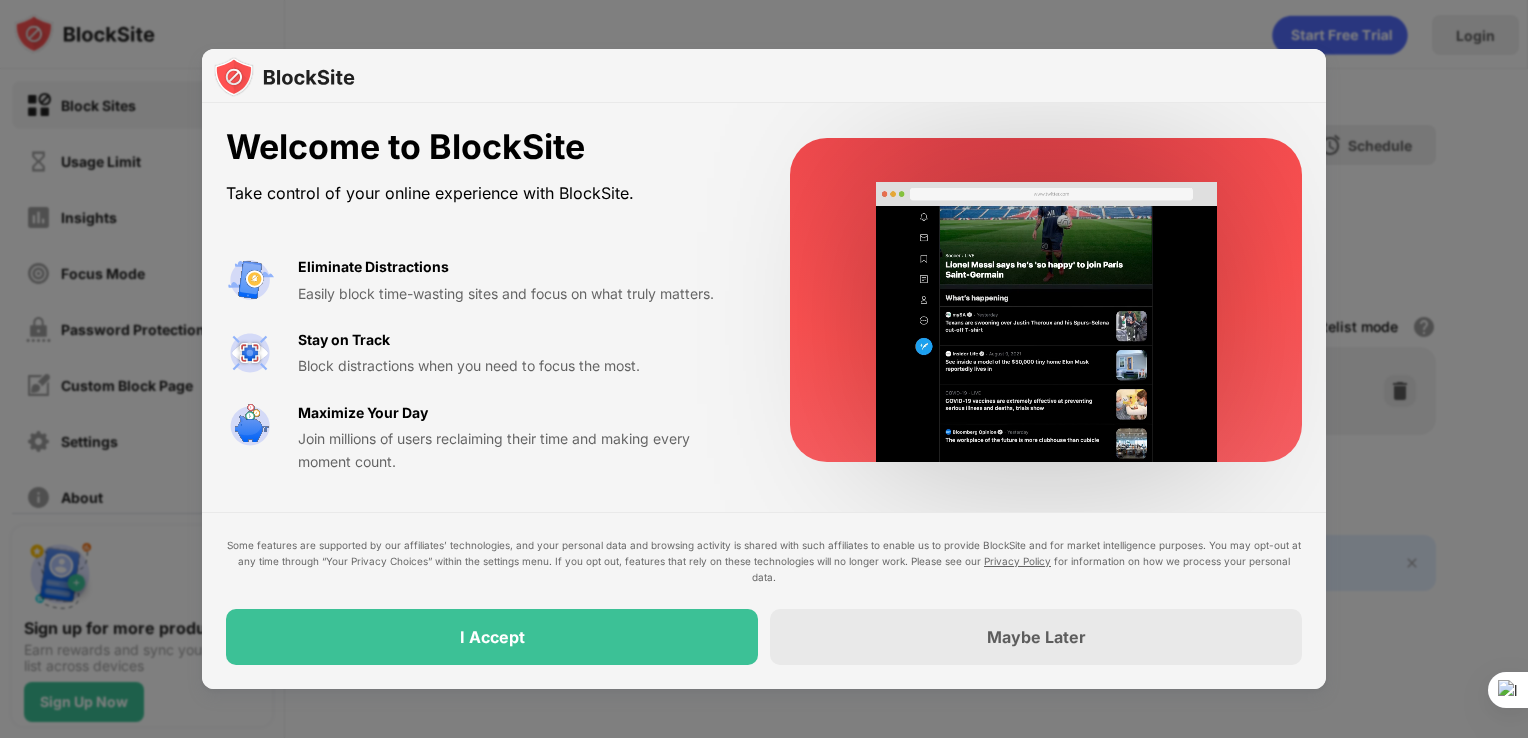 scroll, scrollTop: 0, scrollLeft: 0, axis: both 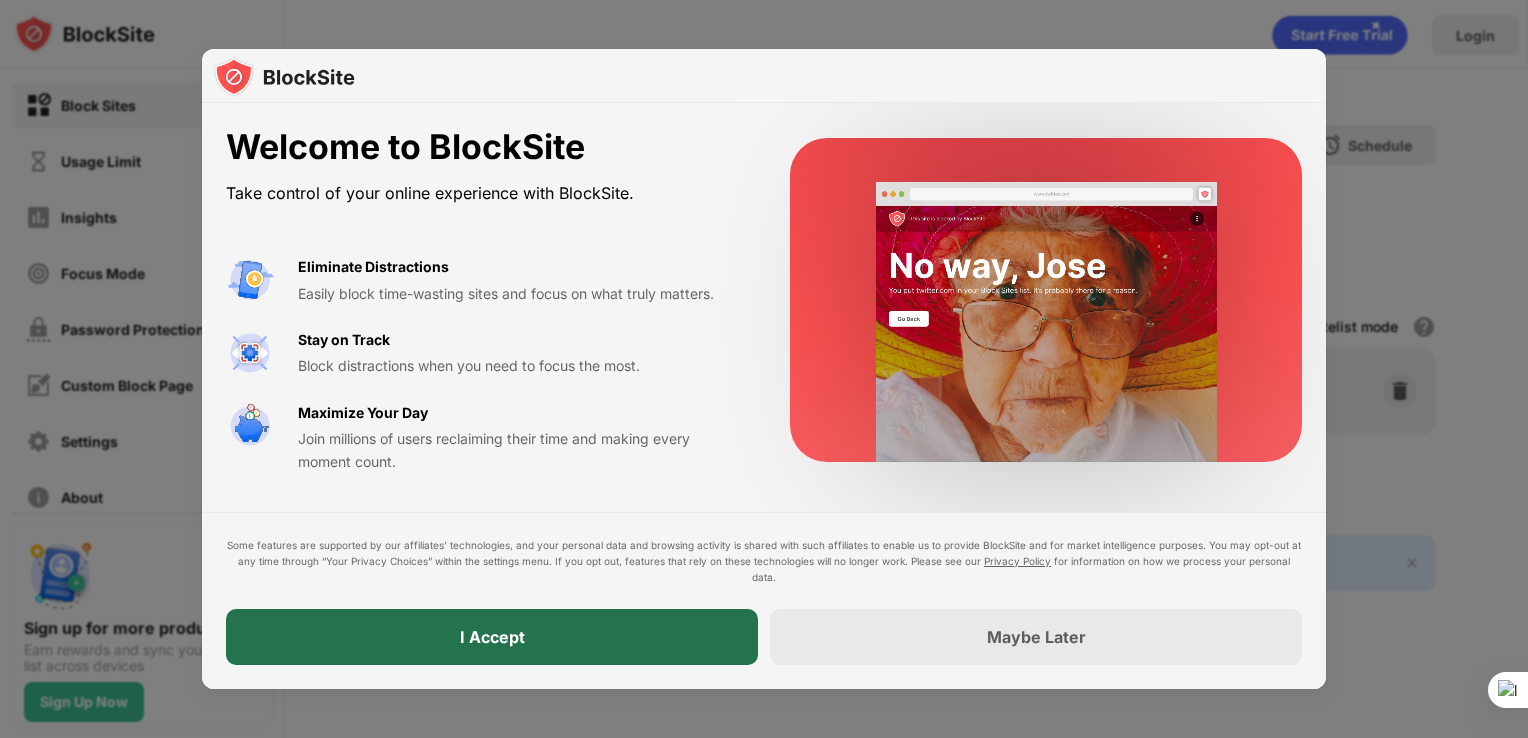 click on "I Accept" at bounding box center (492, 637) 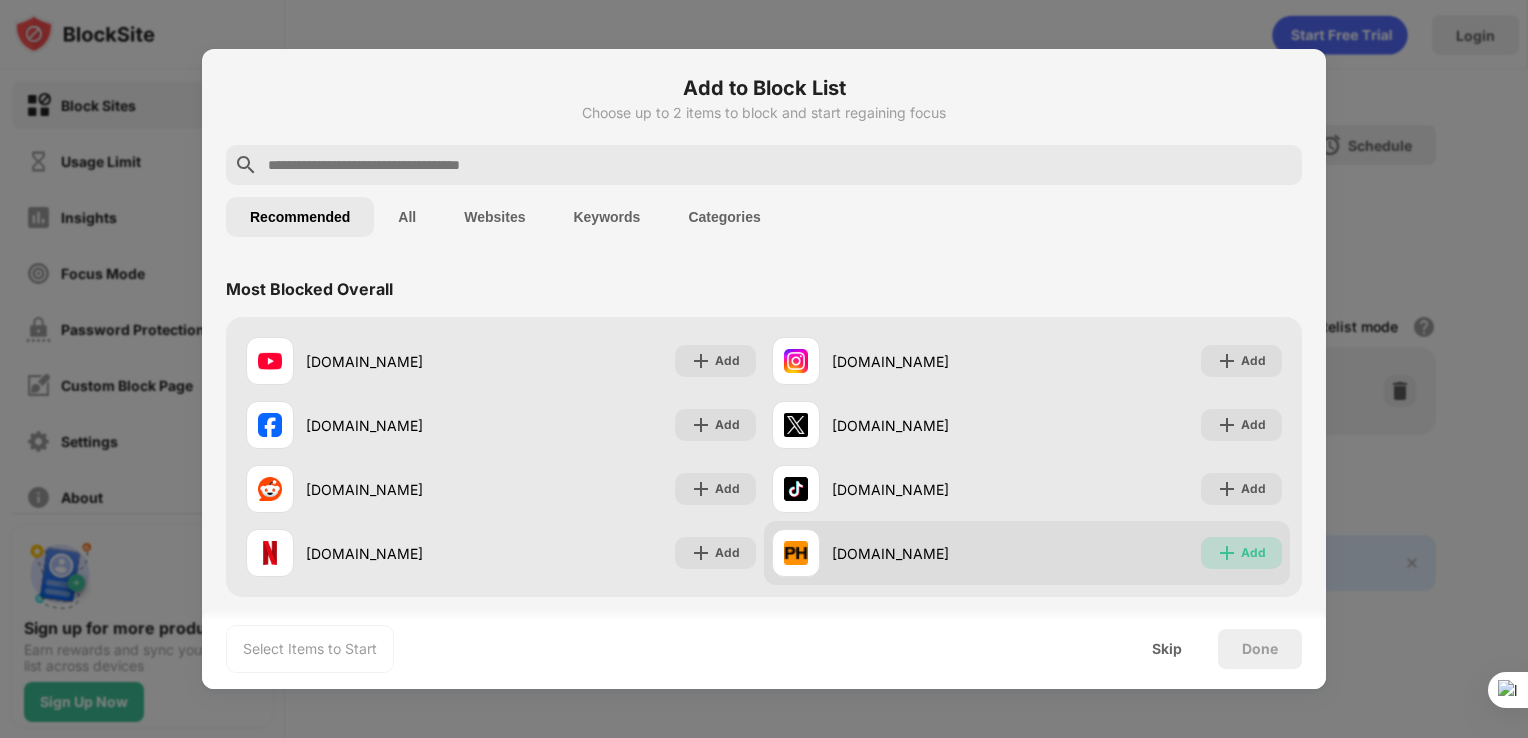 click on "Add" at bounding box center (1253, 553) 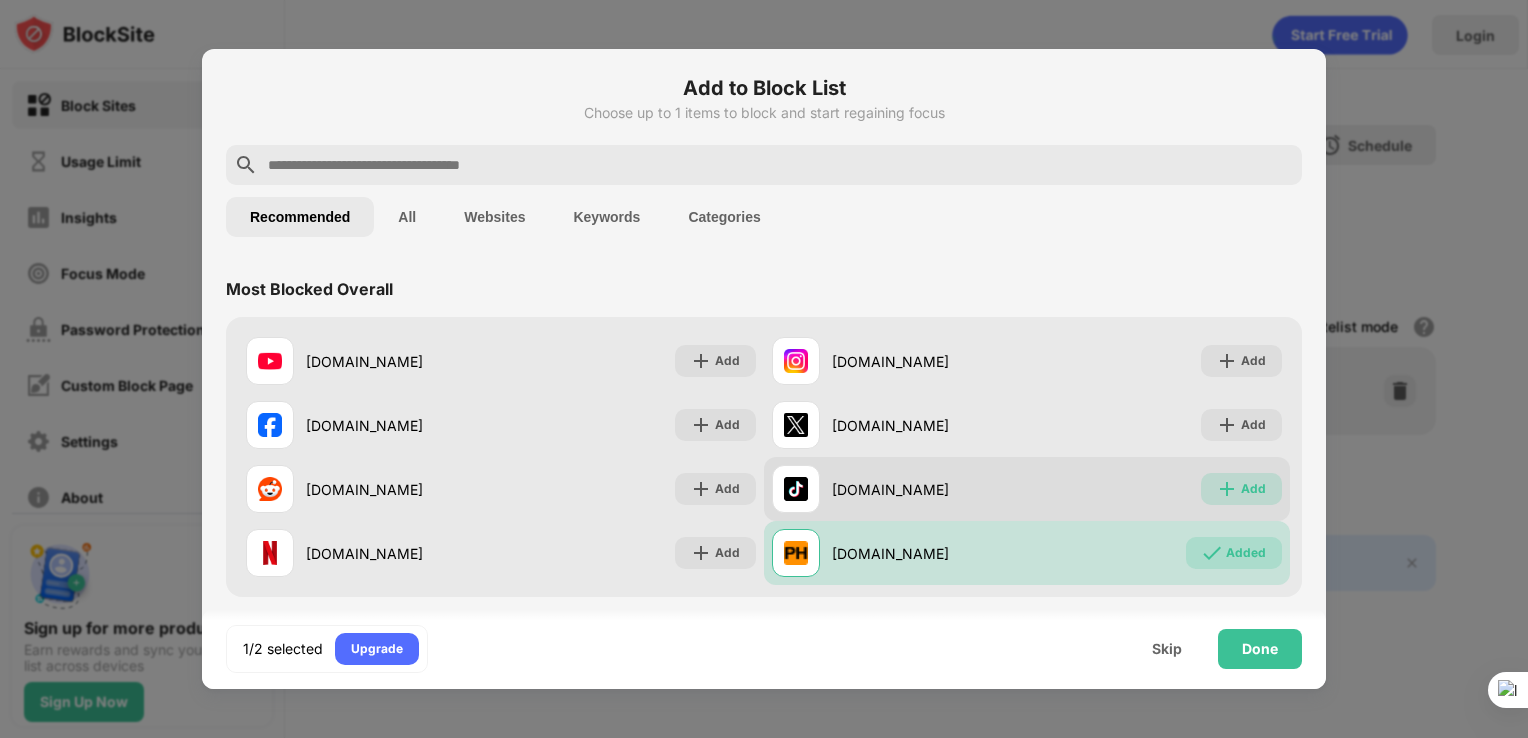 click at bounding box center [1227, 489] 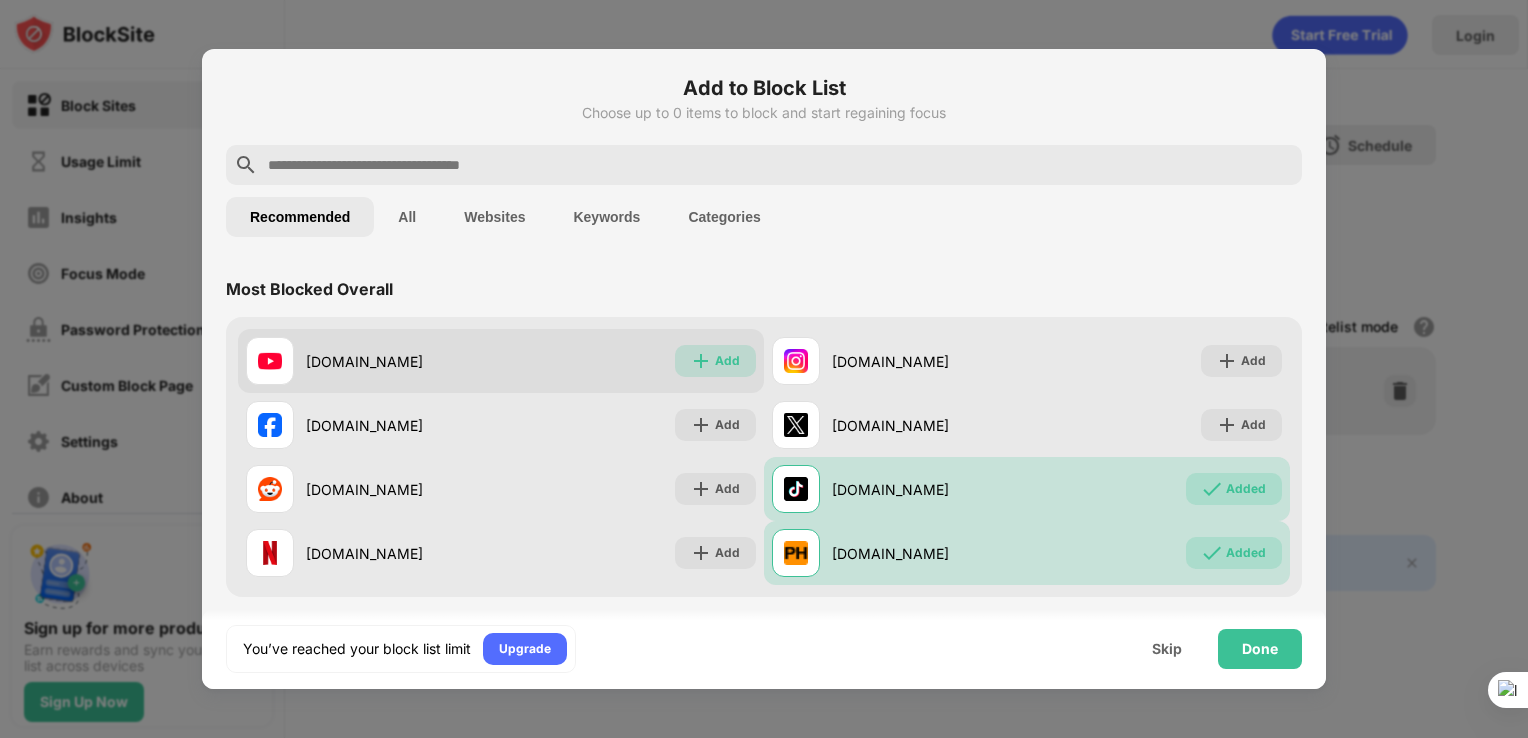 click at bounding box center [701, 361] 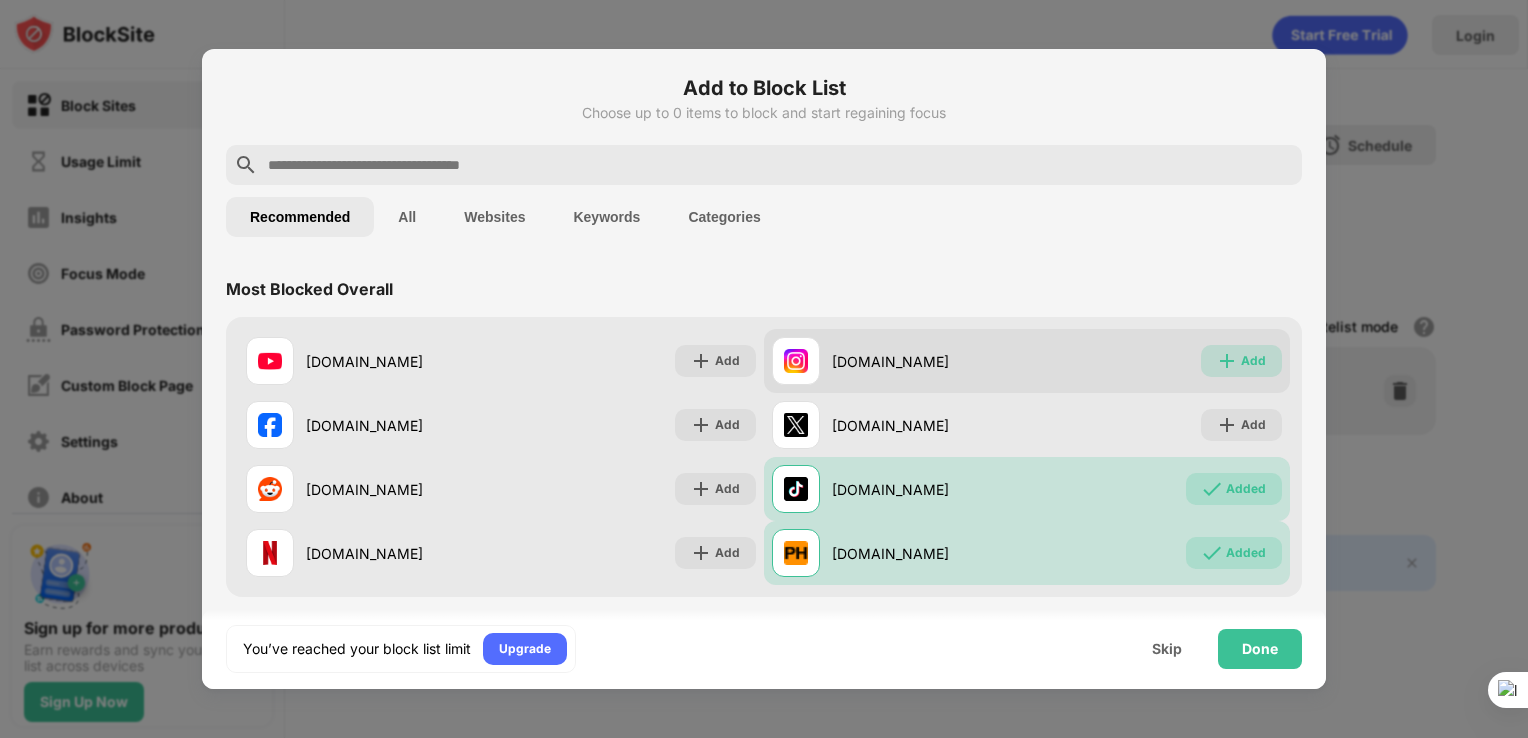 click on "Add" at bounding box center (1253, 361) 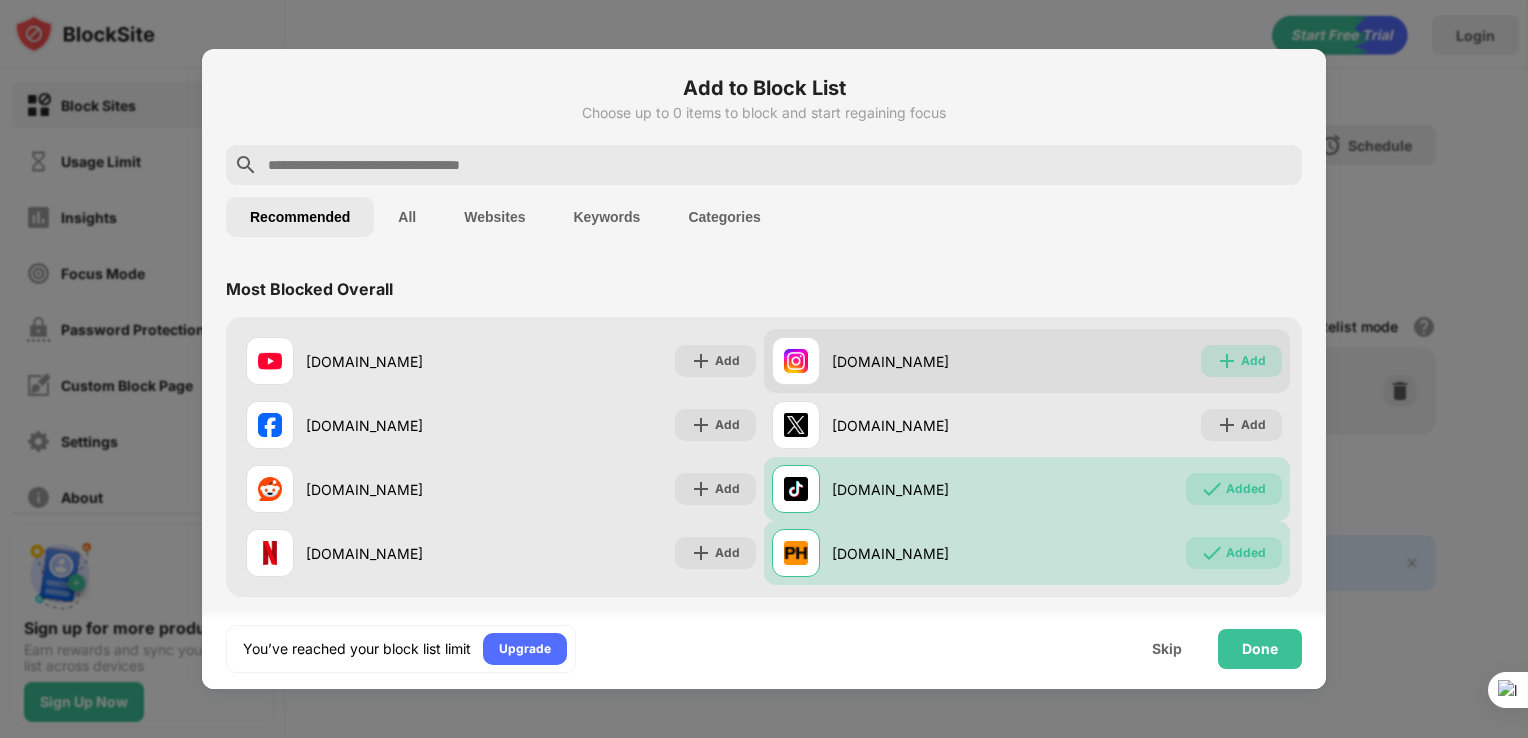 click at bounding box center (1227, 361) 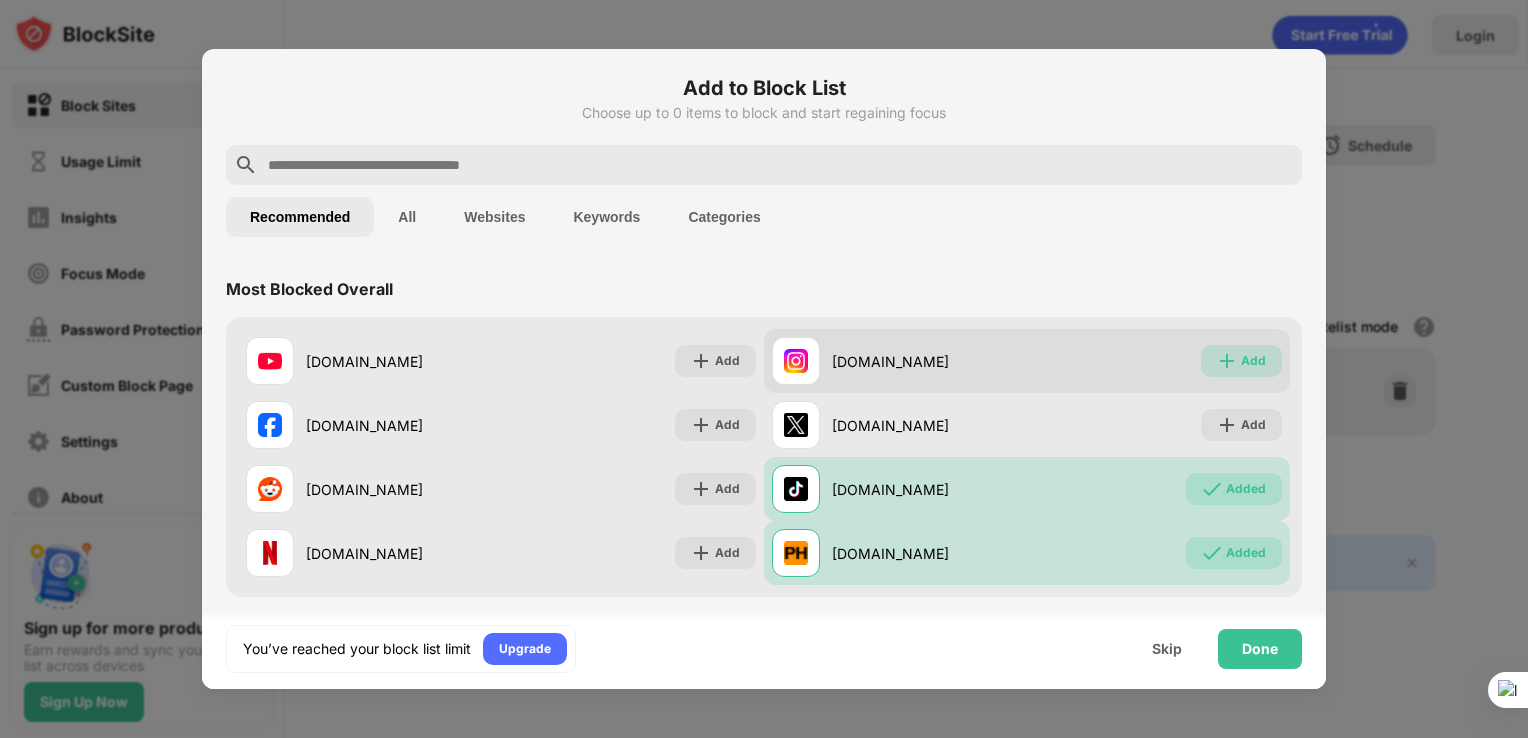 click at bounding box center (1227, 361) 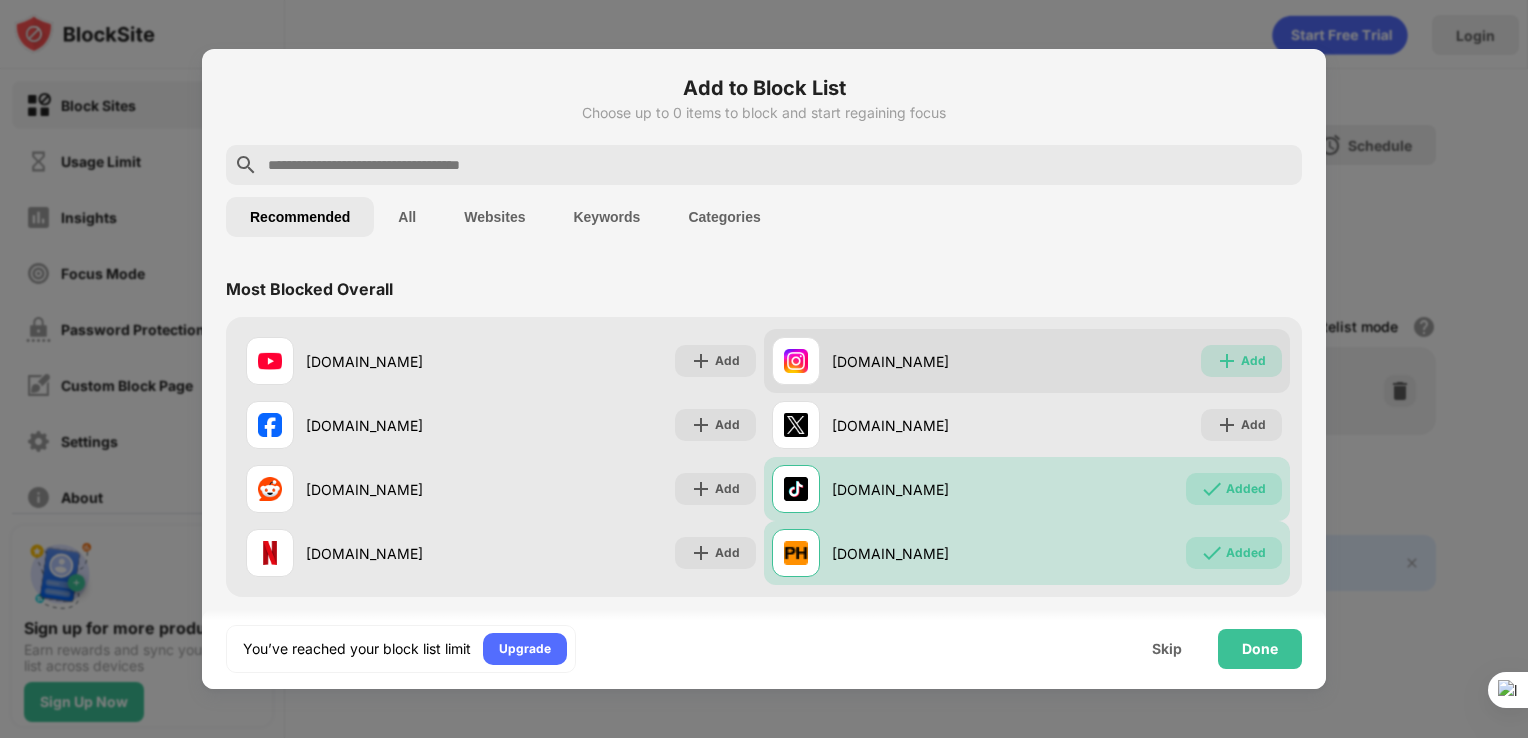 click at bounding box center (1227, 361) 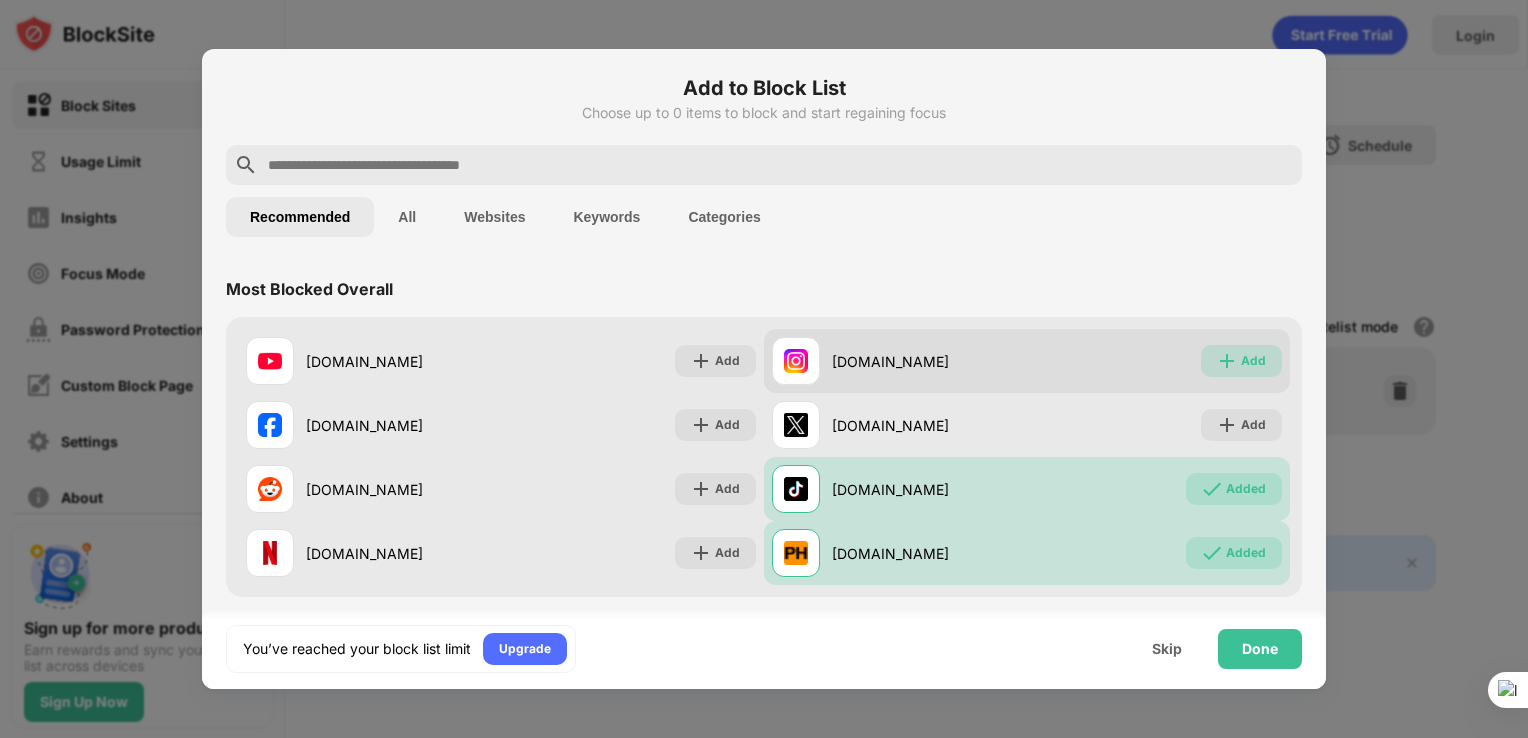 click on "Add" at bounding box center [1253, 361] 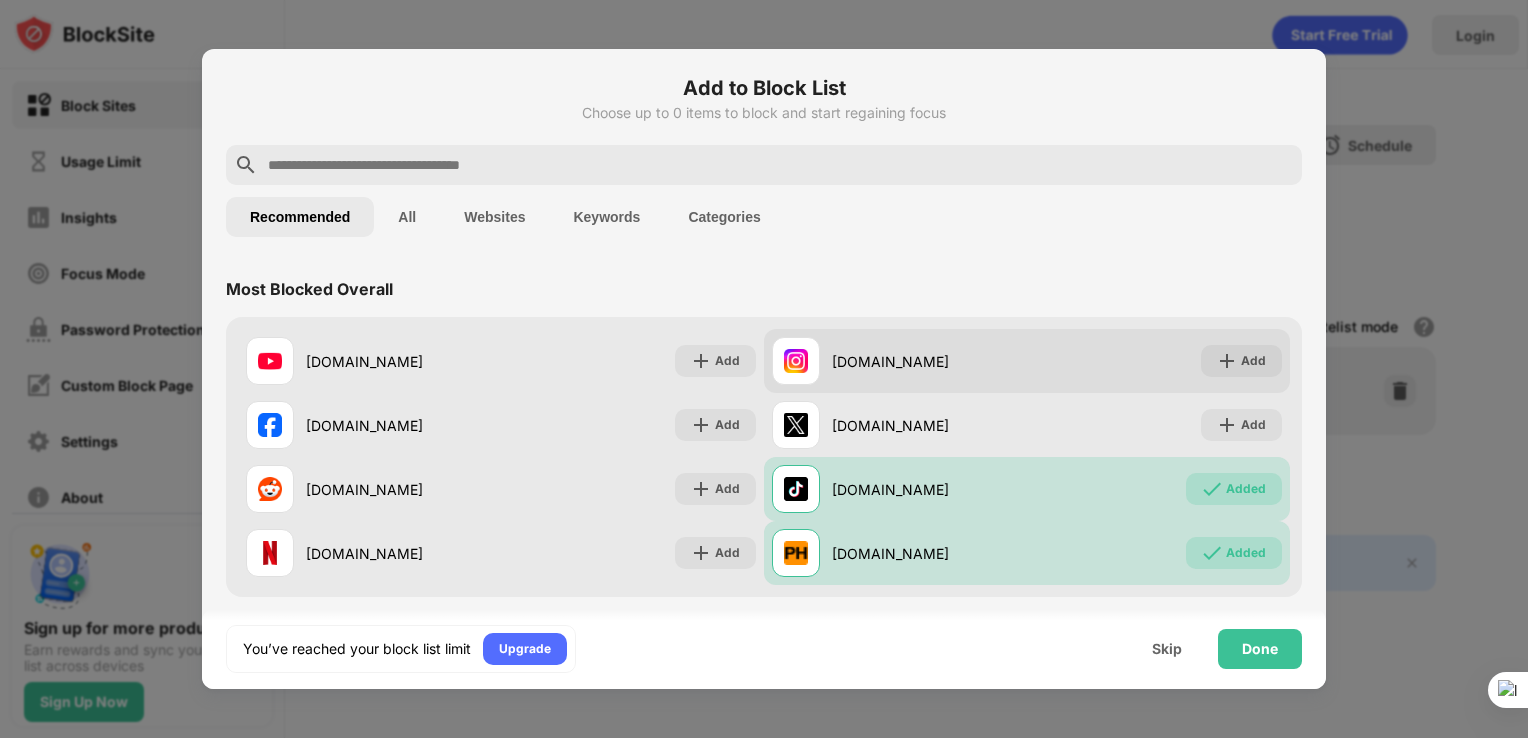 click on "Add" at bounding box center [1253, 361] 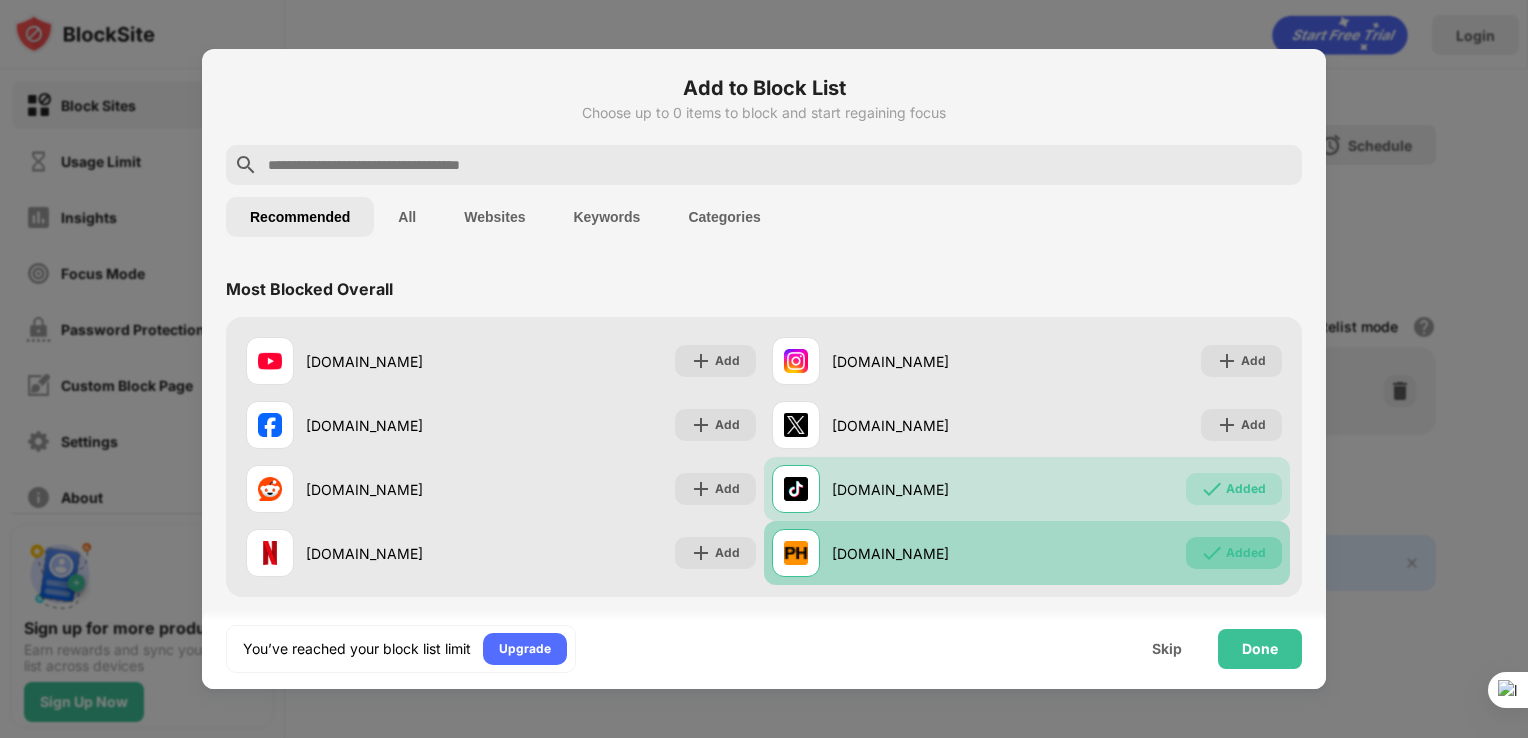 click at bounding box center [1212, 553] 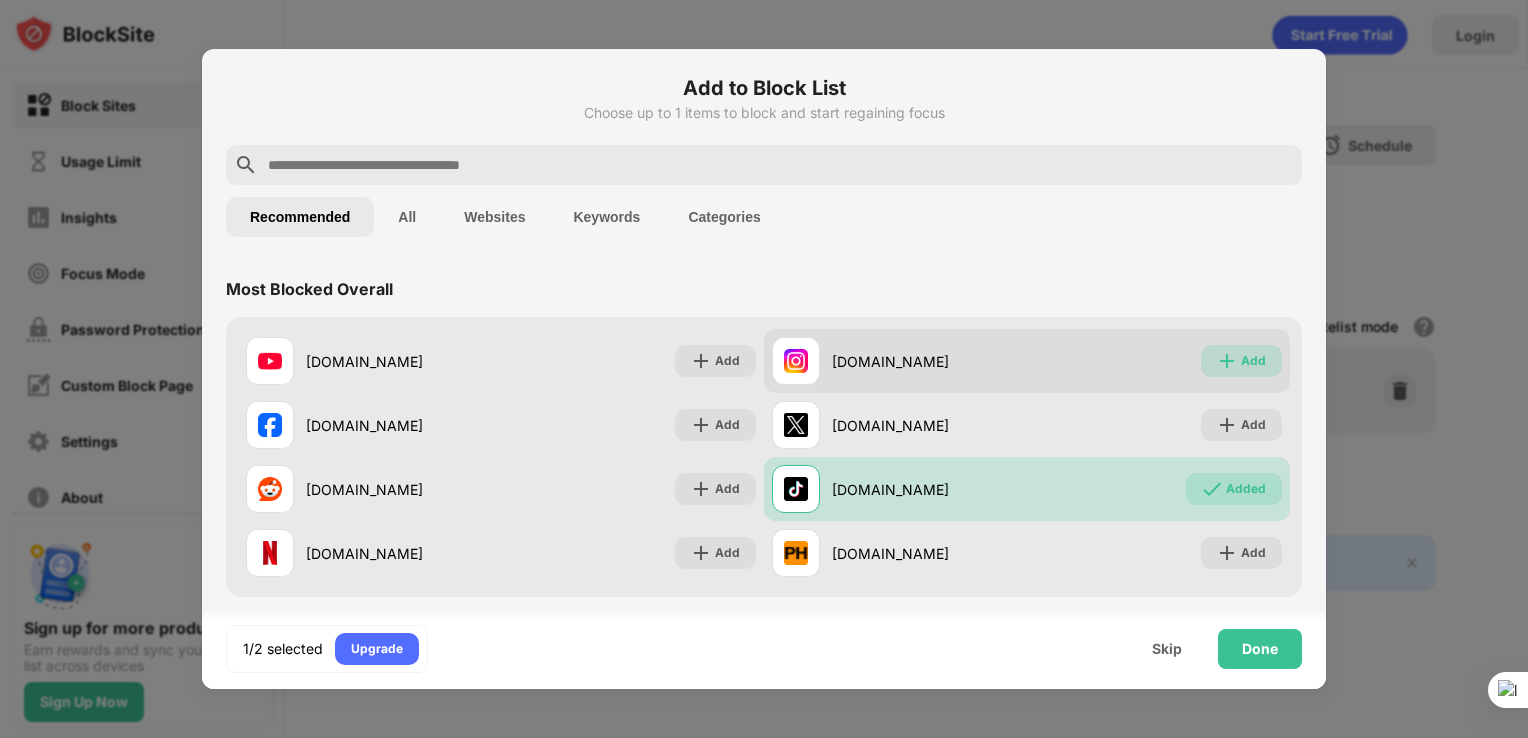 click on "Add" at bounding box center [1241, 361] 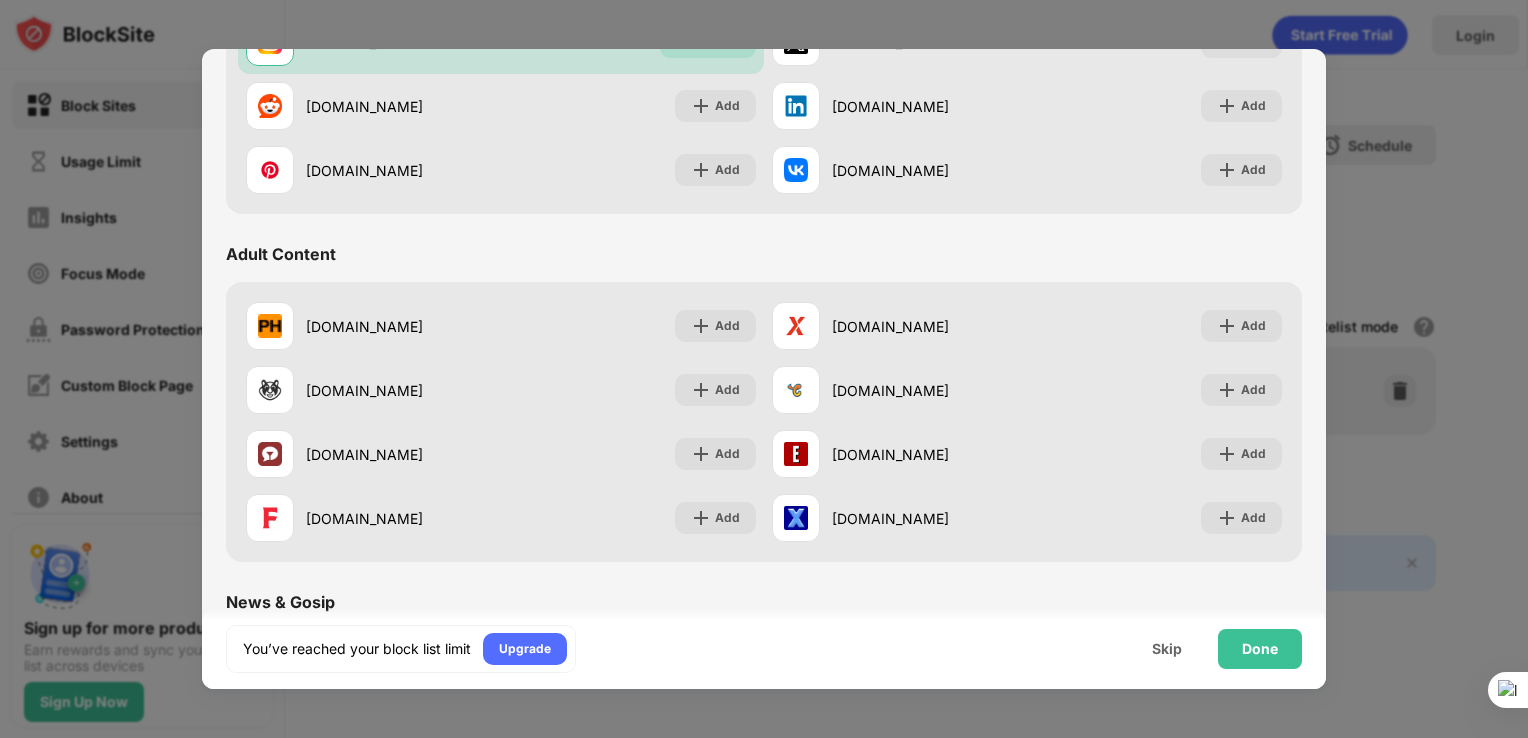 scroll, scrollTop: 695, scrollLeft: 0, axis: vertical 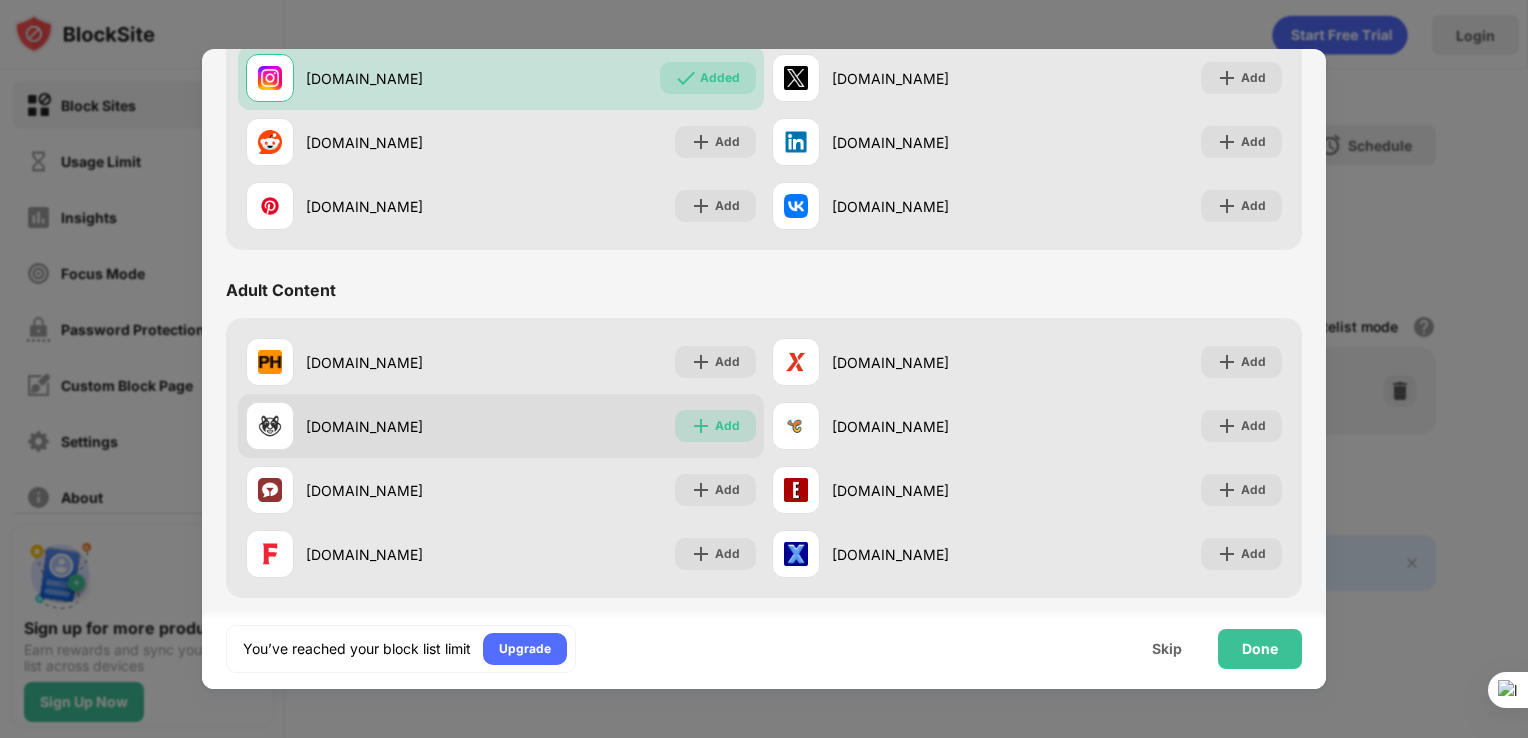 click at bounding box center [701, 426] 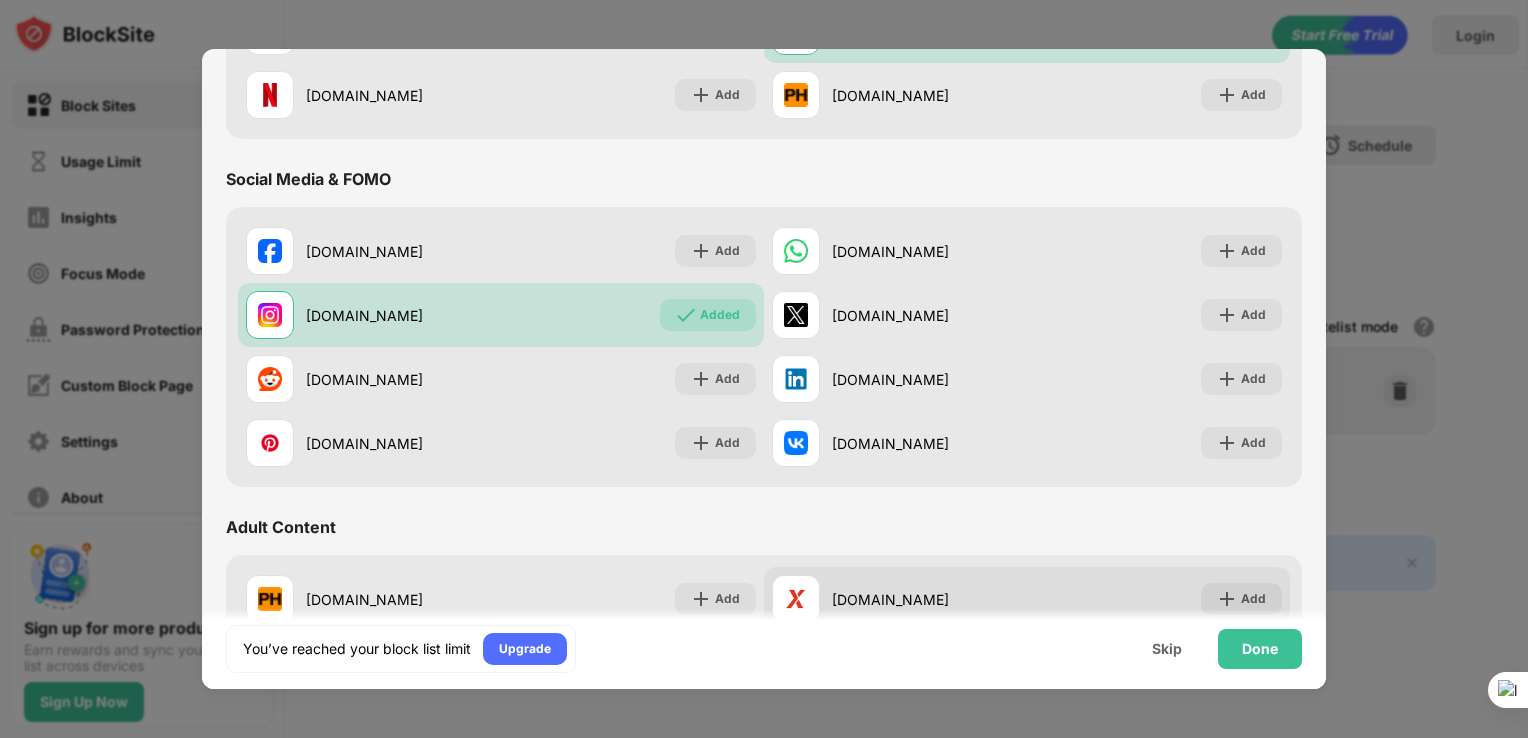 scroll, scrollTop: 443, scrollLeft: 0, axis: vertical 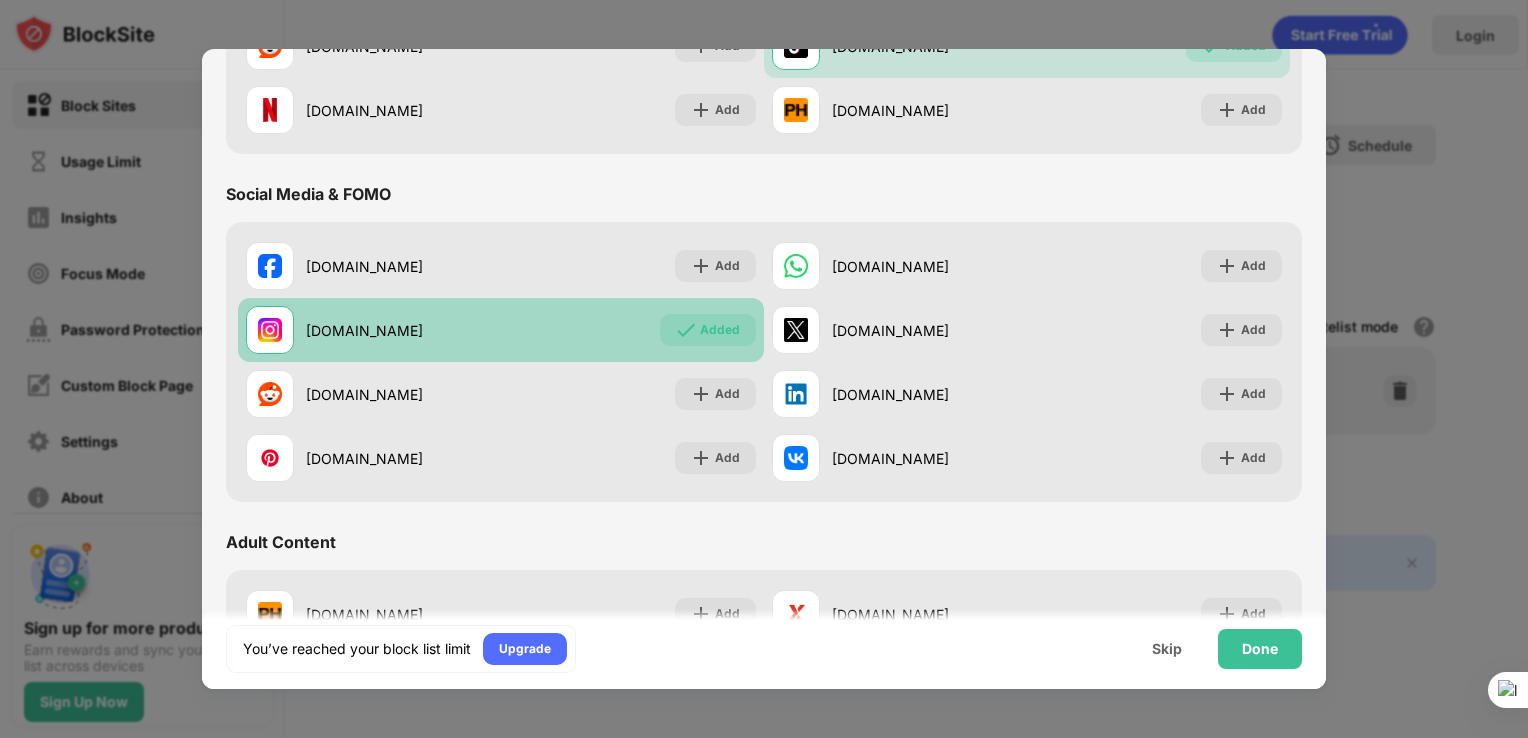 click at bounding box center [686, 330] 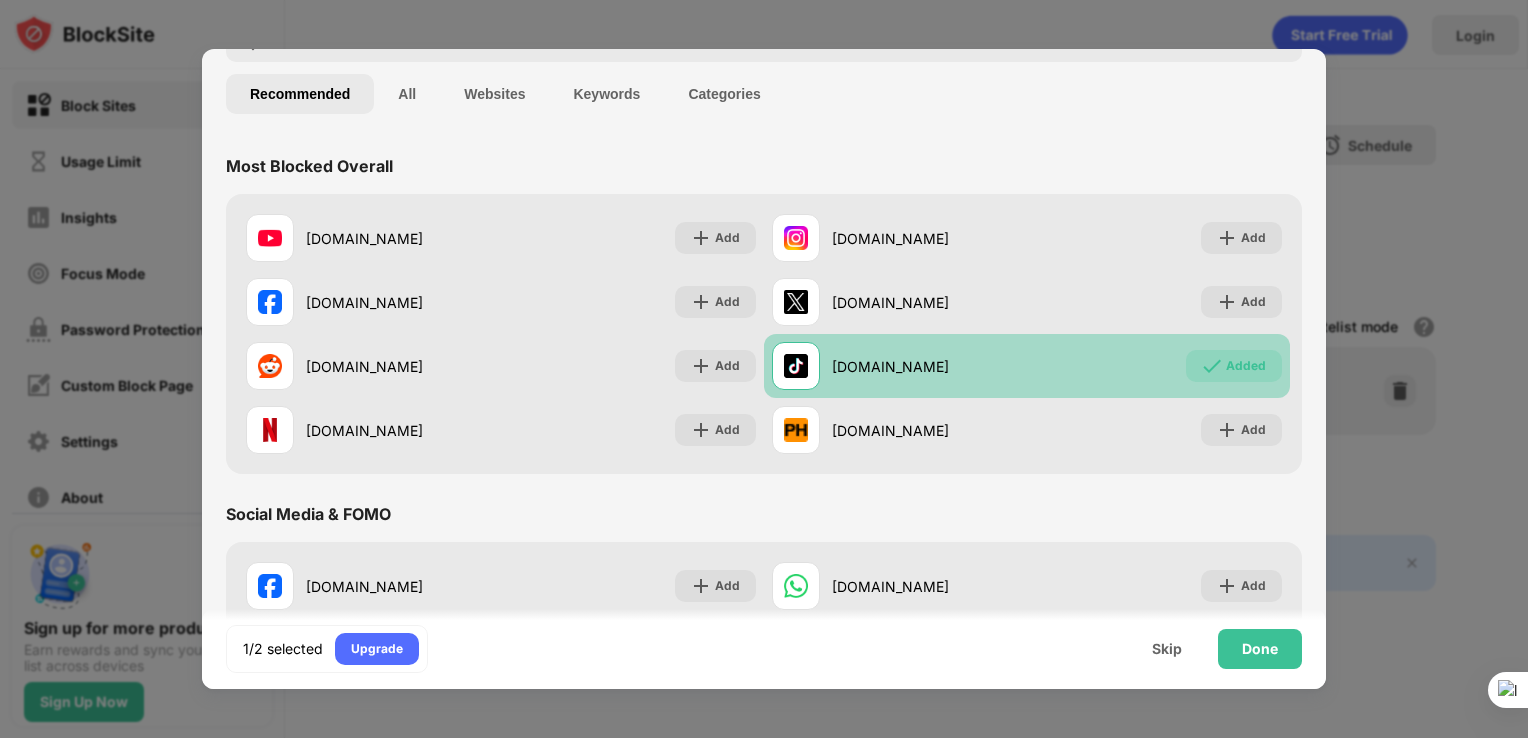 scroll, scrollTop: 123, scrollLeft: 0, axis: vertical 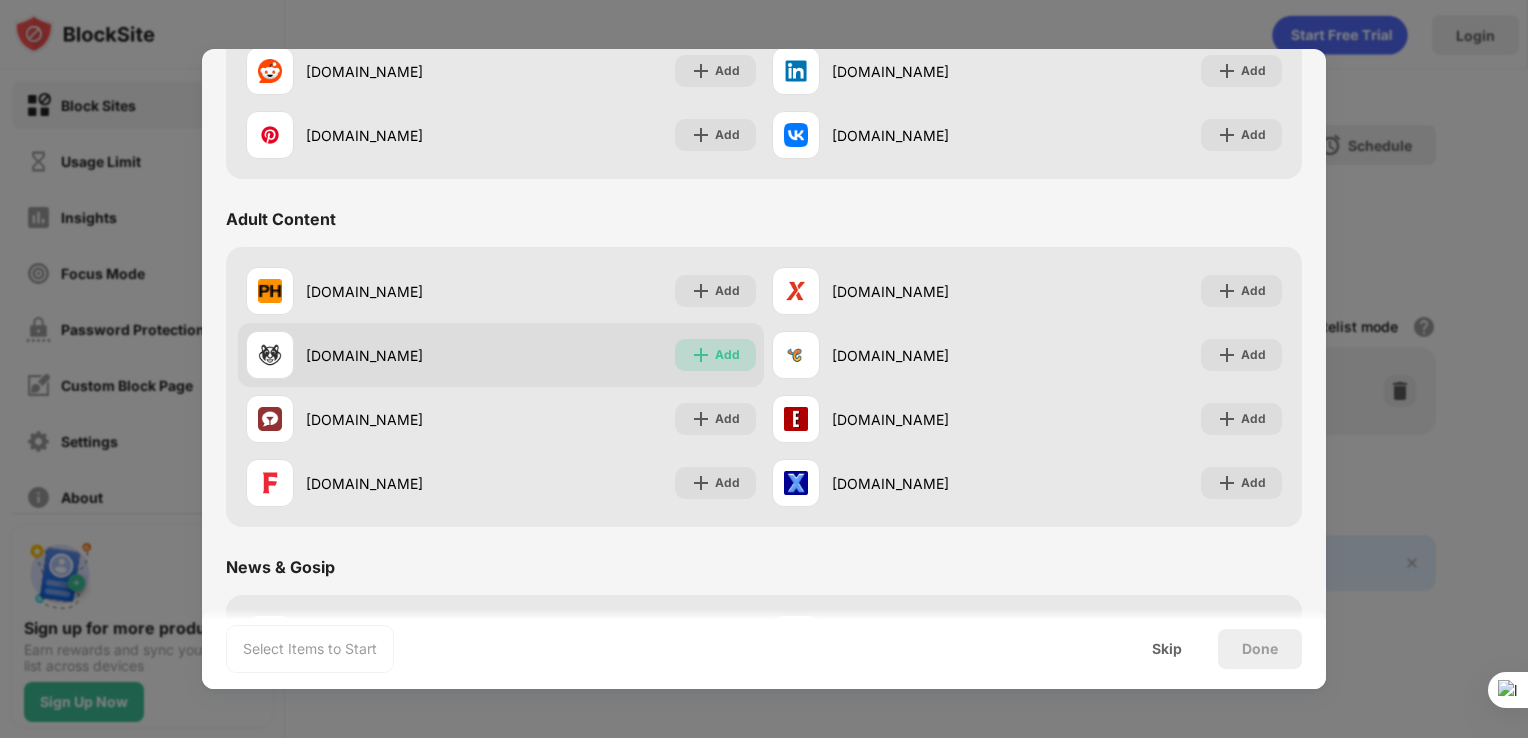 click on "Add" at bounding box center [727, 355] 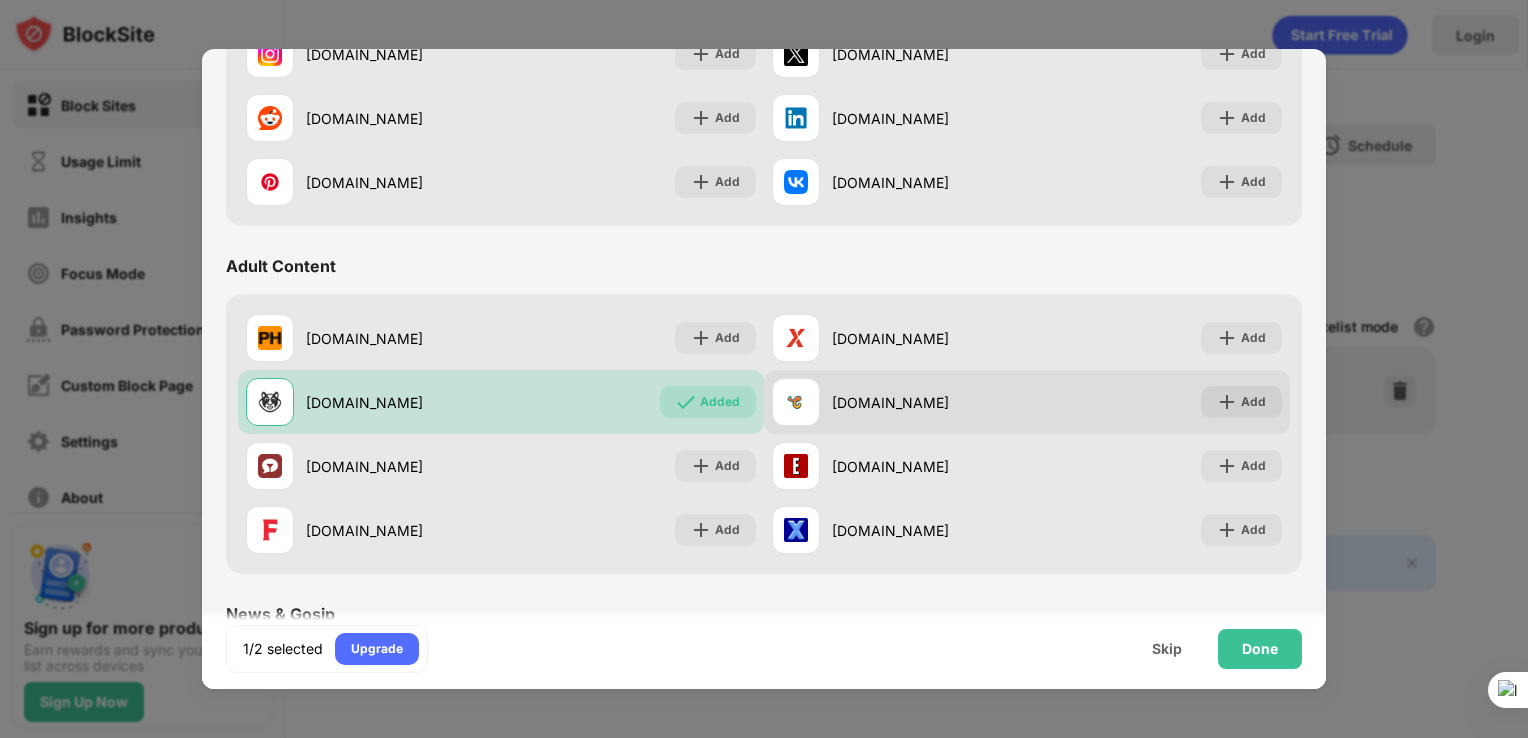 scroll, scrollTop: 718, scrollLeft: 0, axis: vertical 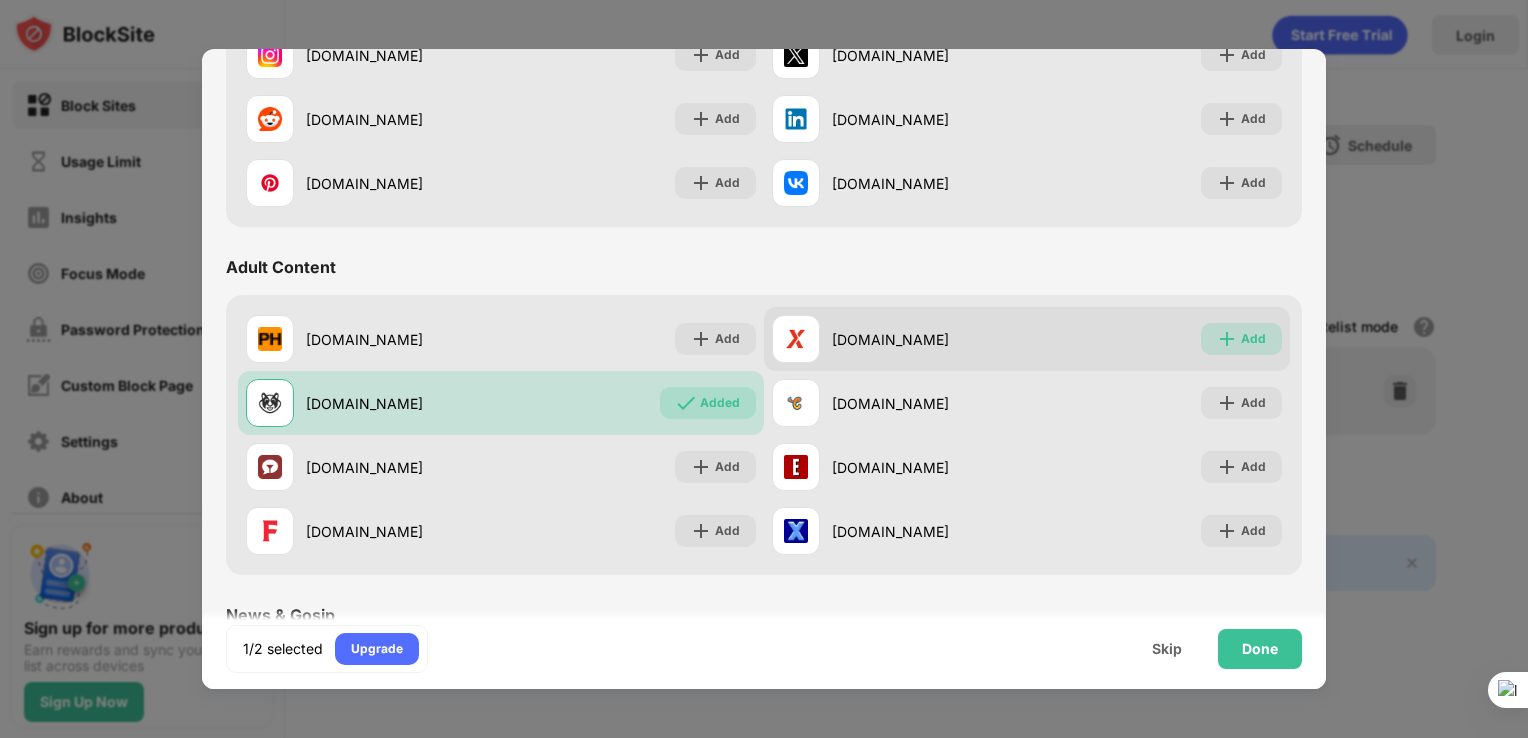 click on "Add" at bounding box center (1241, 339) 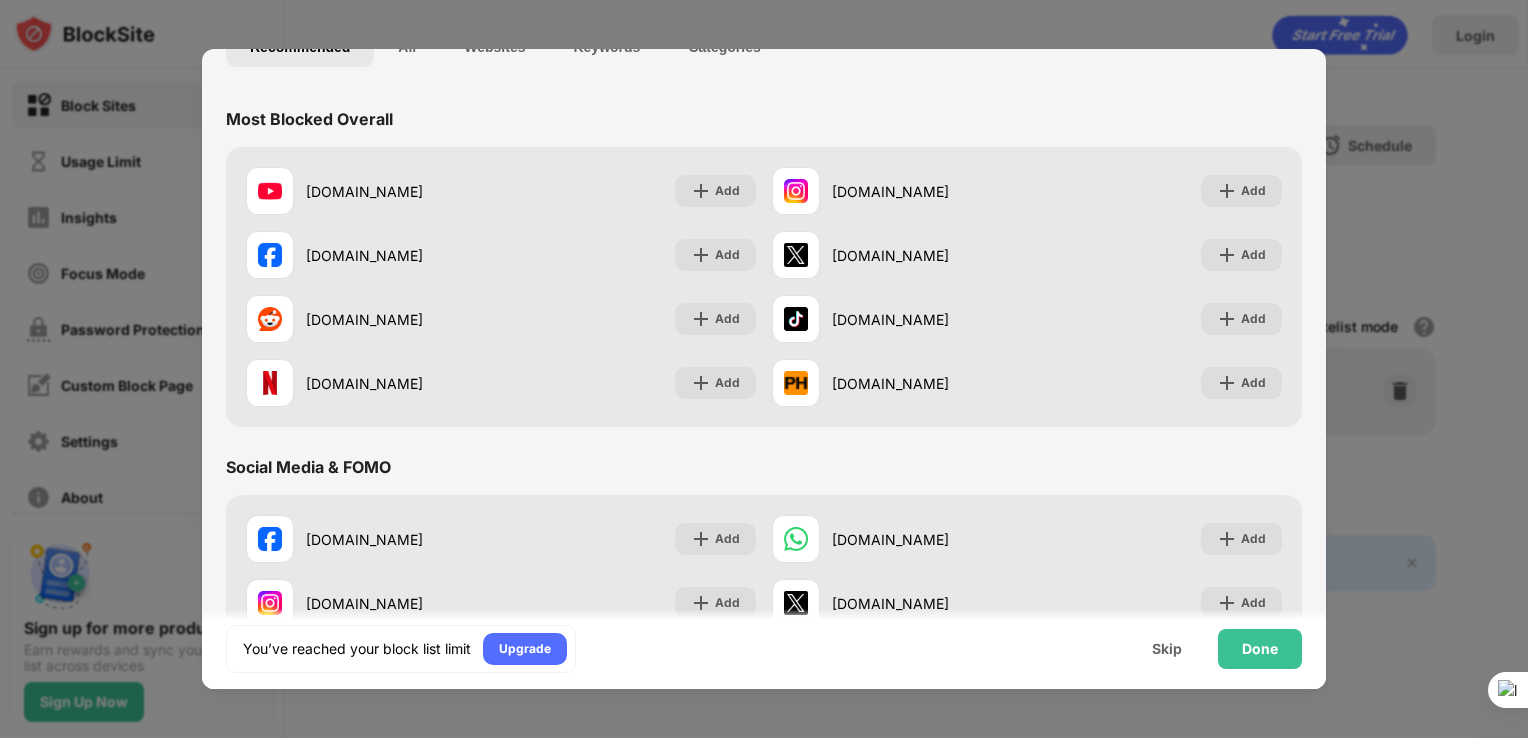scroll, scrollTop: 55, scrollLeft: 0, axis: vertical 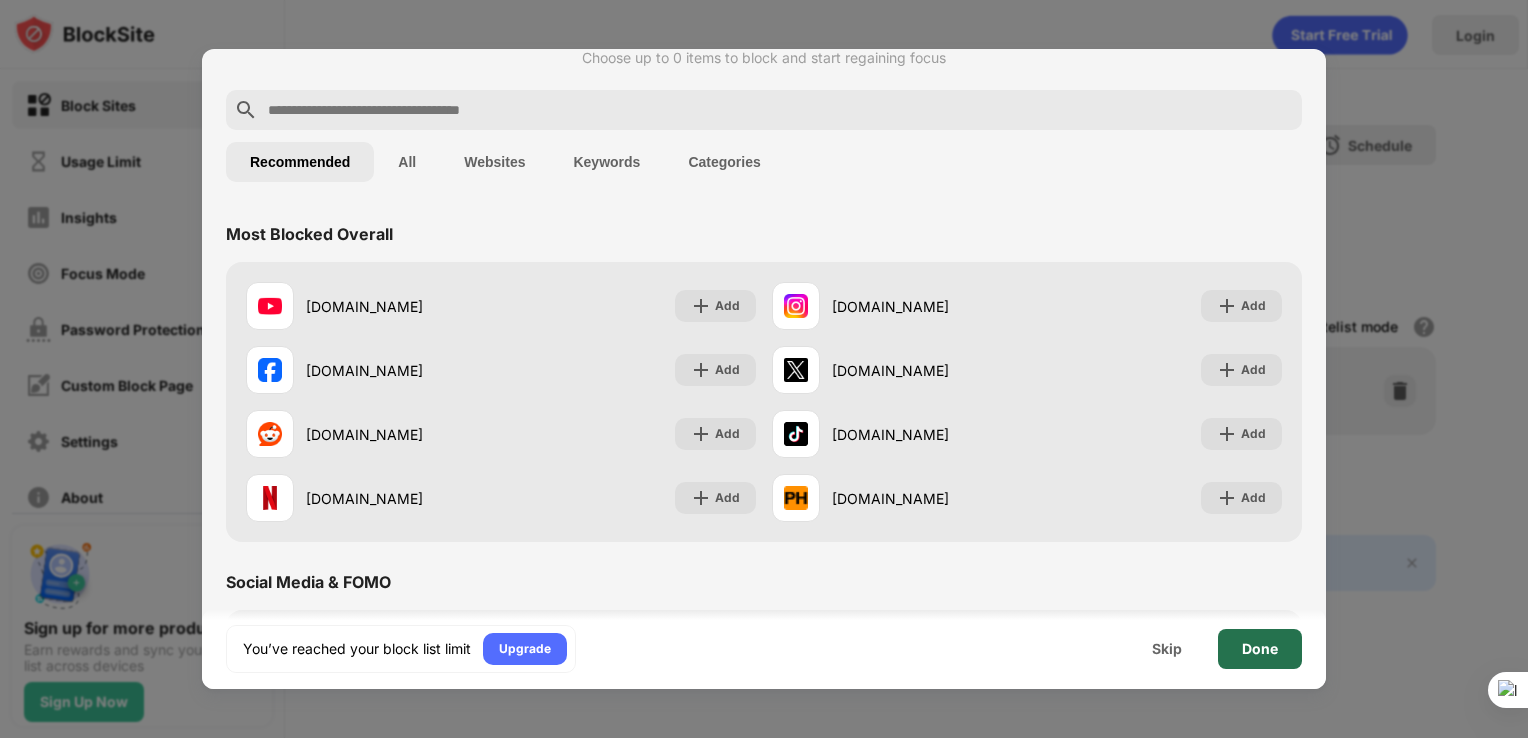 click on "Done" at bounding box center [1260, 649] 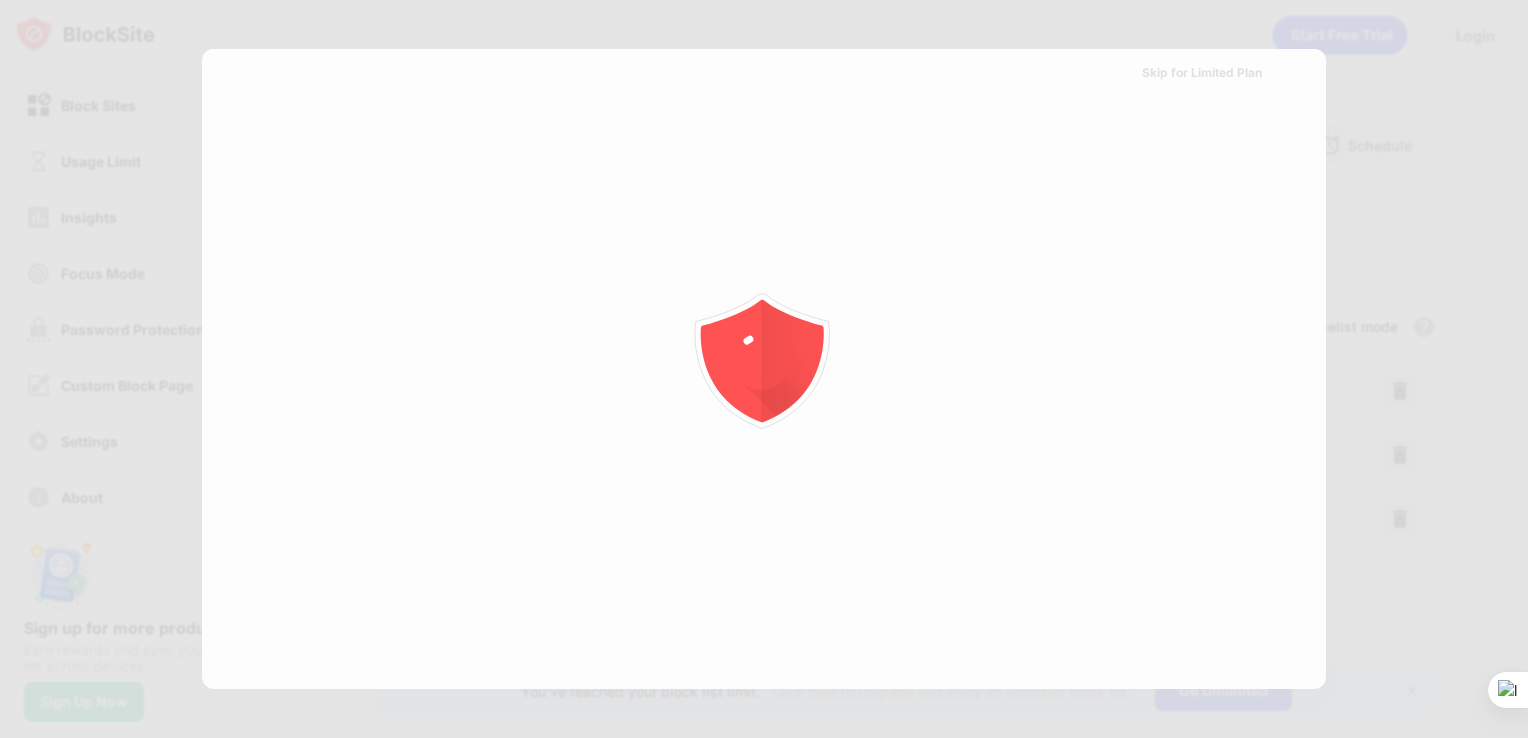 scroll, scrollTop: 0, scrollLeft: 0, axis: both 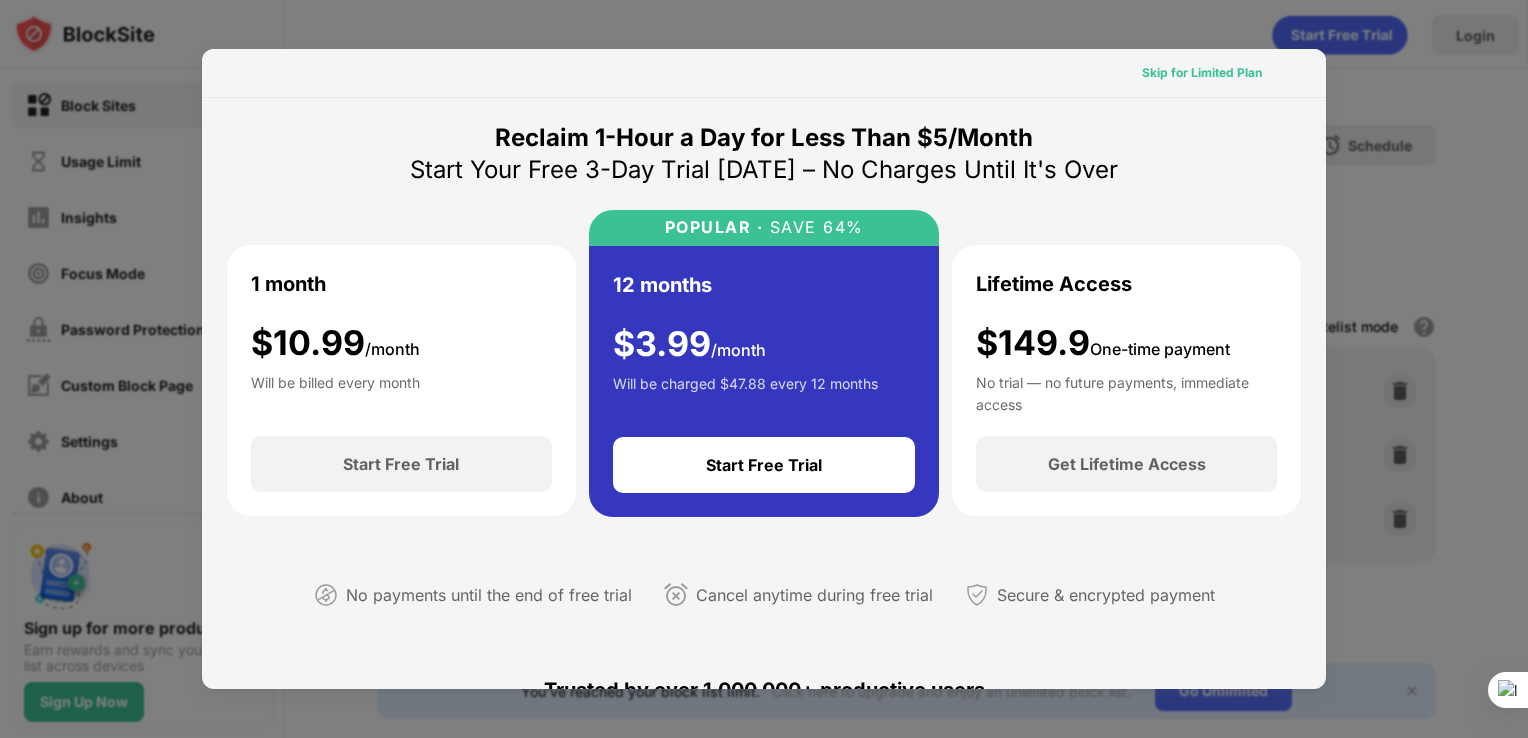 click on "Skip for Limited Plan" at bounding box center (1202, 73) 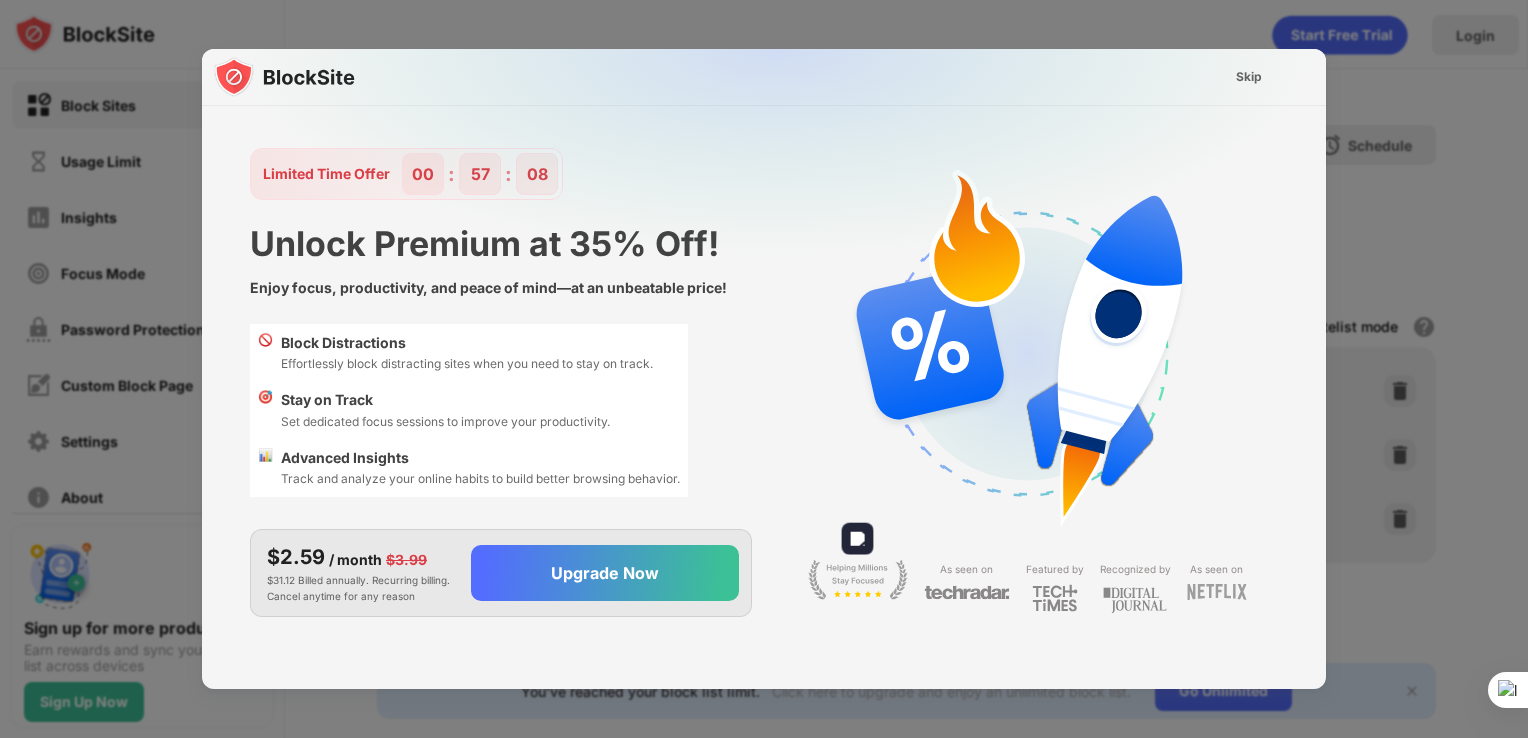 scroll, scrollTop: 48, scrollLeft: 0, axis: vertical 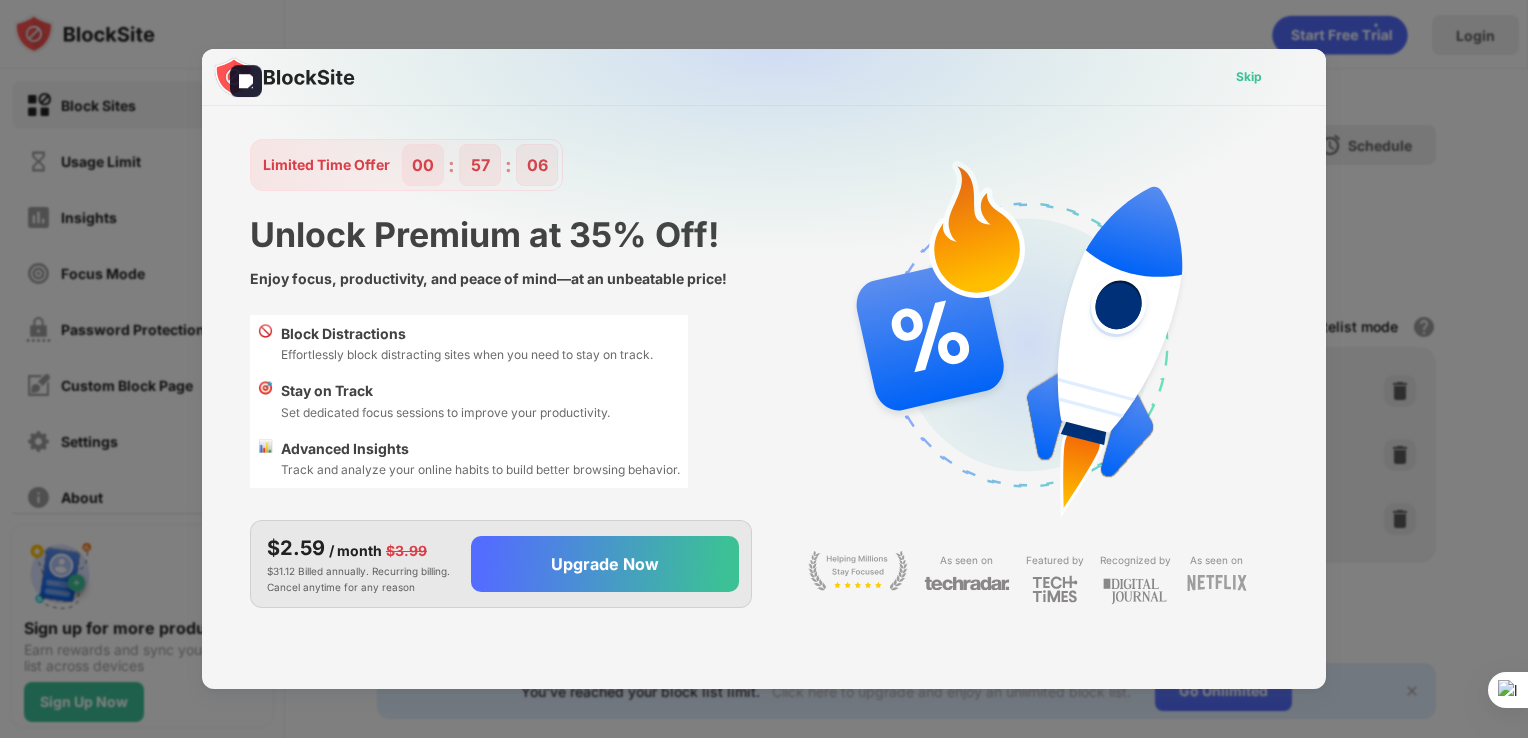 click on "Skip" at bounding box center [1249, 77] 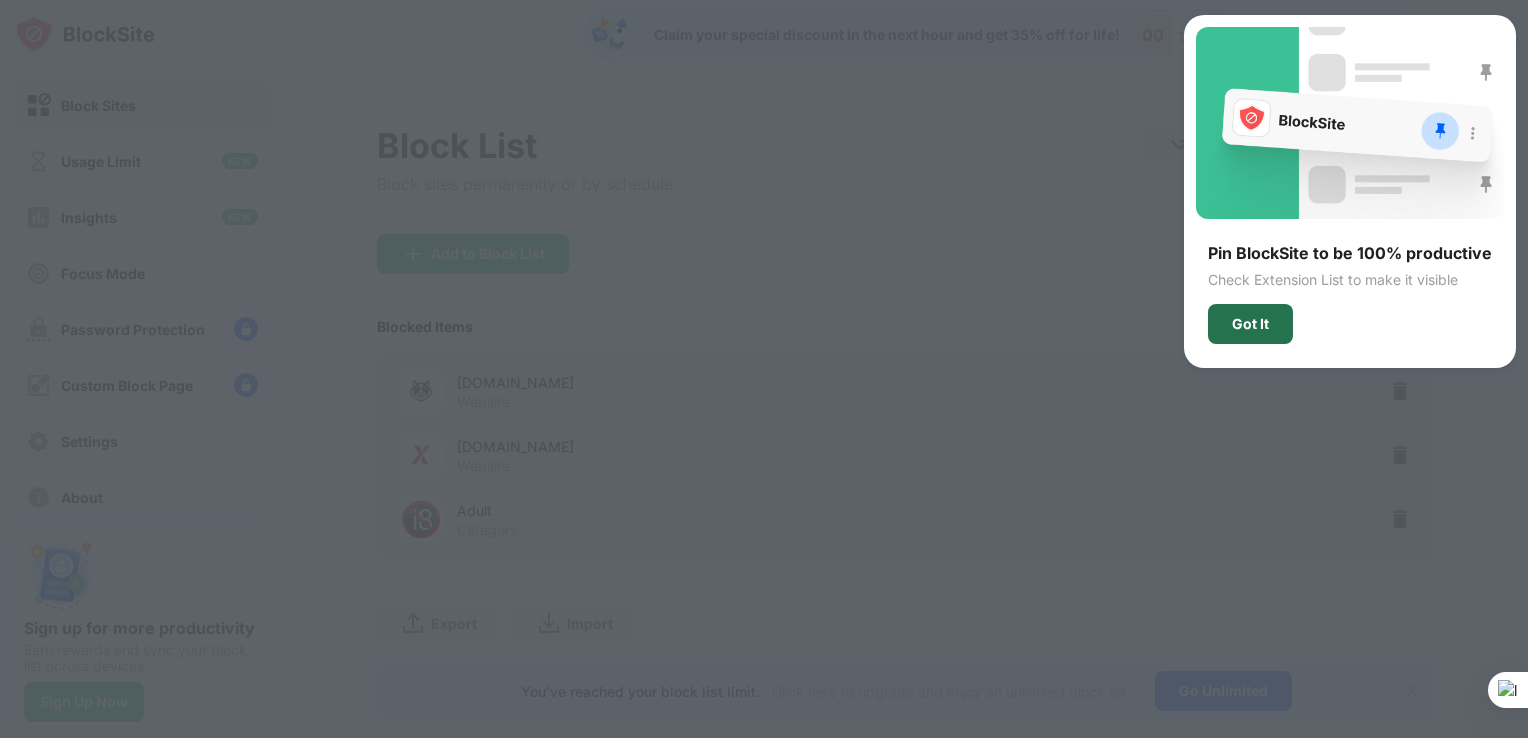click on "Got It" at bounding box center (1250, 324) 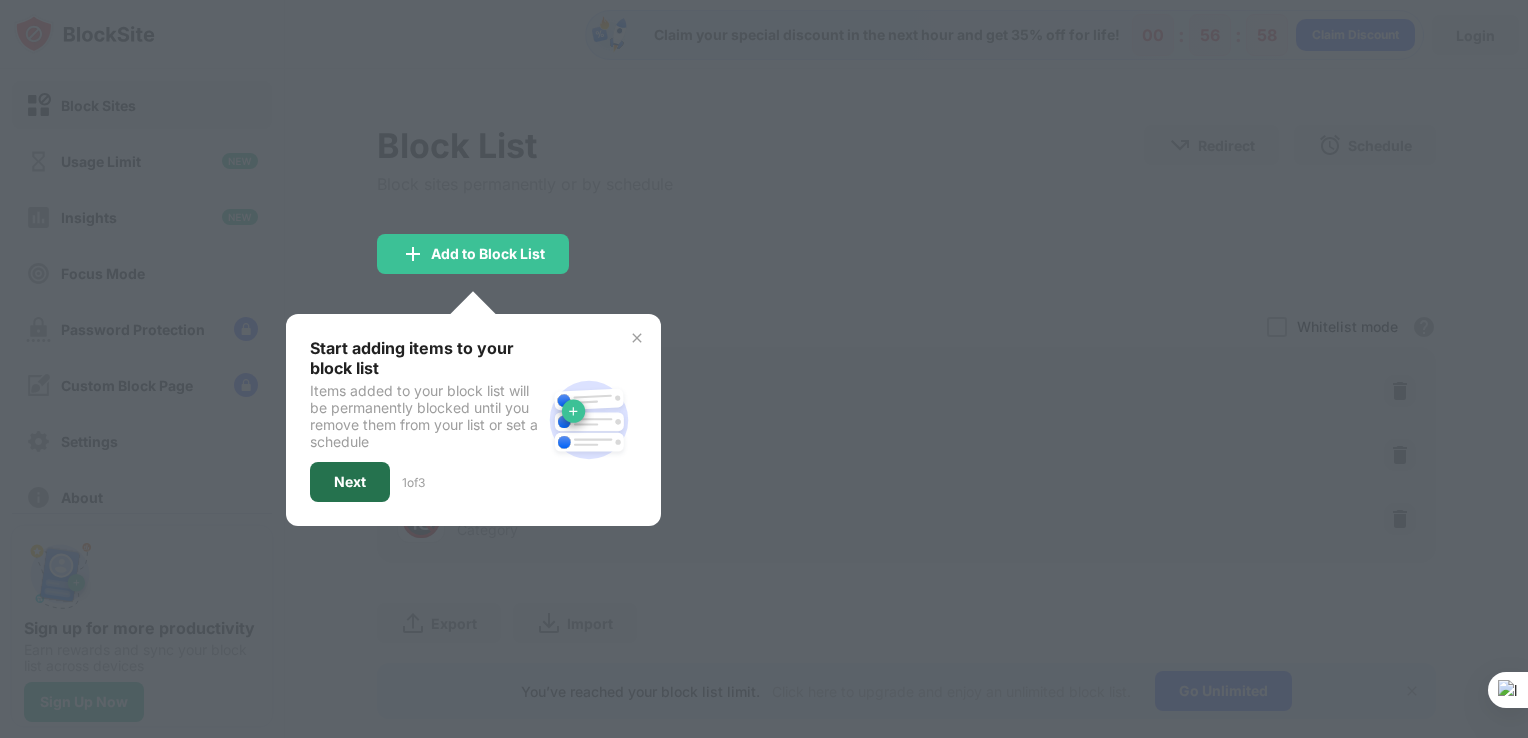 click on "Next" at bounding box center [350, 482] 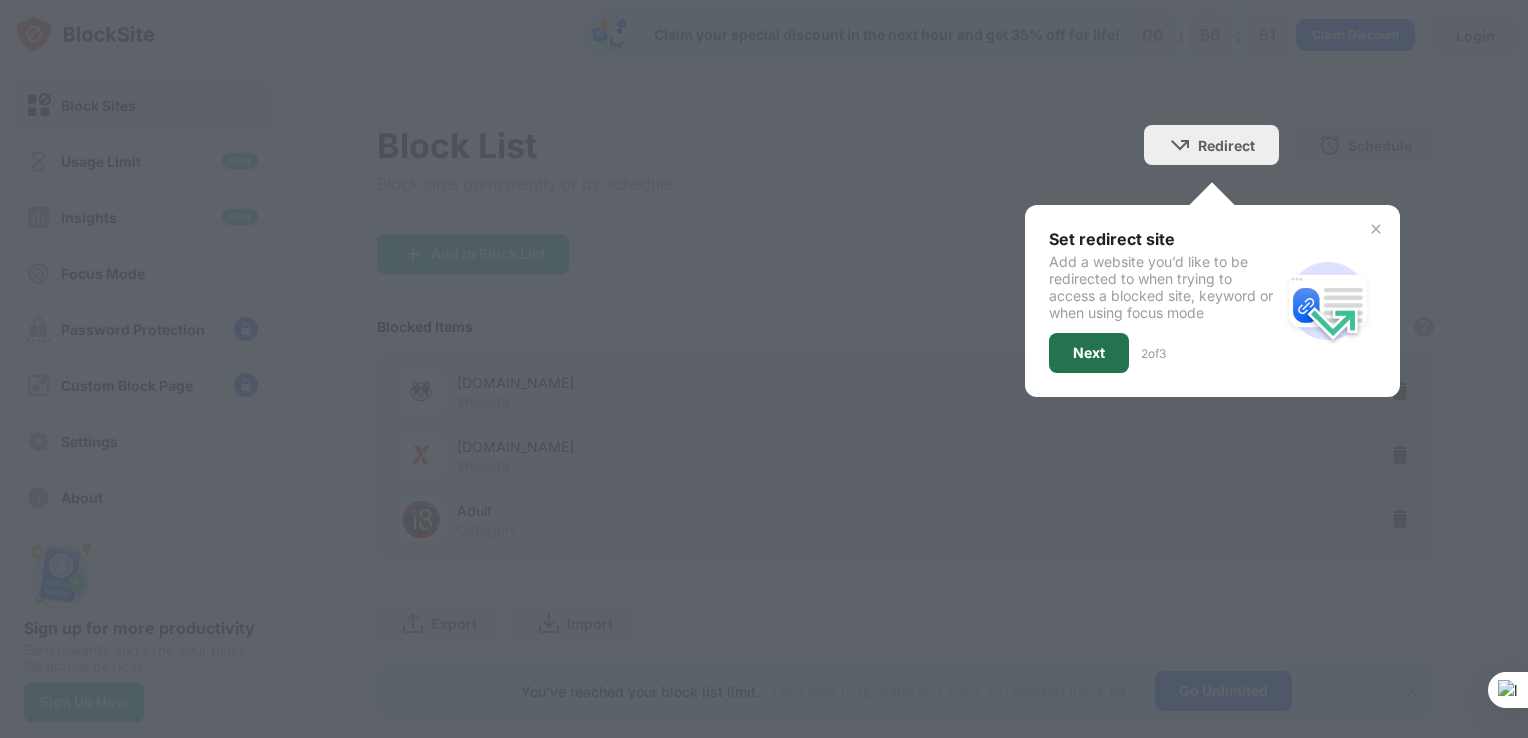 click on "Next" at bounding box center [1089, 353] 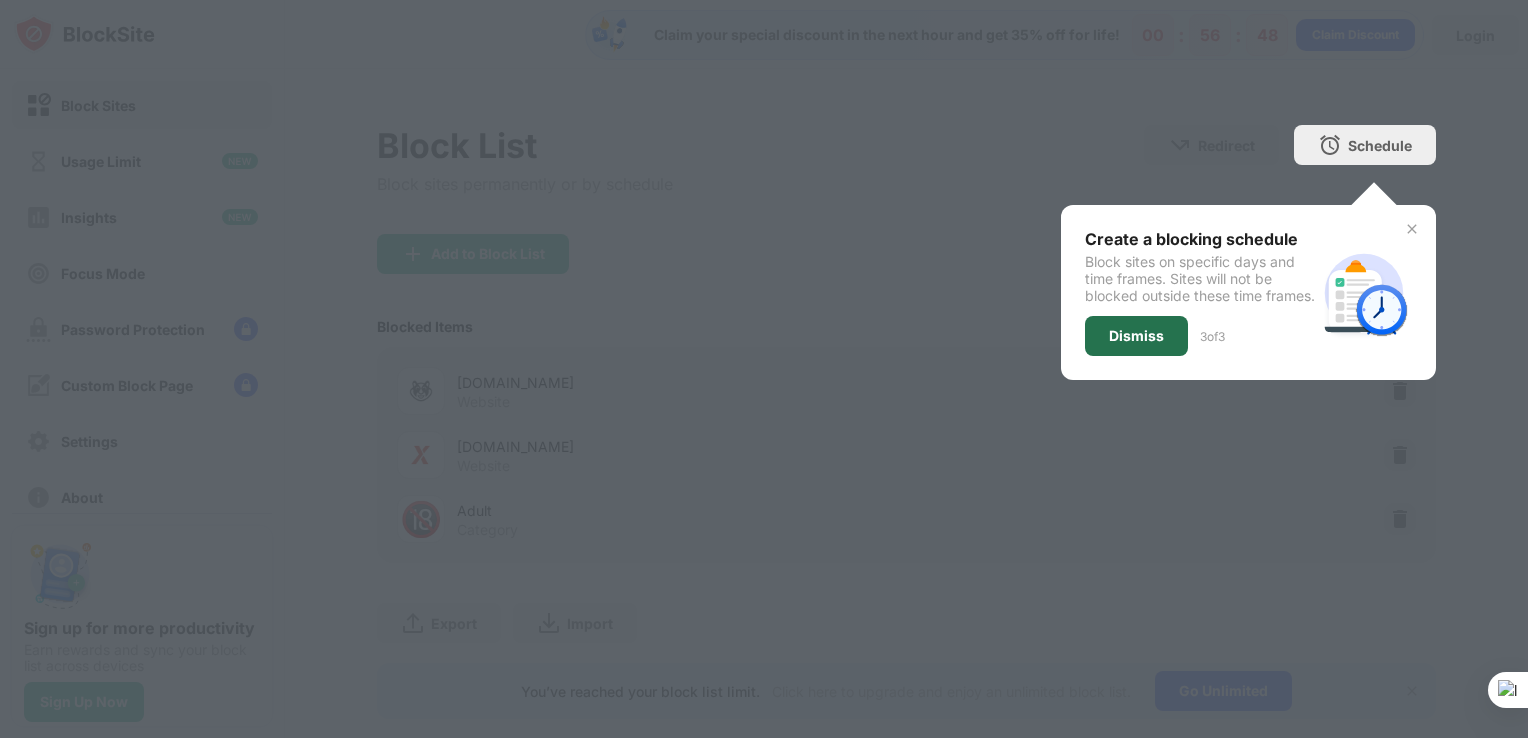 click on "Dismiss" at bounding box center (1136, 336) 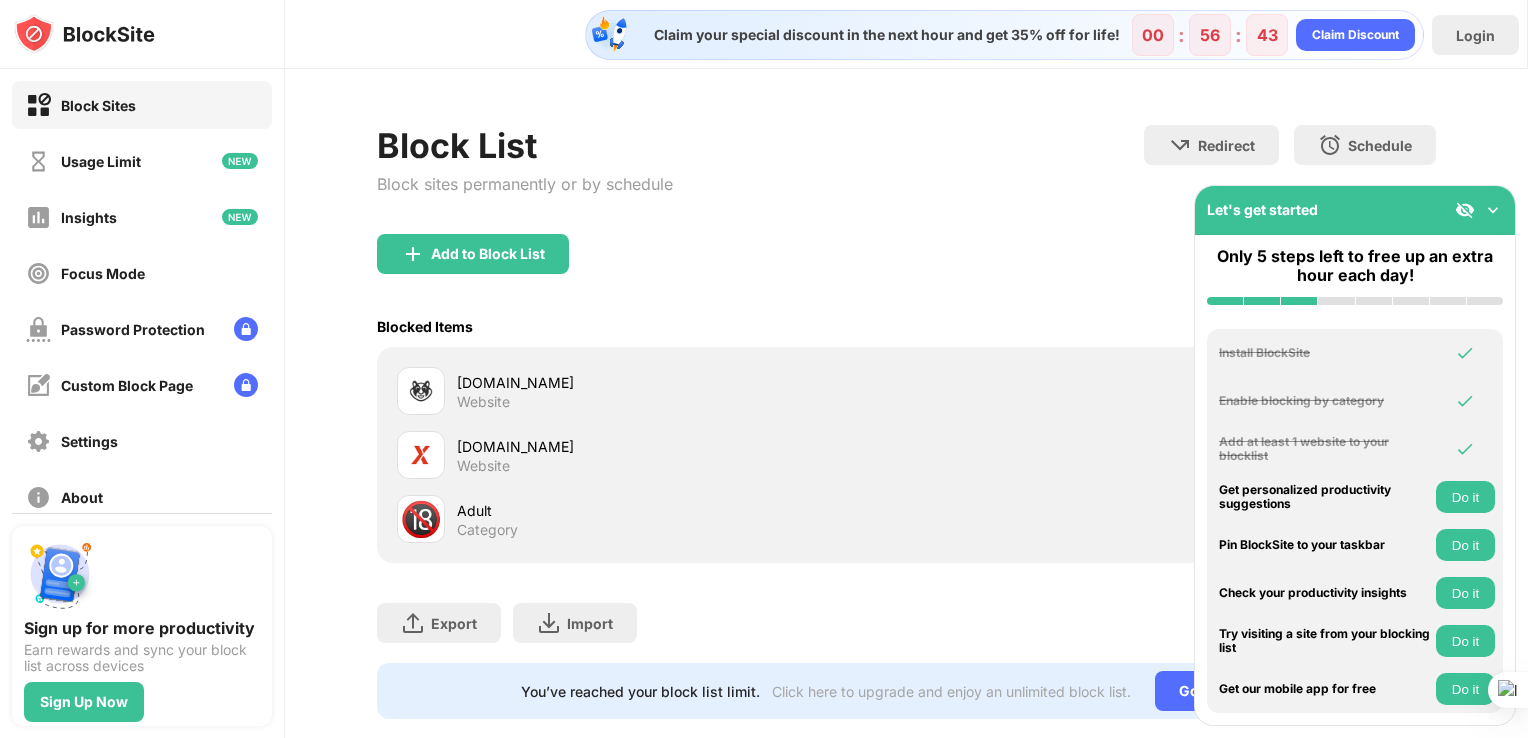 click on "Add to Block List" at bounding box center (907, 270) 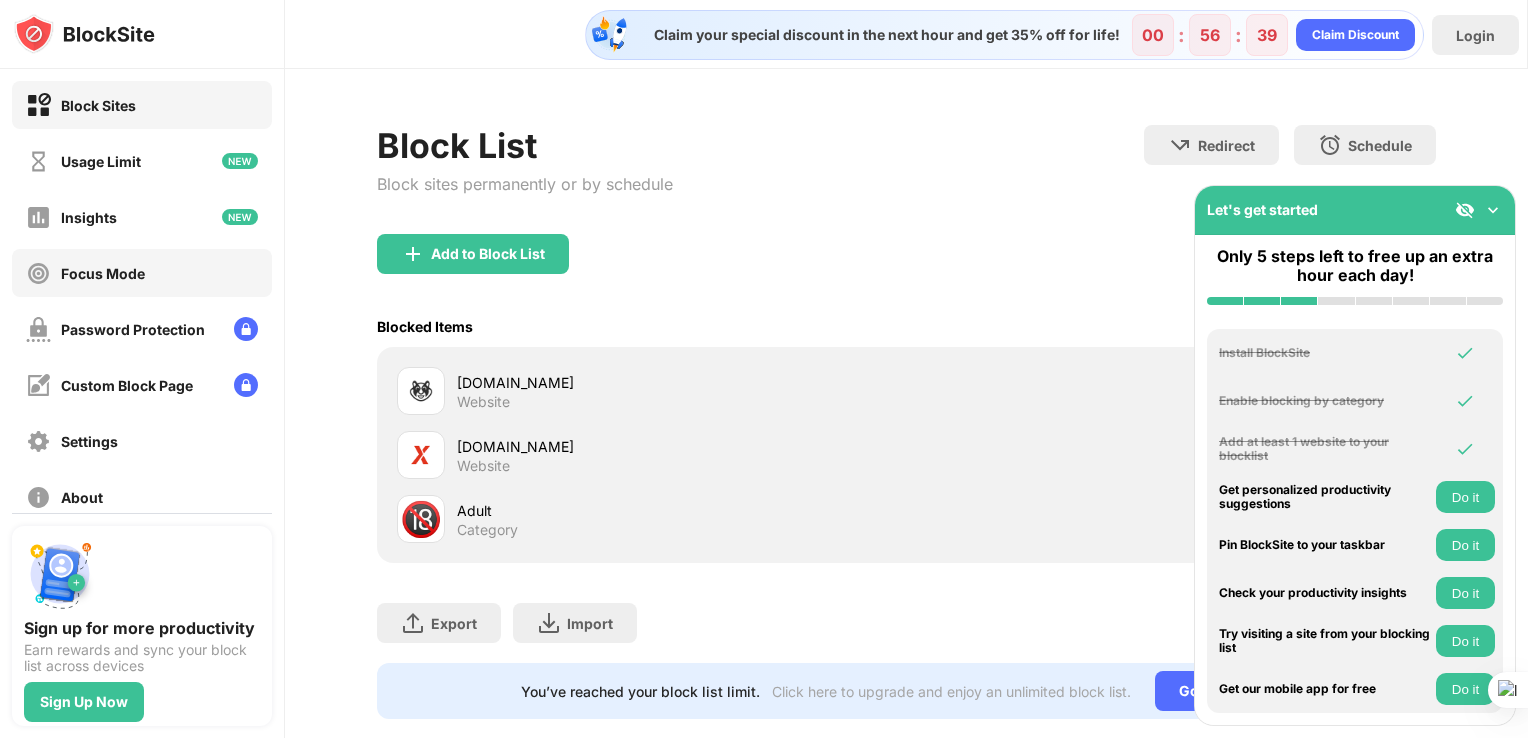 click on "Focus Mode" at bounding box center (103, 273) 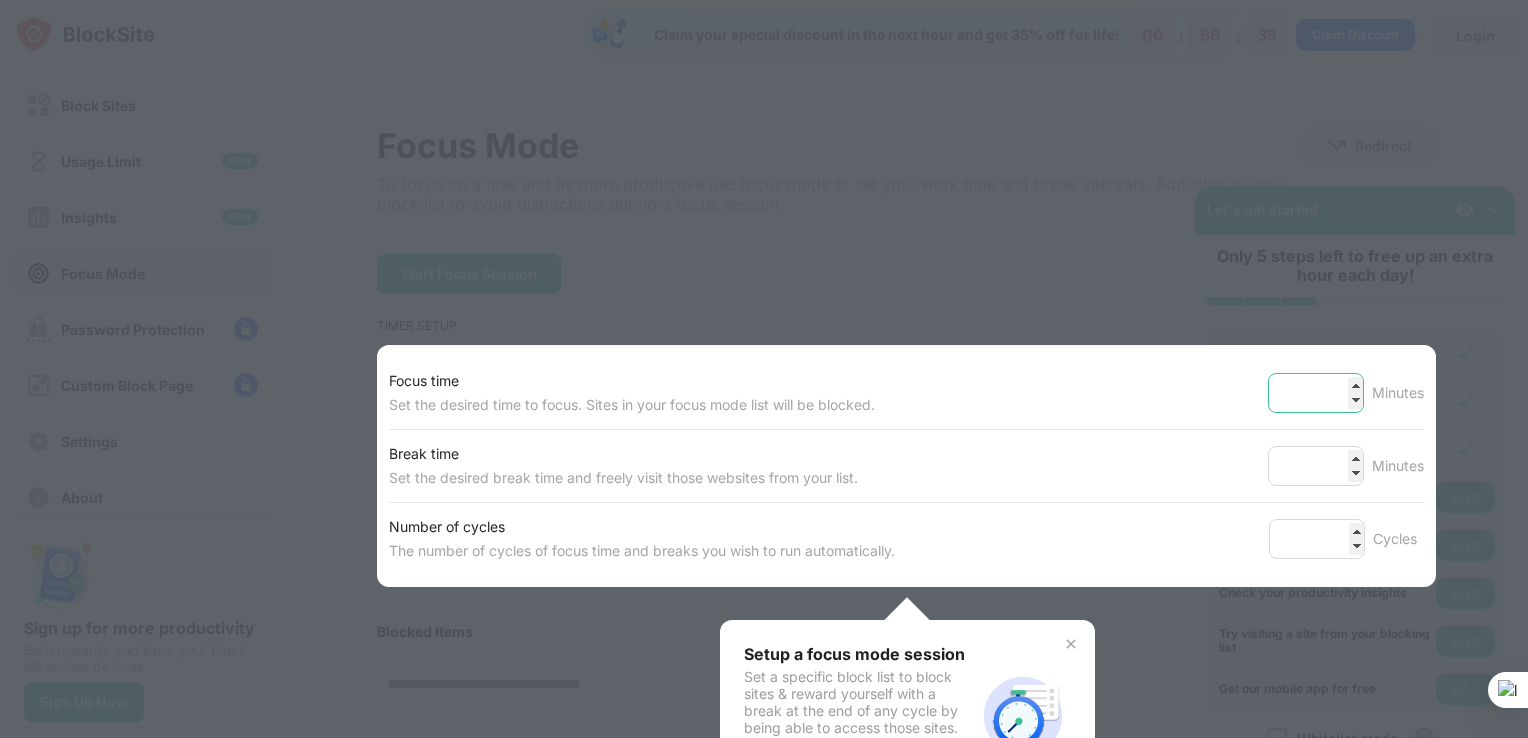 type on "**" 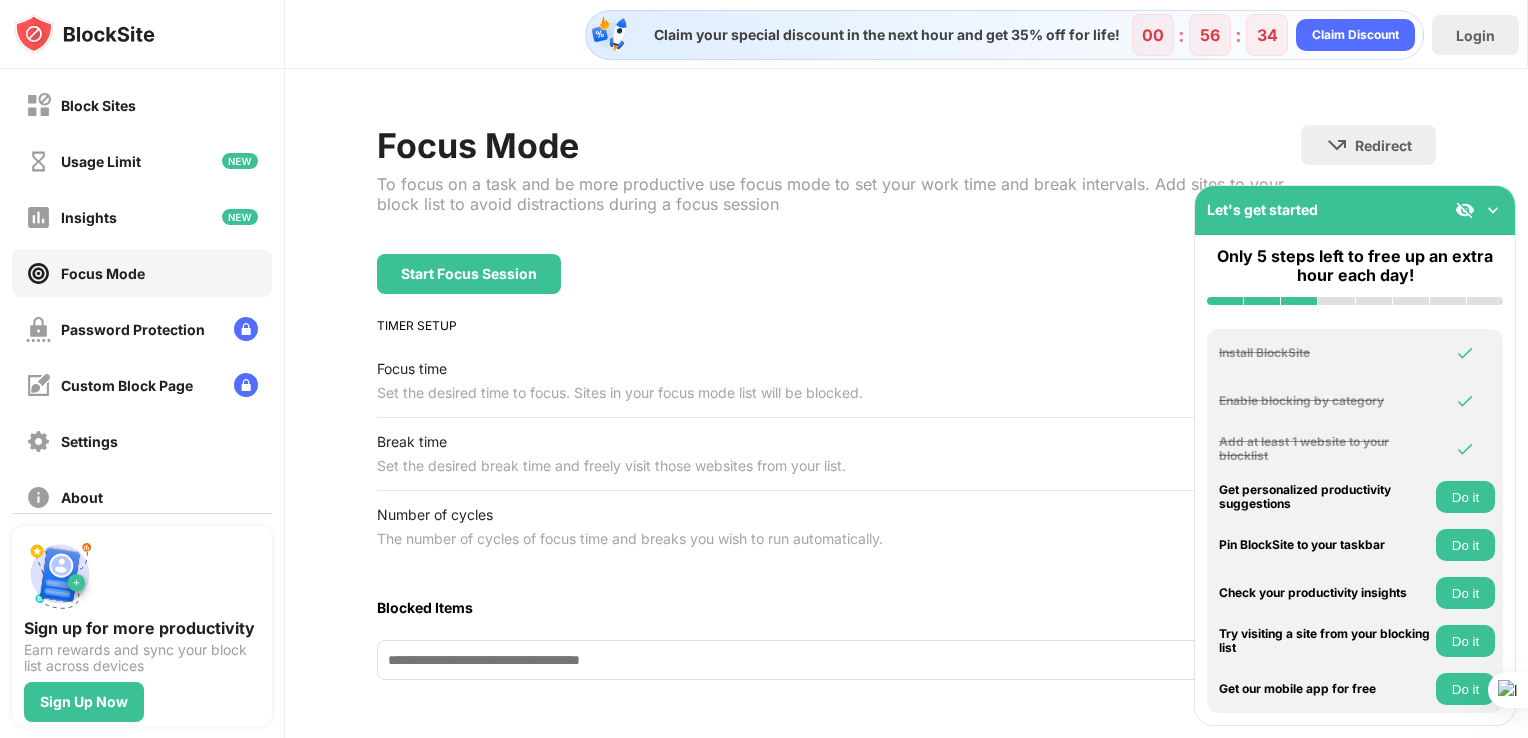 click on "Enable blocking by category" at bounding box center [1355, 401] 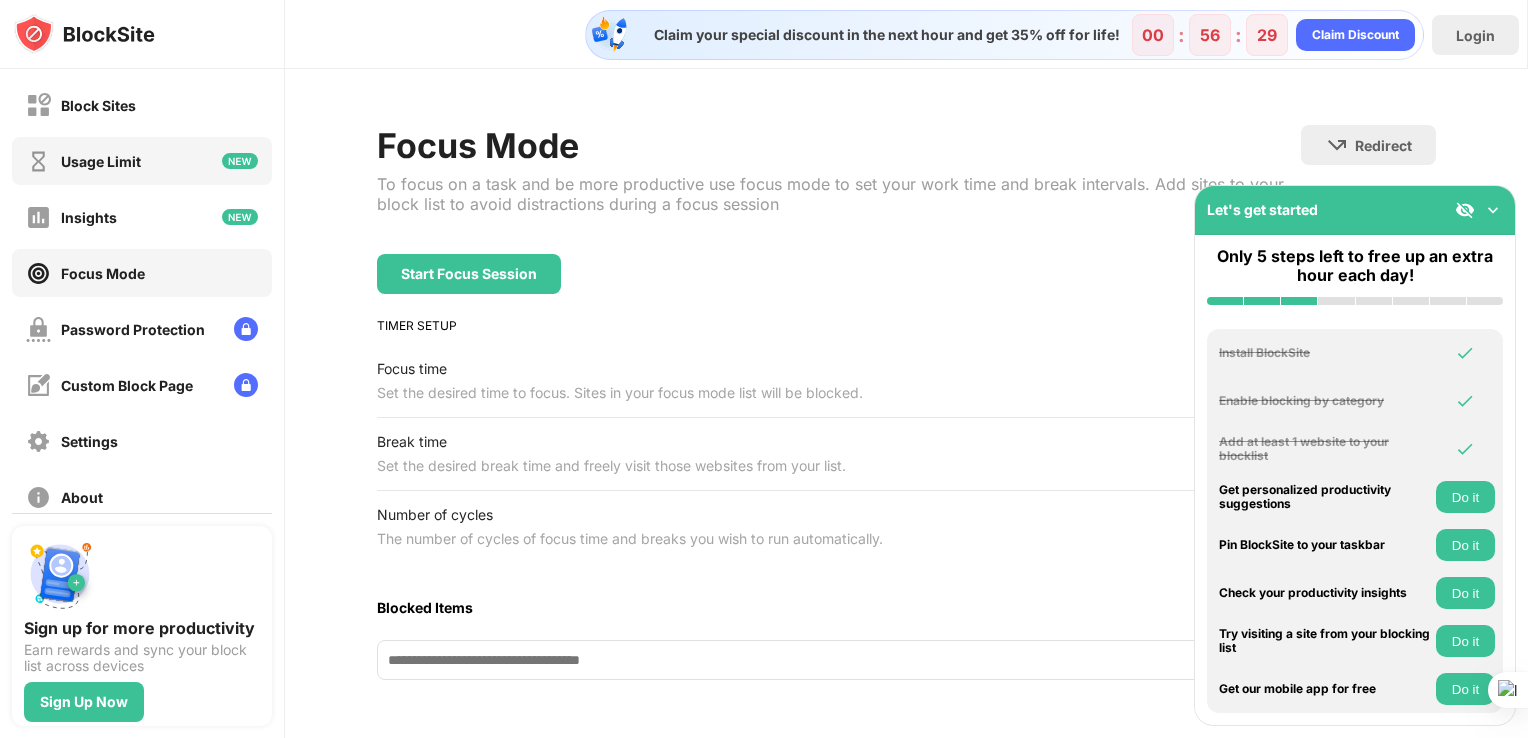 click on "Usage Limit" at bounding box center [142, 161] 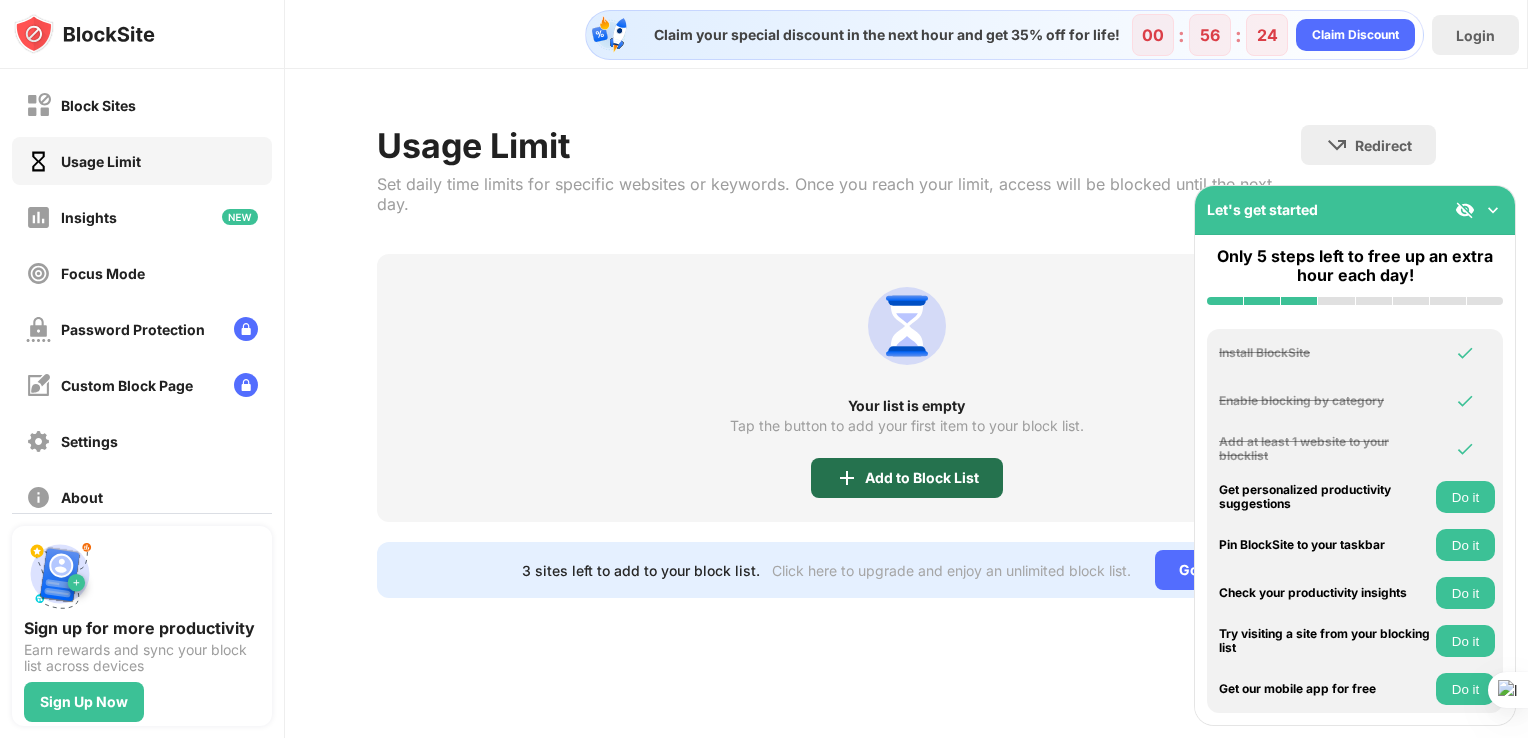 click on "Add to Block List" at bounding box center [922, 478] 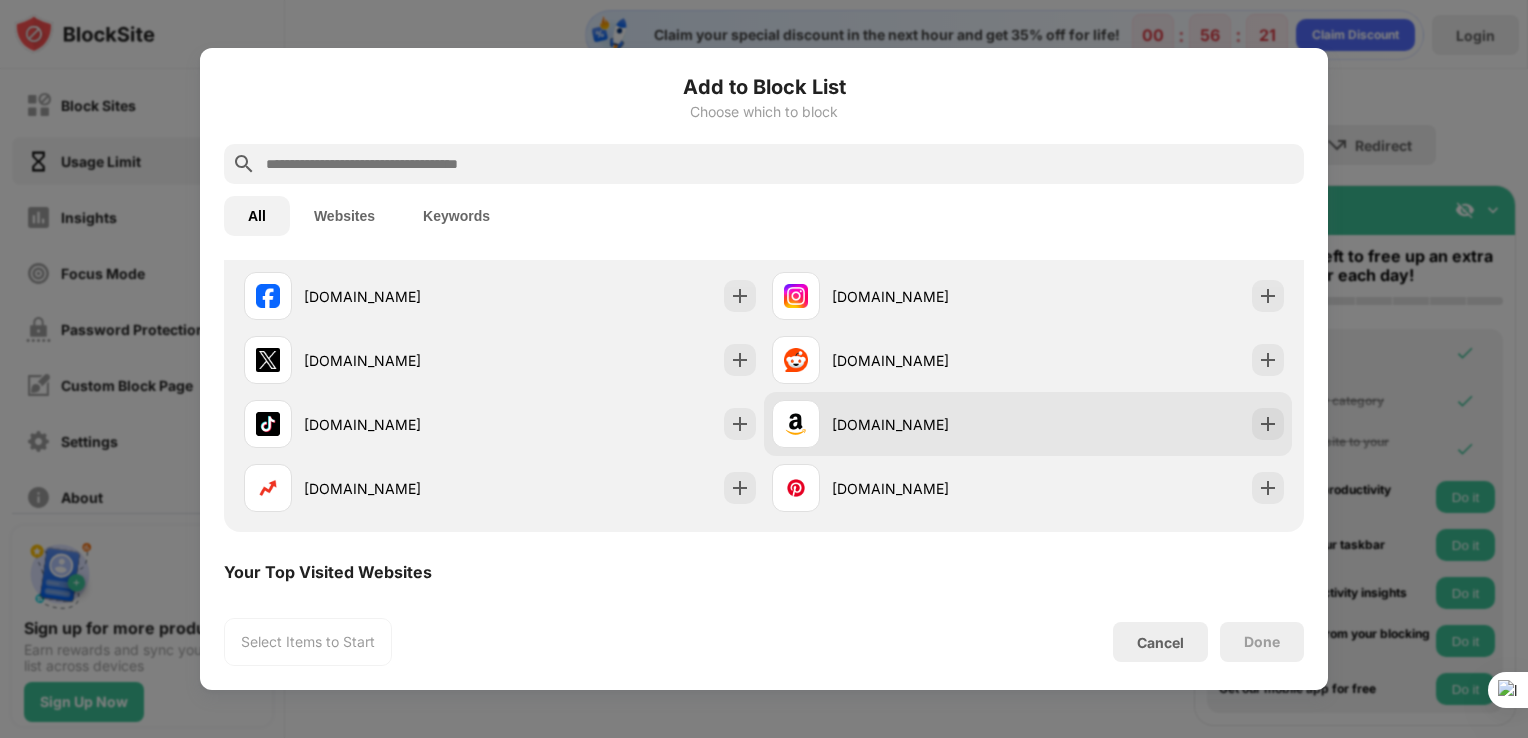 scroll, scrollTop: 130, scrollLeft: 0, axis: vertical 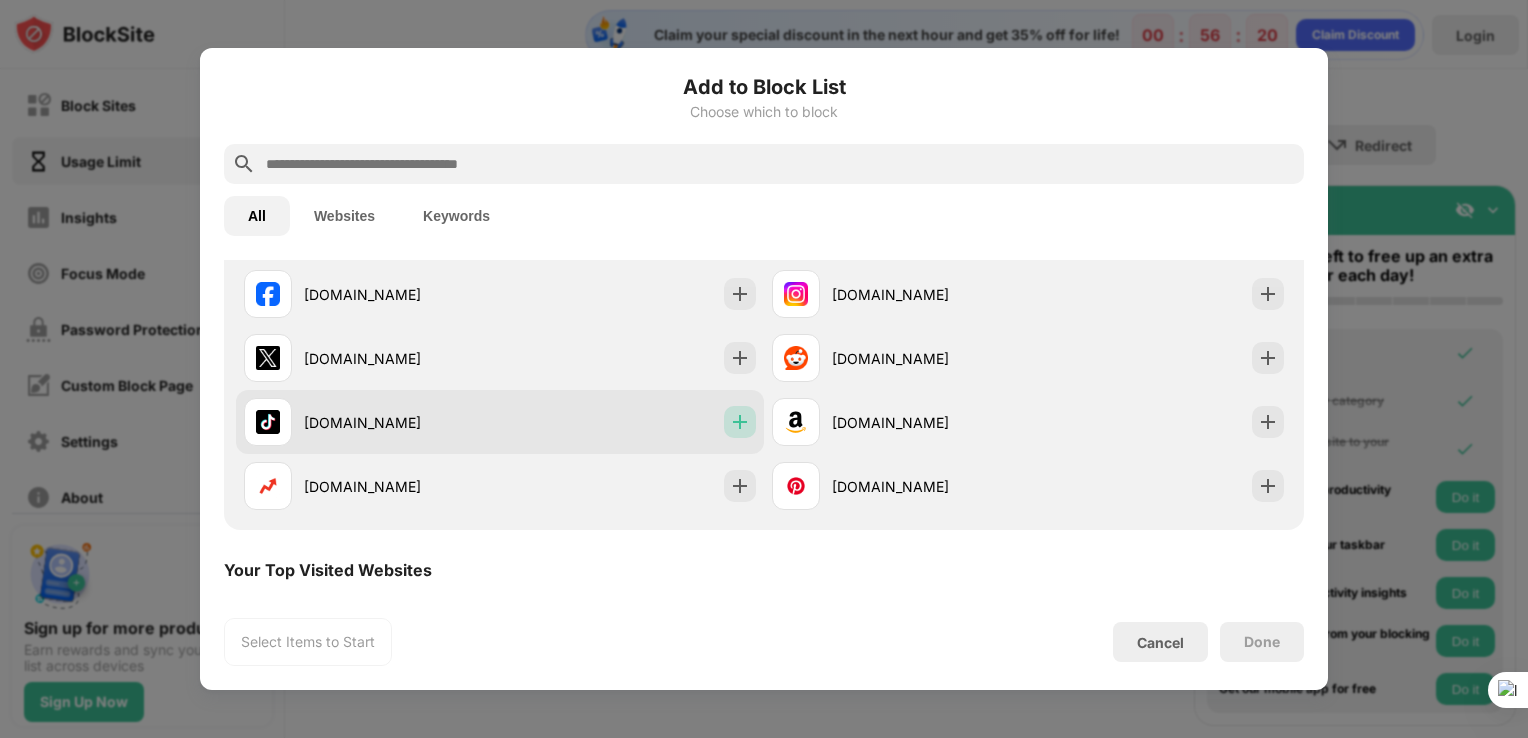 click at bounding box center [740, 422] 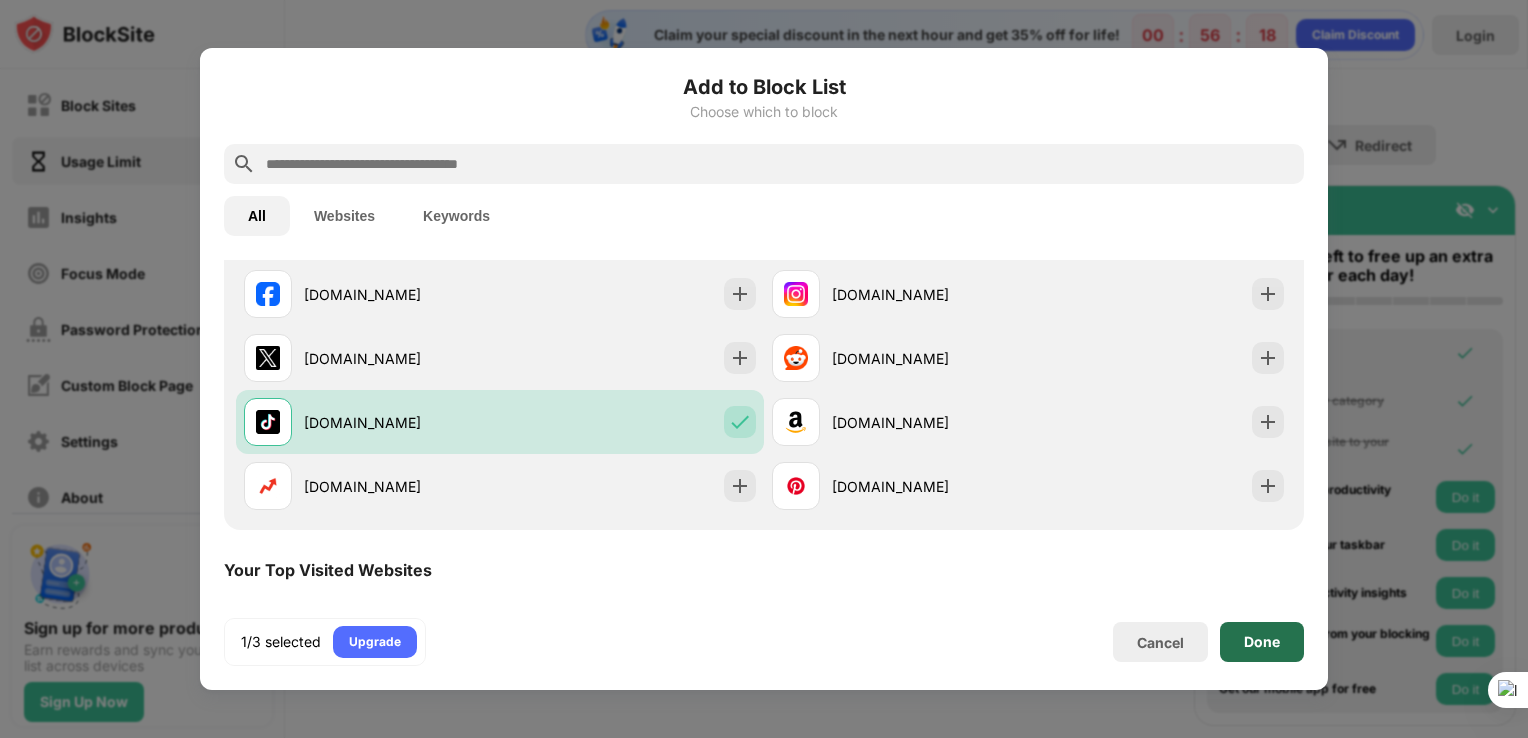 click on "Done" at bounding box center (1262, 642) 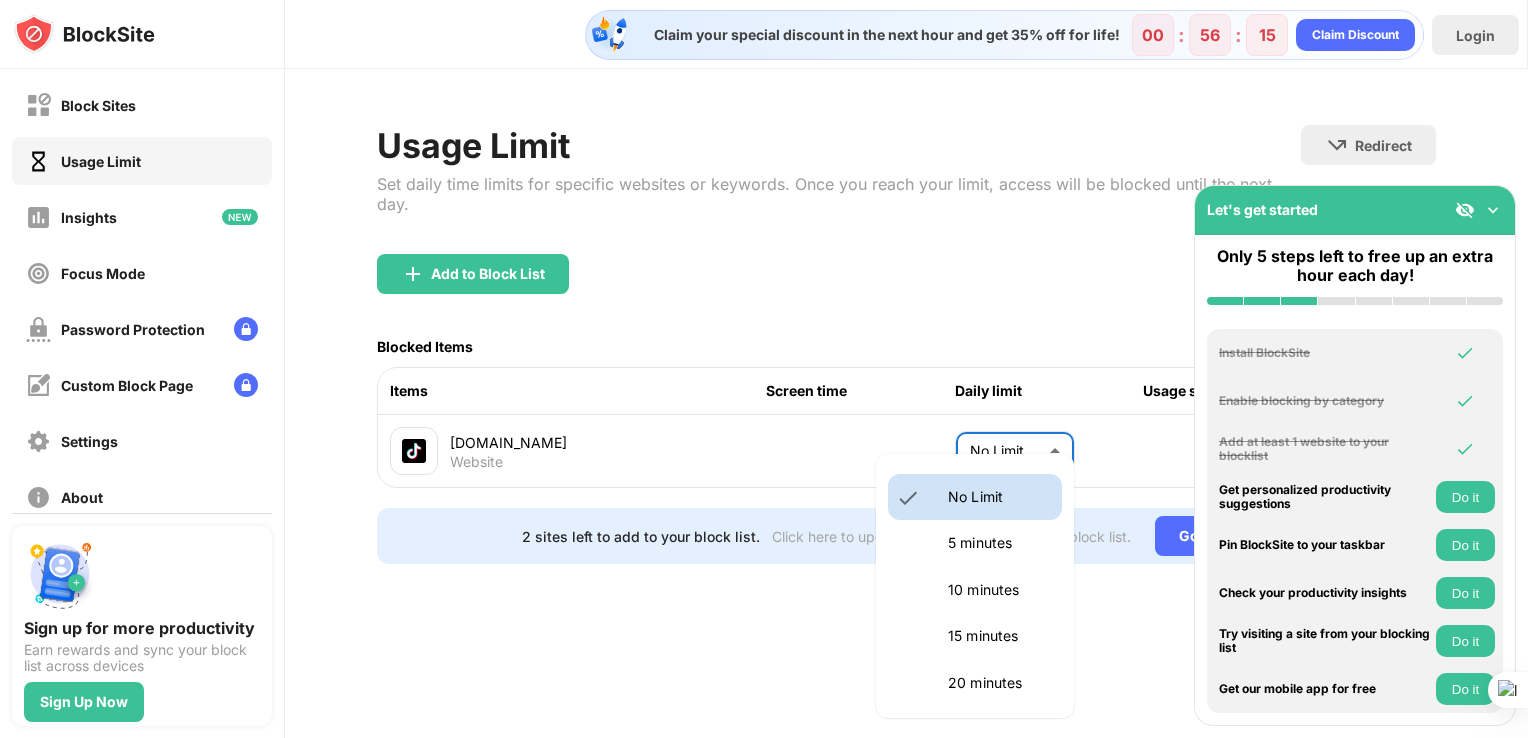 click on "Block Sites Usage Limit Insights Focus Mode Password Protection Custom Block Page Settings About Blocking Sync with other devices Disabled Sign up for more productivity Earn rewards and sync your block list across devices Sign Up Now Let's get started Only 5 steps left to free up an extra hour each day! Install BlockSite Enable blocking by category Add at least 1 website to your blocklist Get personalized productivity suggestions Do it Pin BlockSite to your taskbar Do it Check your productivity insights Do it Try visiting a site from your blocking list Do it Get our mobile app for free Do it Claim your special discount in the next hour and get 35% off for life! 00 : 56 : 15 Claim Discount Login Usage Limit Set daily time limits for specific websites or keywords. Once you reach your limit, access will be blocked until the next day. Redirect Choose a site to be redirected to when blocking is active Add to Block List Blocked Items Items Screen time Daily limit Usage status [DOMAIN_NAME] Website No Limit ********" at bounding box center [764, 369] 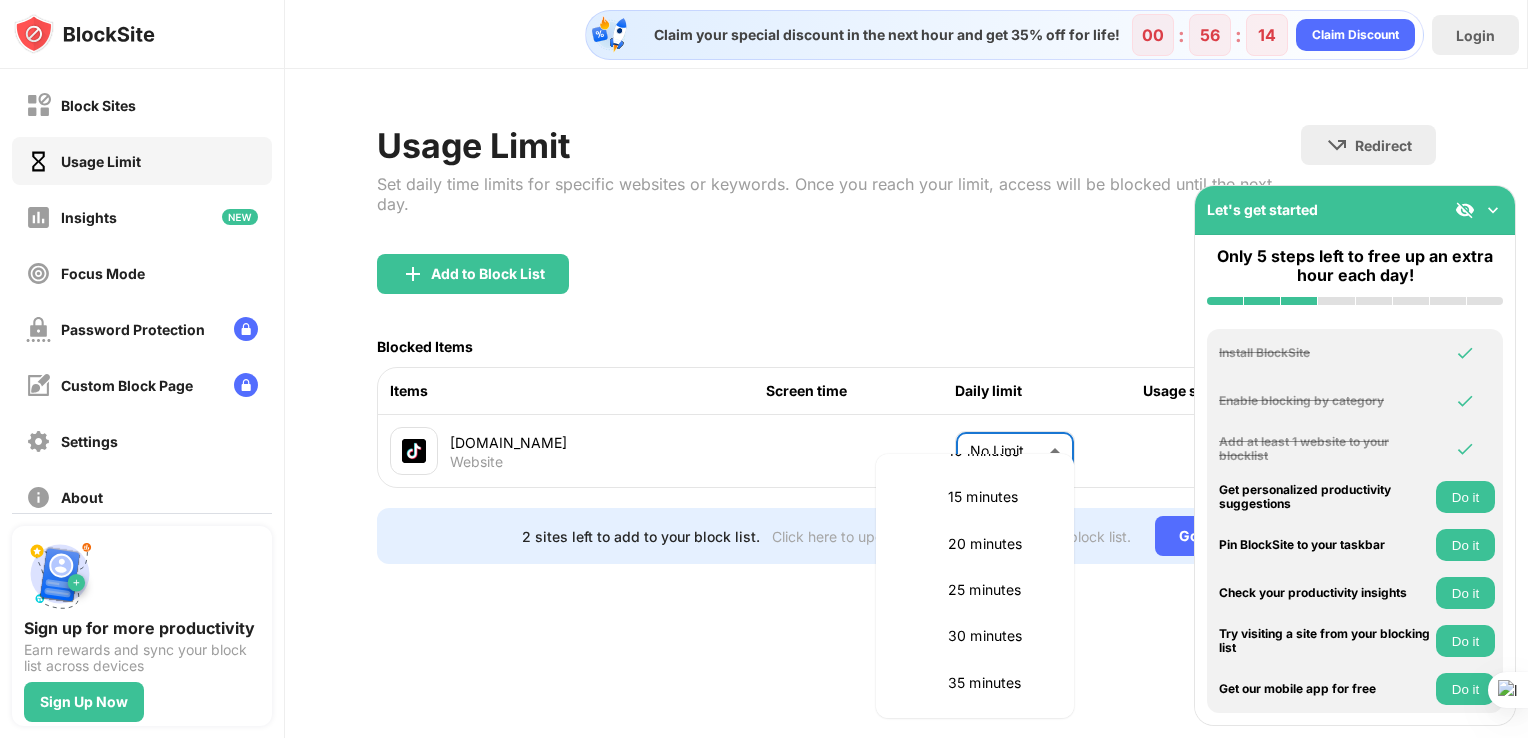 scroll, scrollTop: 140, scrollLeft: 0, axis: vertical 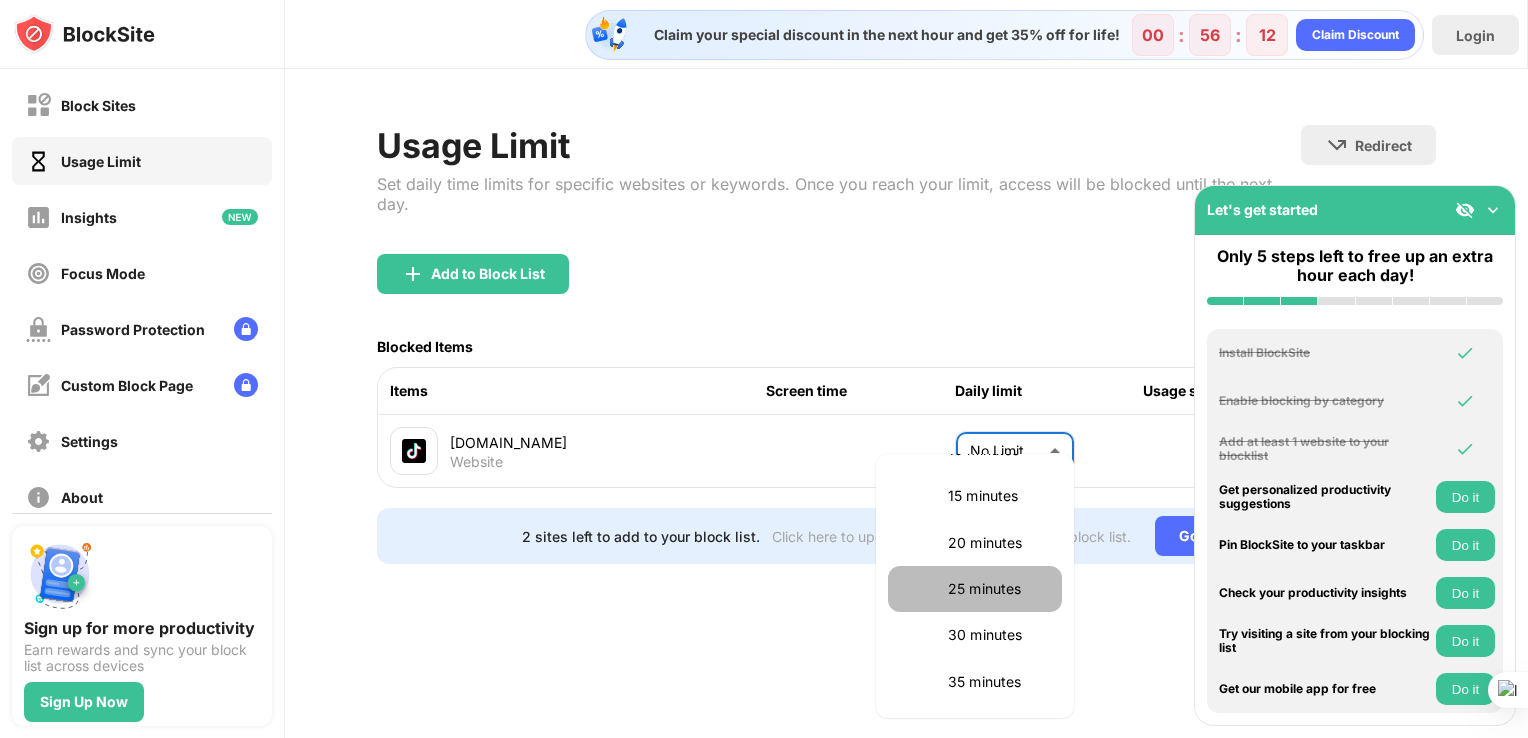 click on "25 minutes" at bounding box center (975, 589) 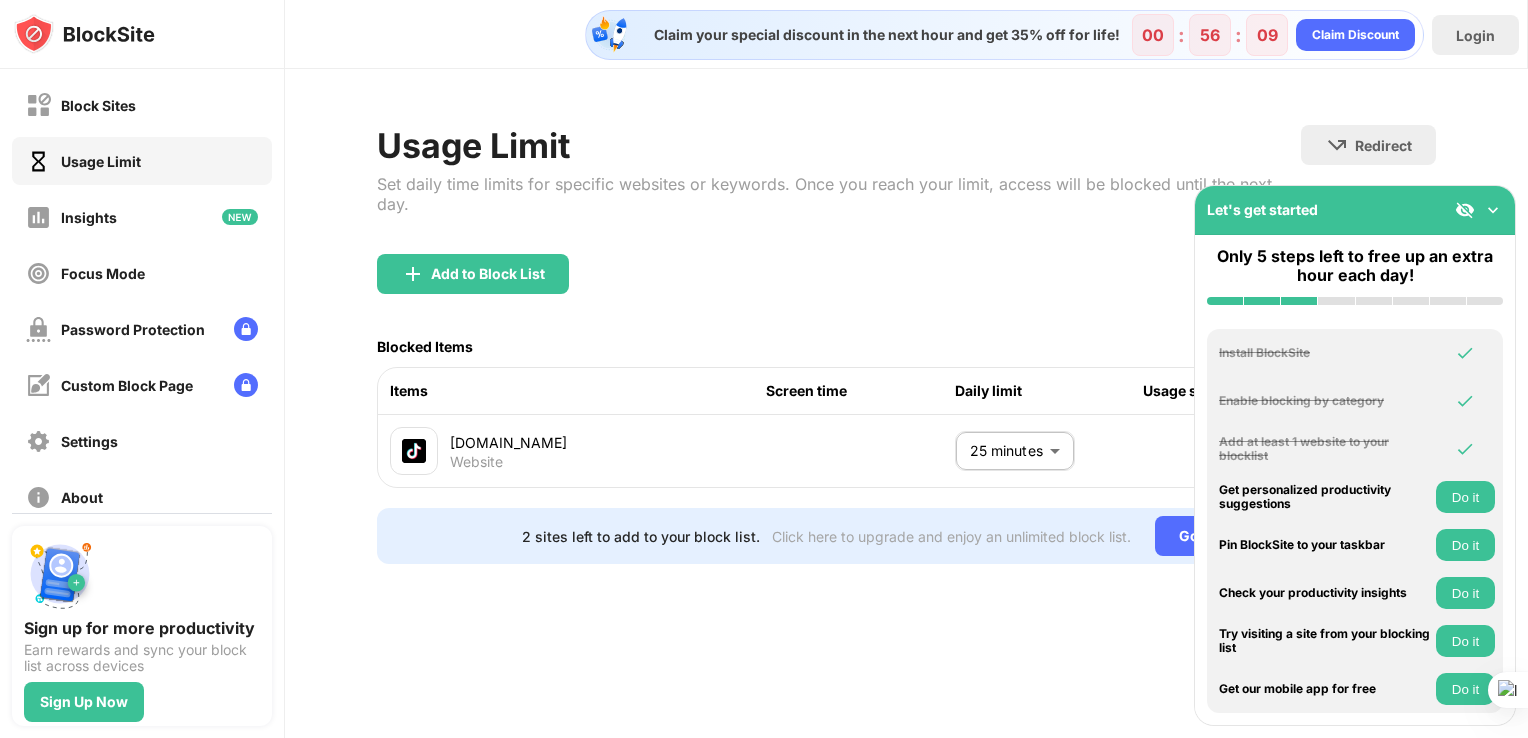 click on "Add to Block List" at bounding box center (907, 290) 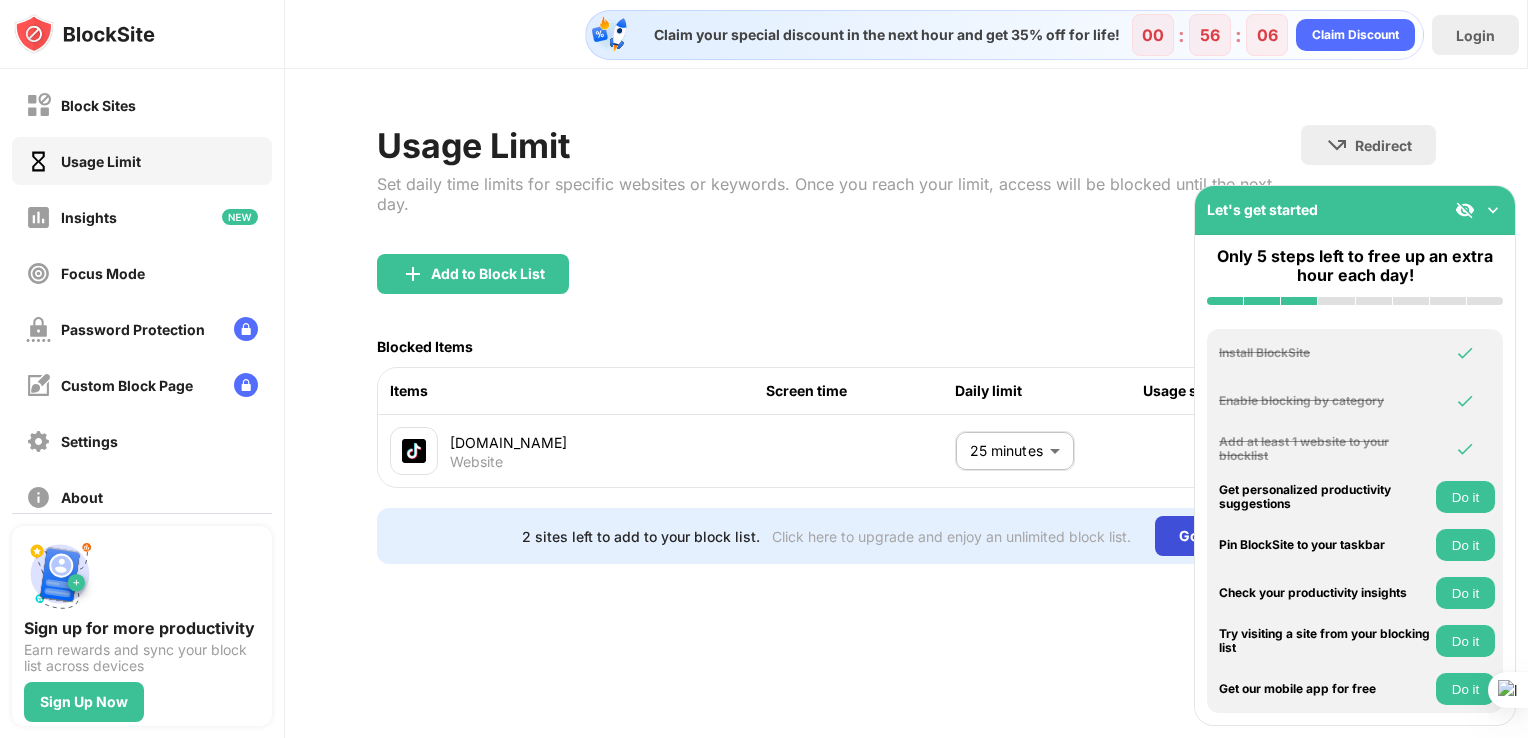 click on "Go Unlimited" at bounding box center (1223, 536) 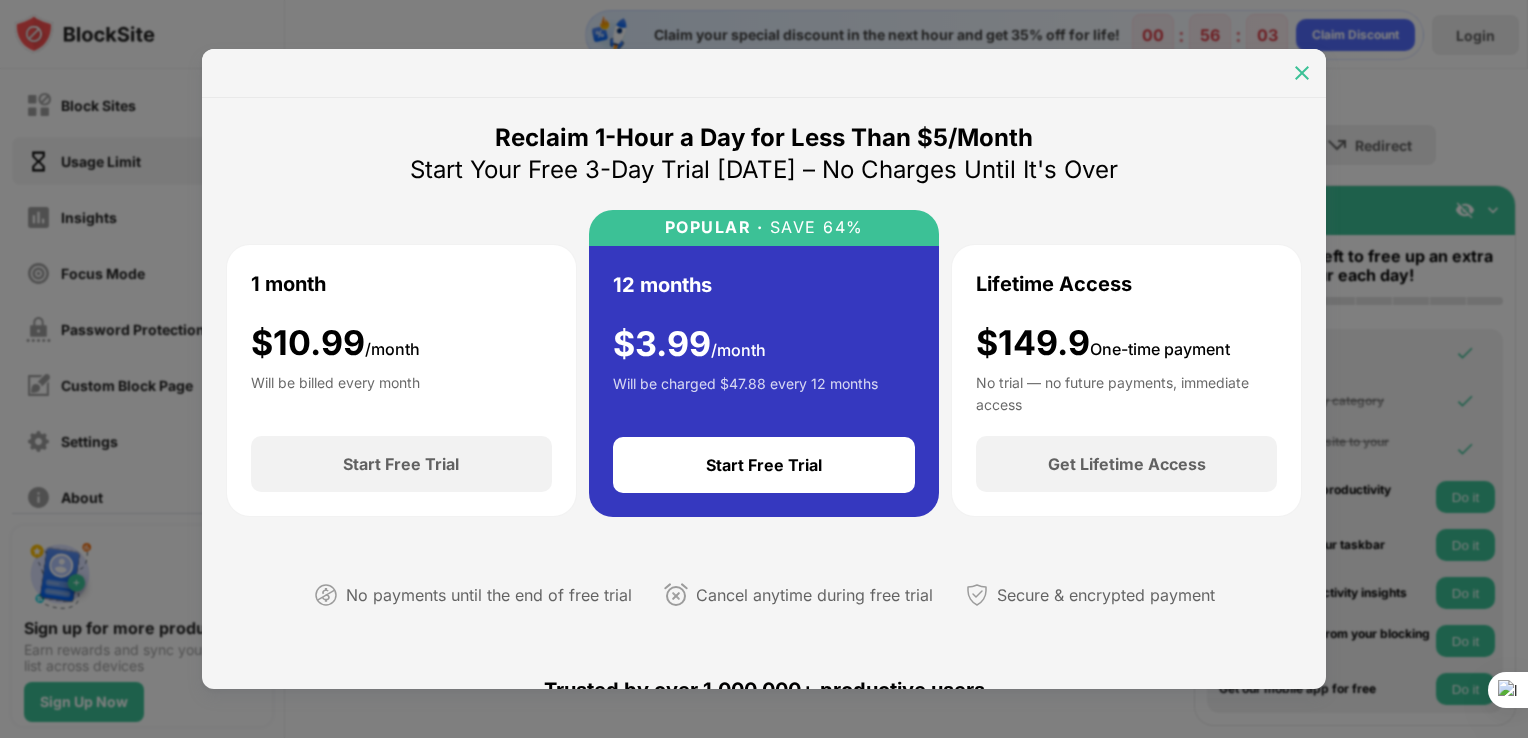 click at bounding box center (1302, 73) 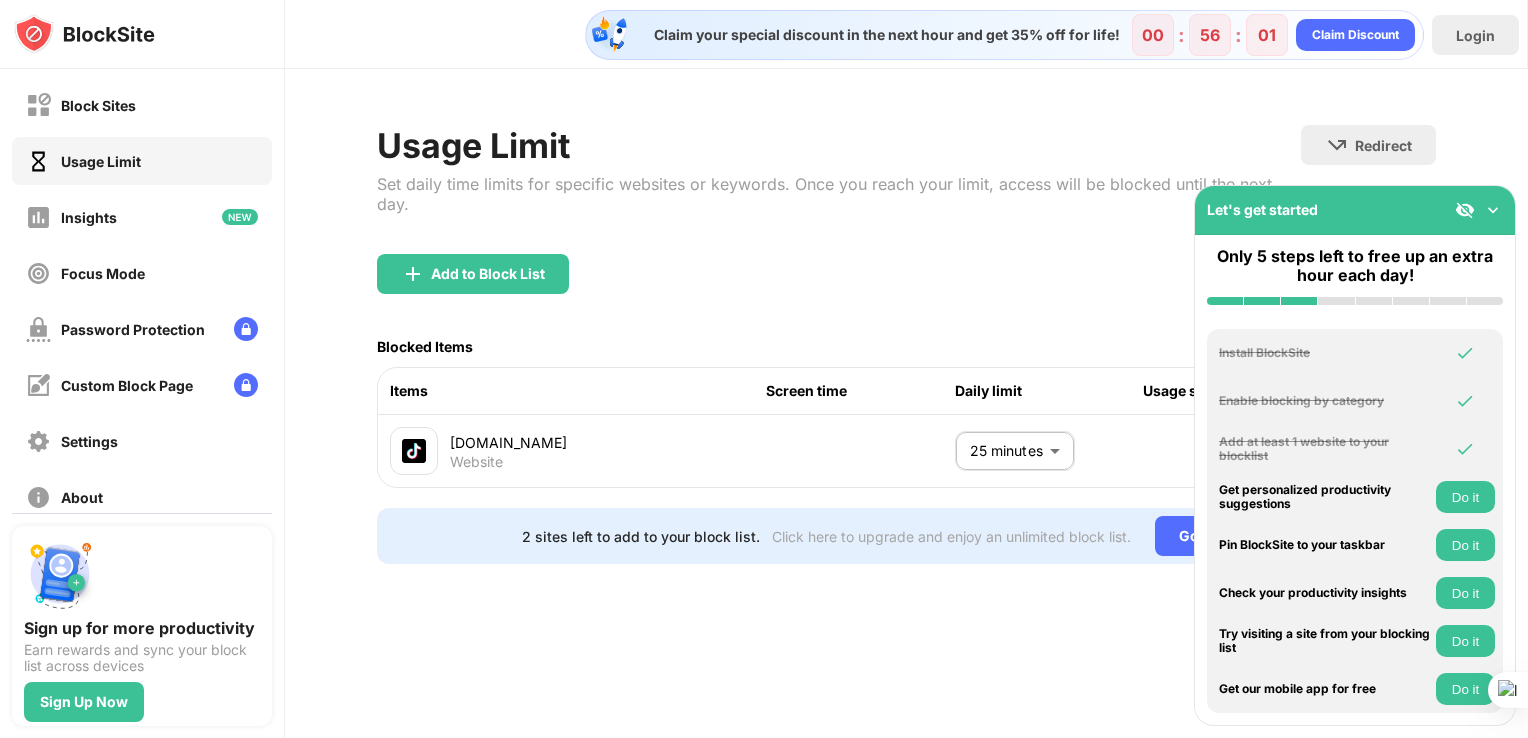 scroll, scrollTop: 0, scrollLeft: 26, axis: horizontal 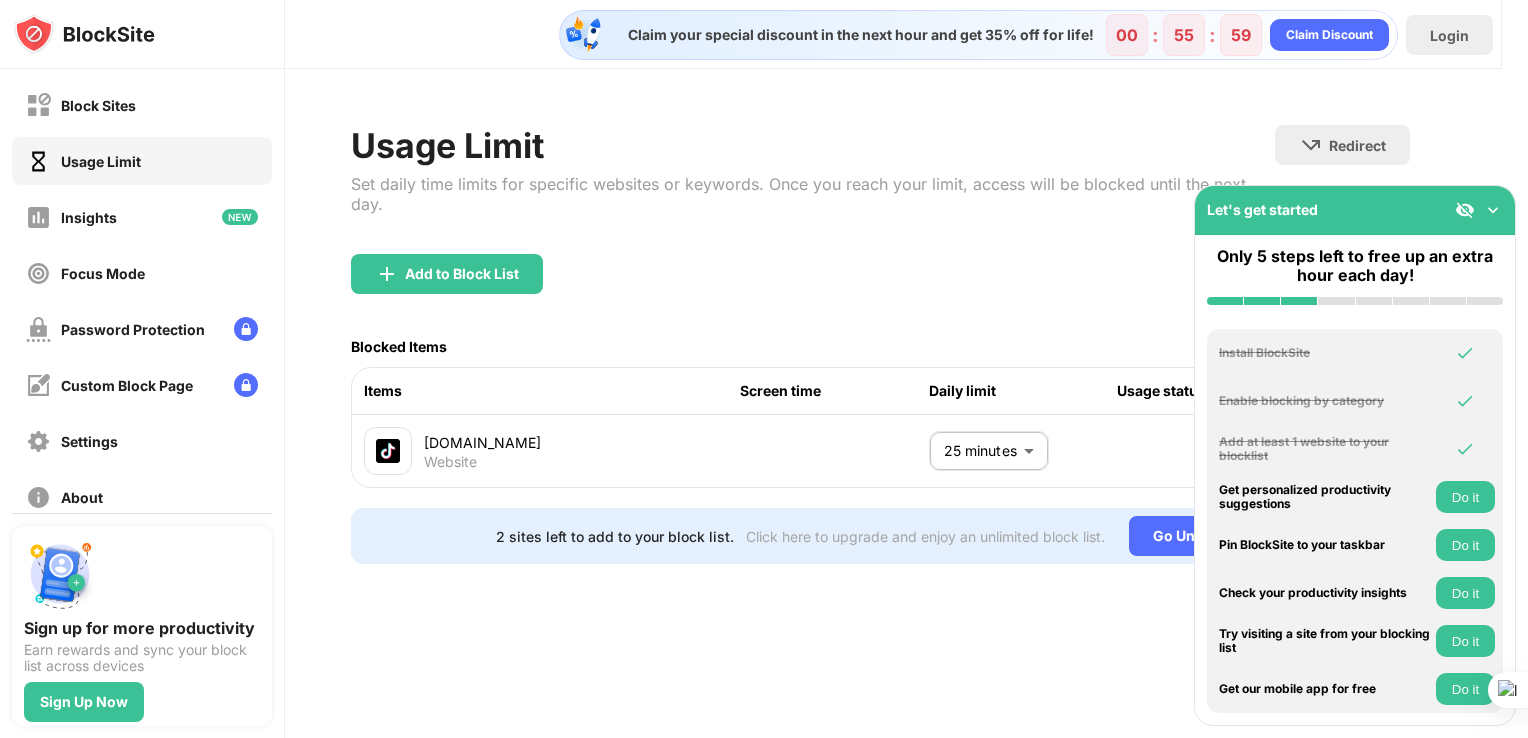 click at bounding box center (1493, 210) 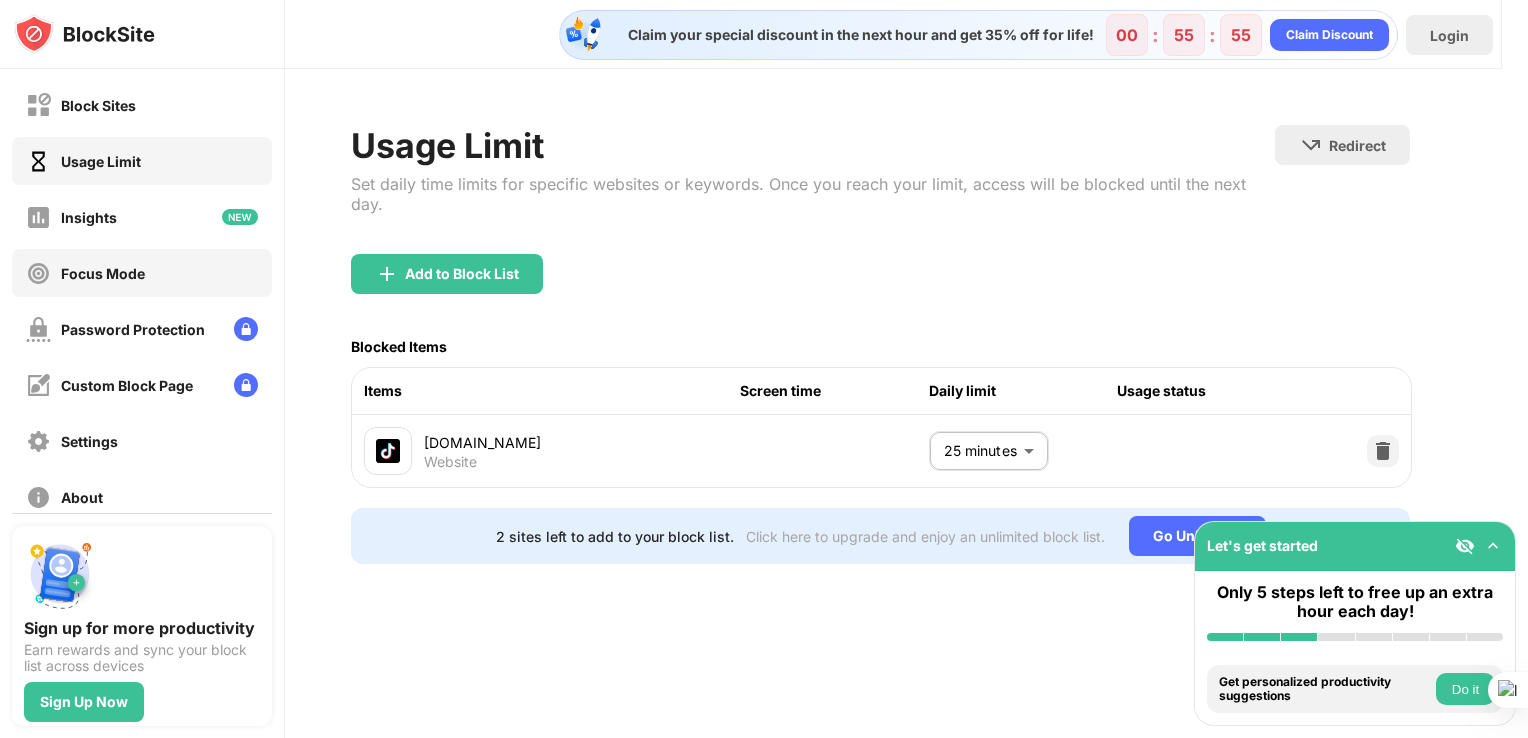 click on "Focus Mode" at bounding box center [103, 273] 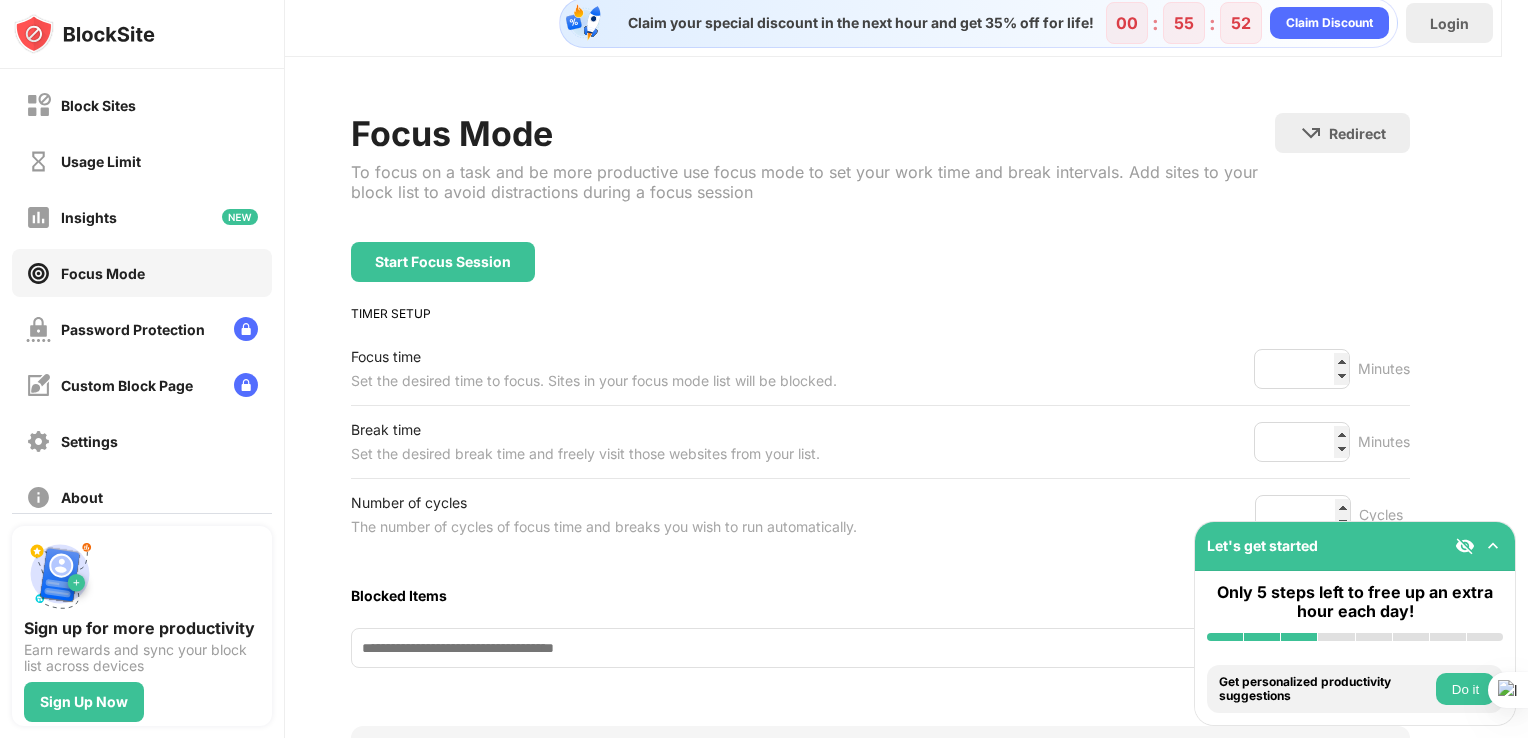 scroll, scrollTop: 0, scrollLeft: 26, axis: horizontal 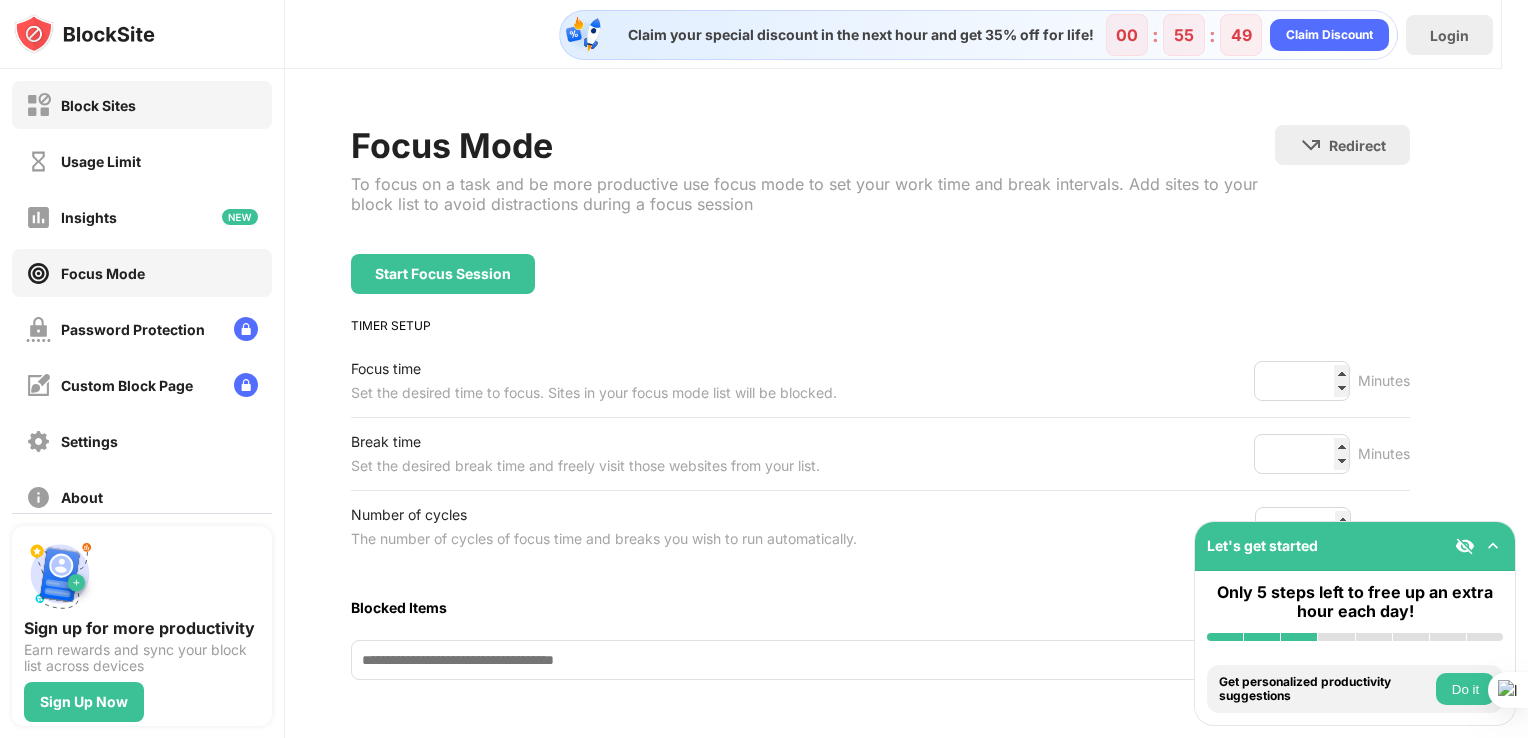 click on "Block Sites" at bounding box center [98, 105] 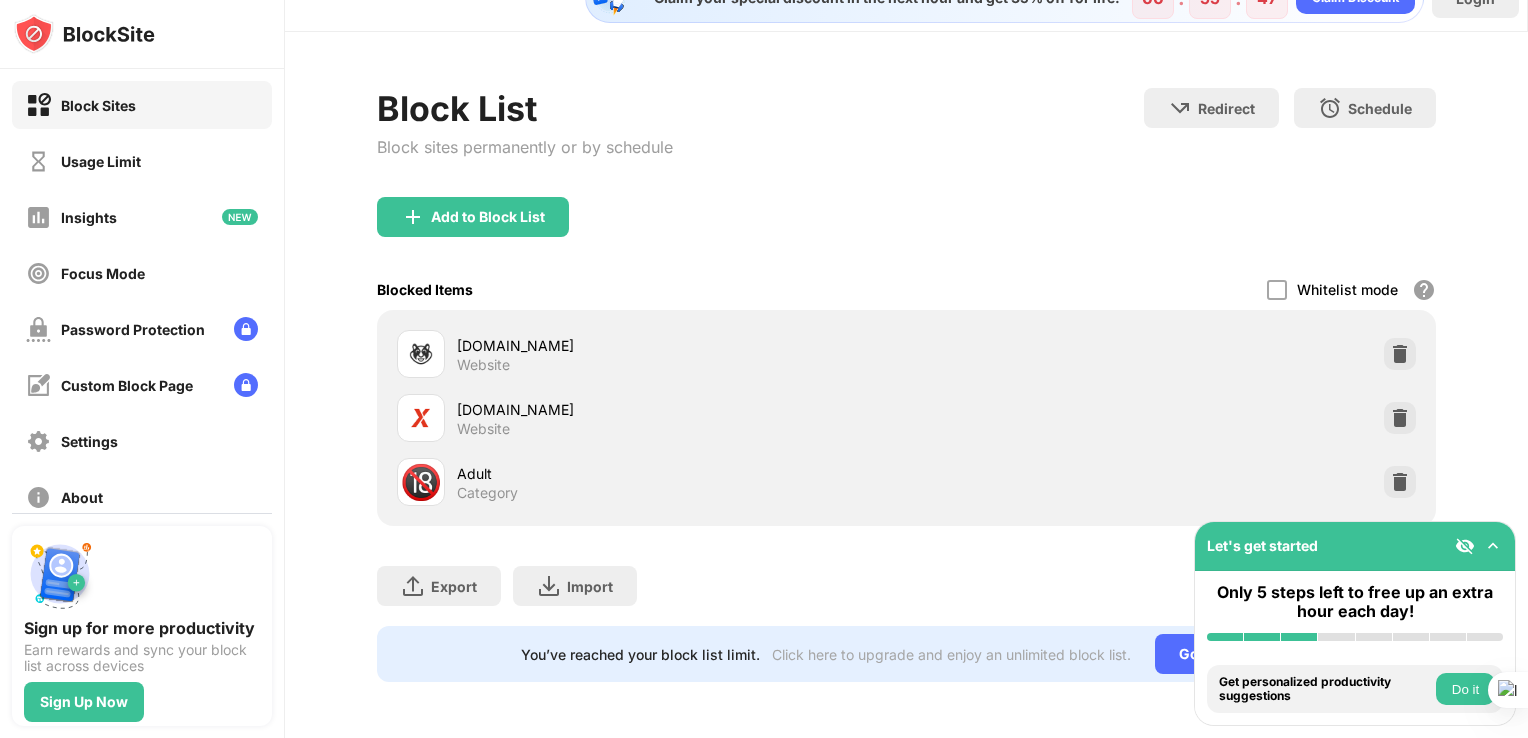 scroll, scrollTop: 0, scrollLeft: 15, axis: horizontal 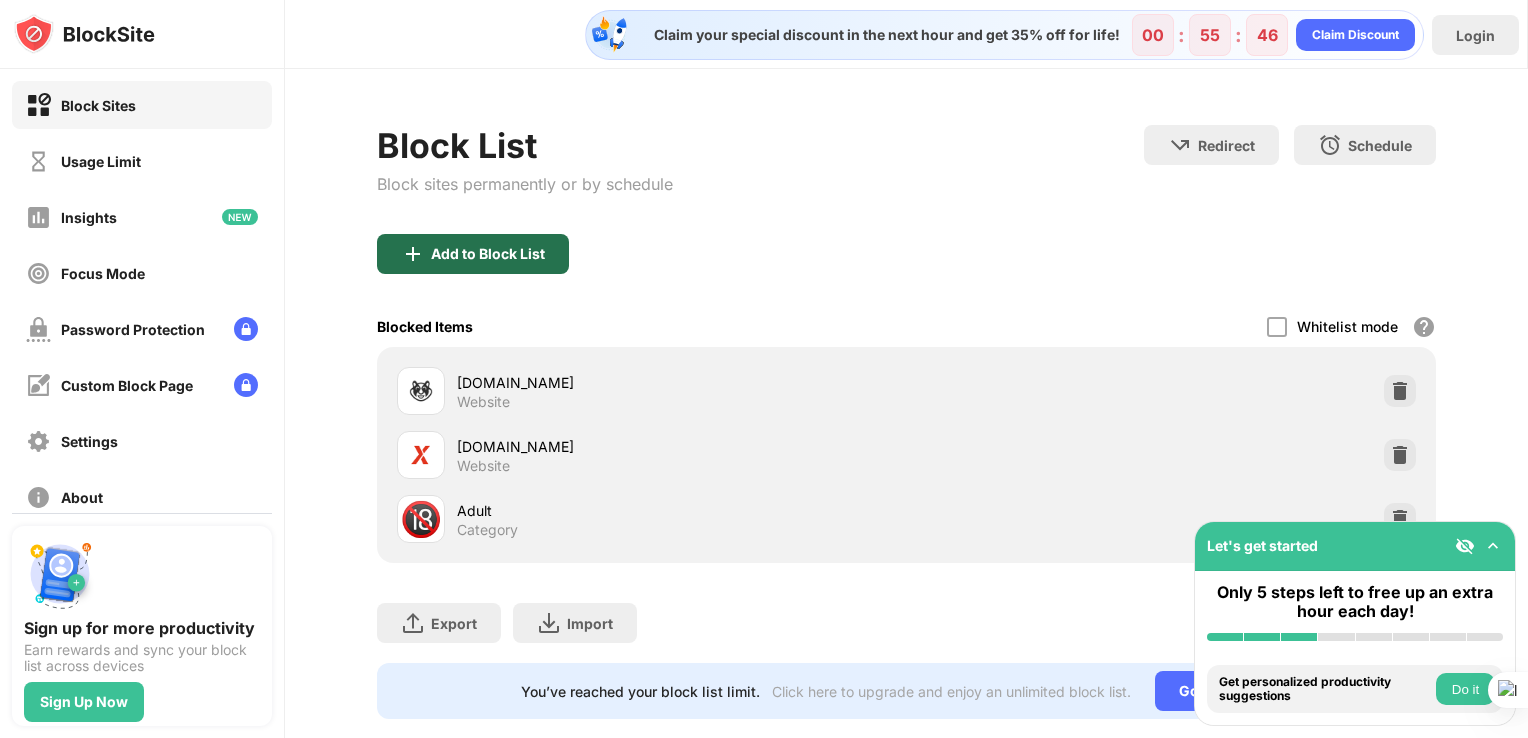 click on "Add to Block List" at bounding box center (488, 254) 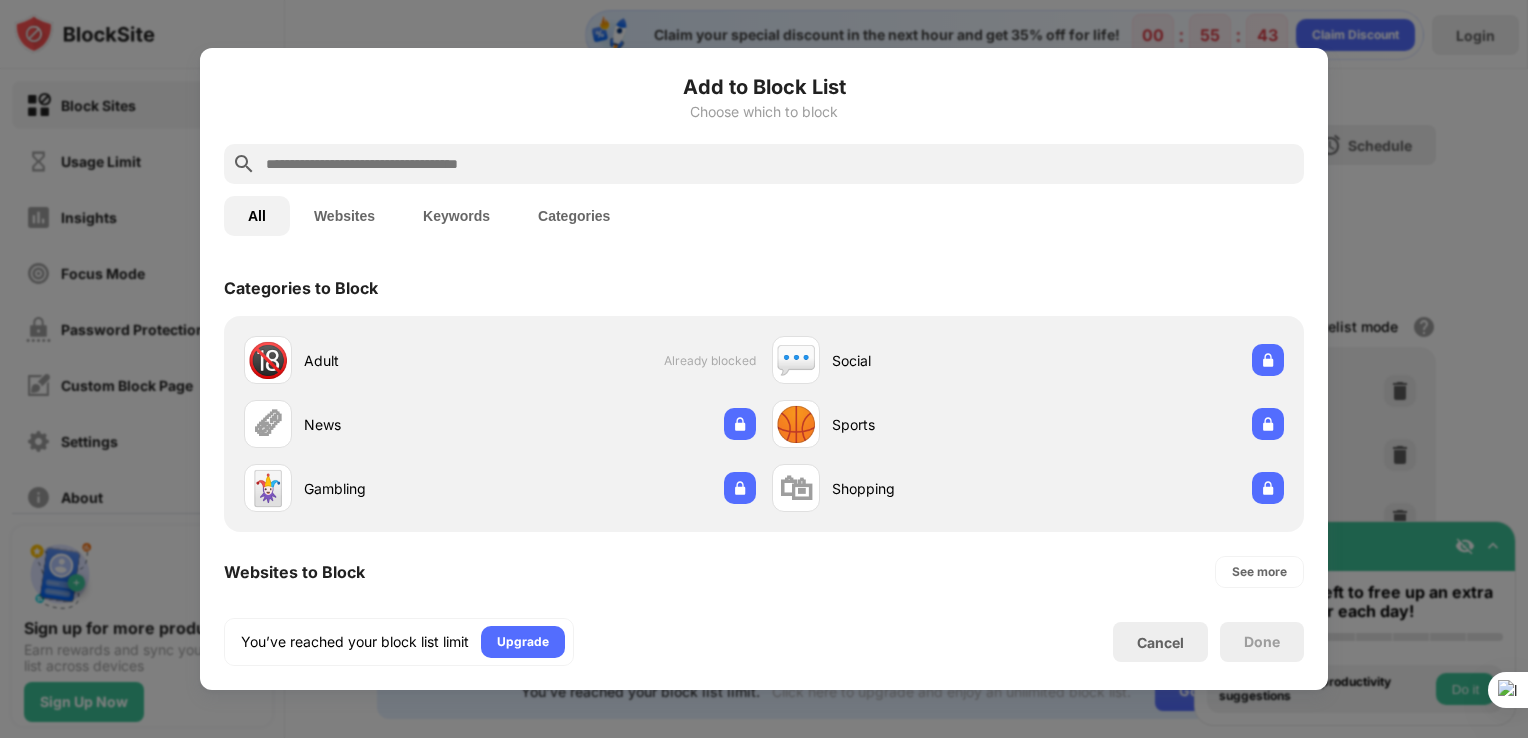 click on "Keywords" at bounding box center [456, 216] 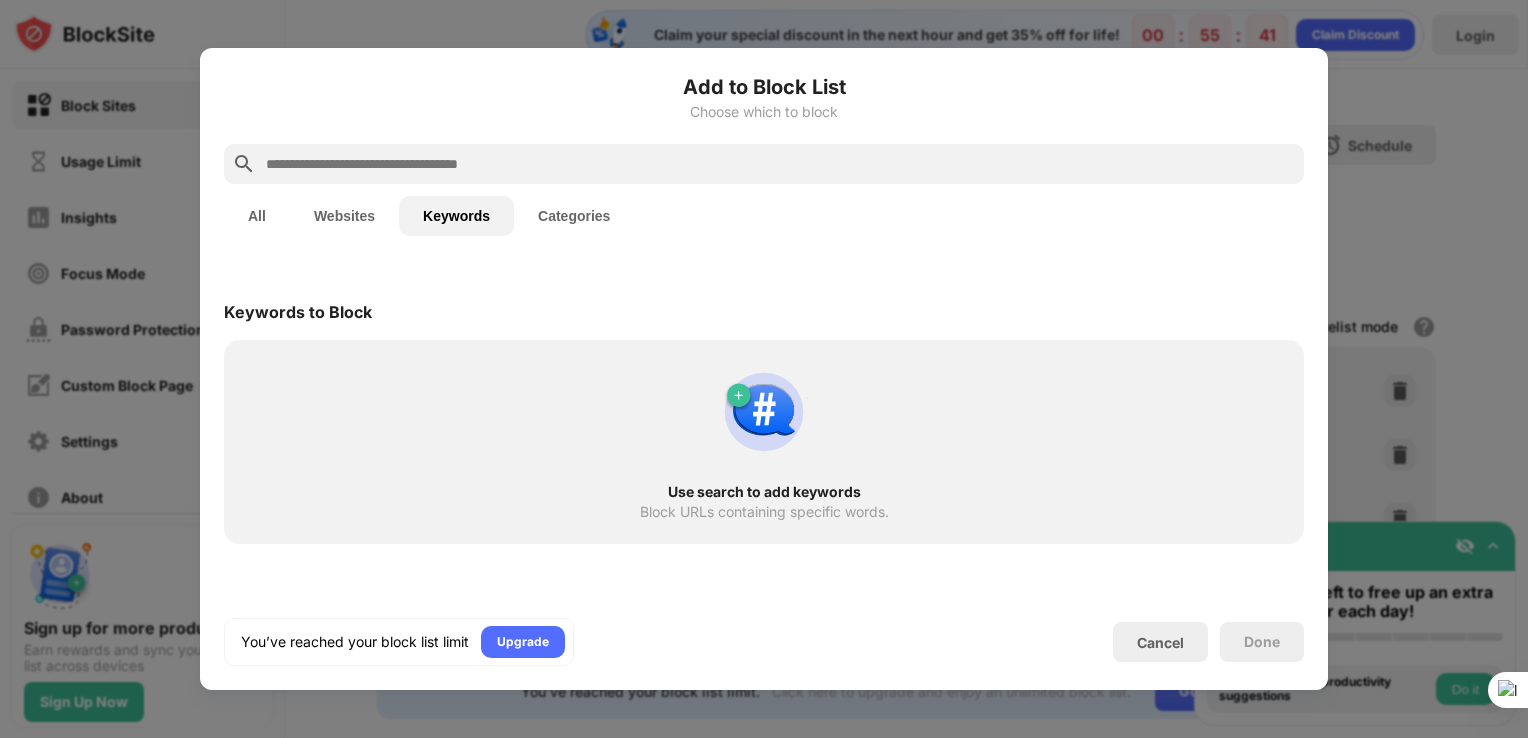 click at bounding box center (780, 164) 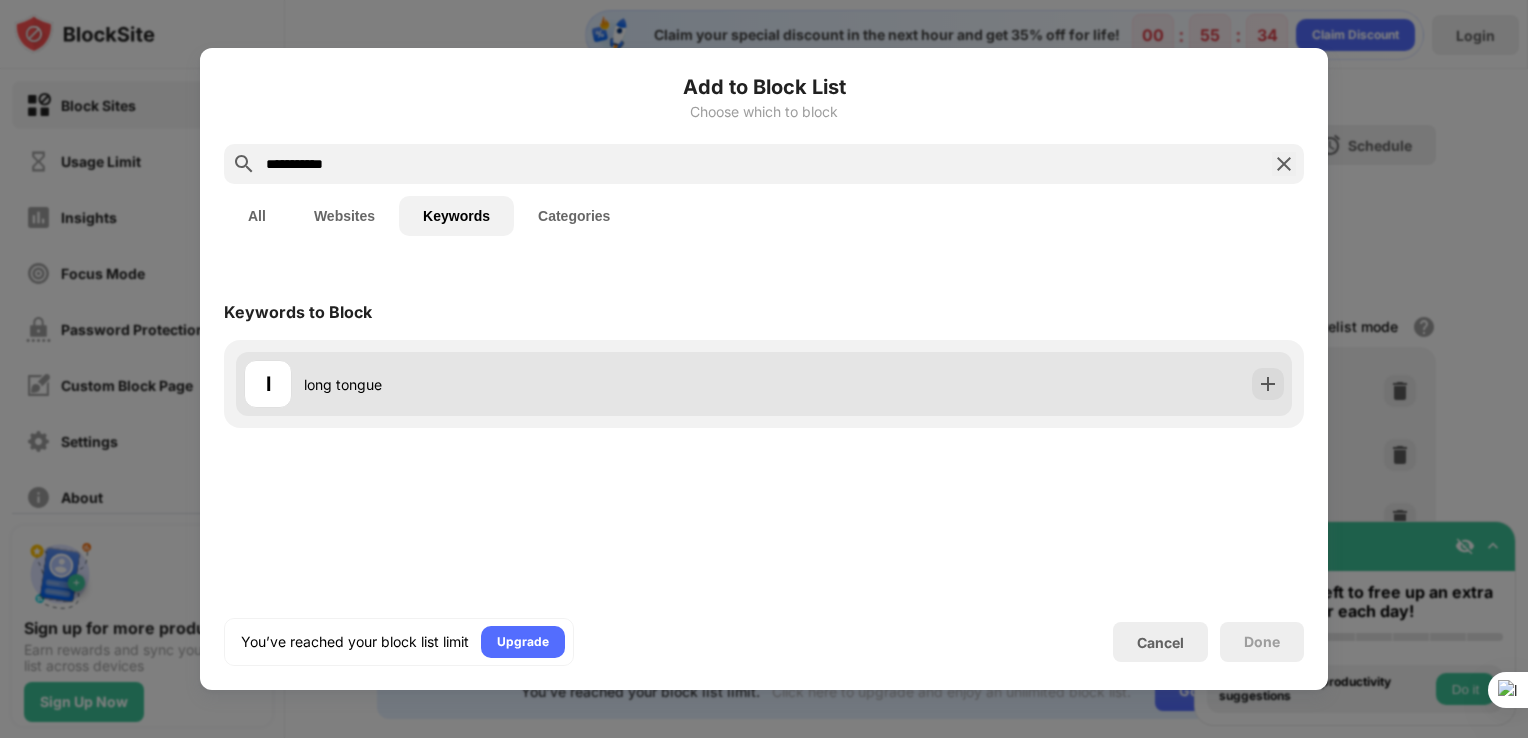 type on "**********" 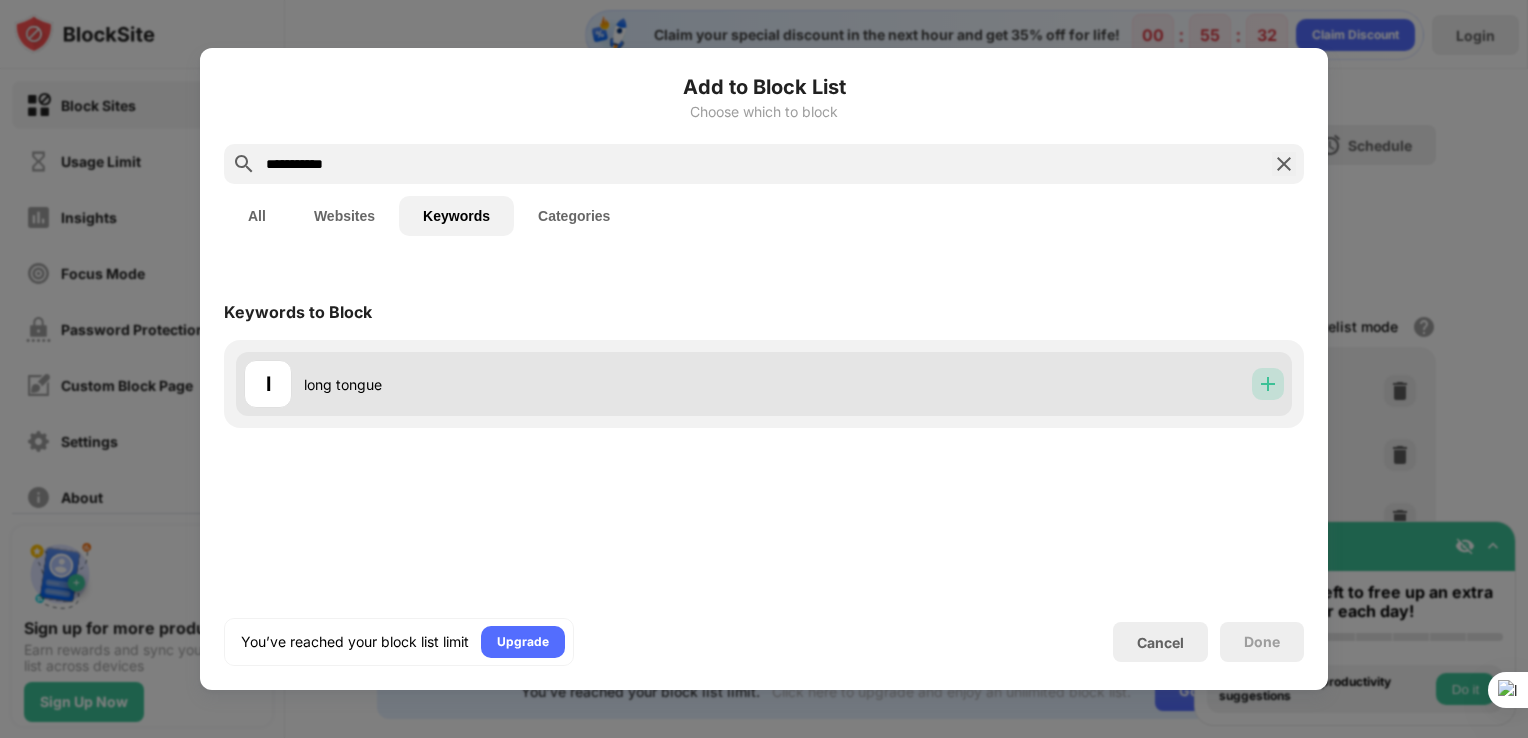 click at bounding box center [1268, 384] 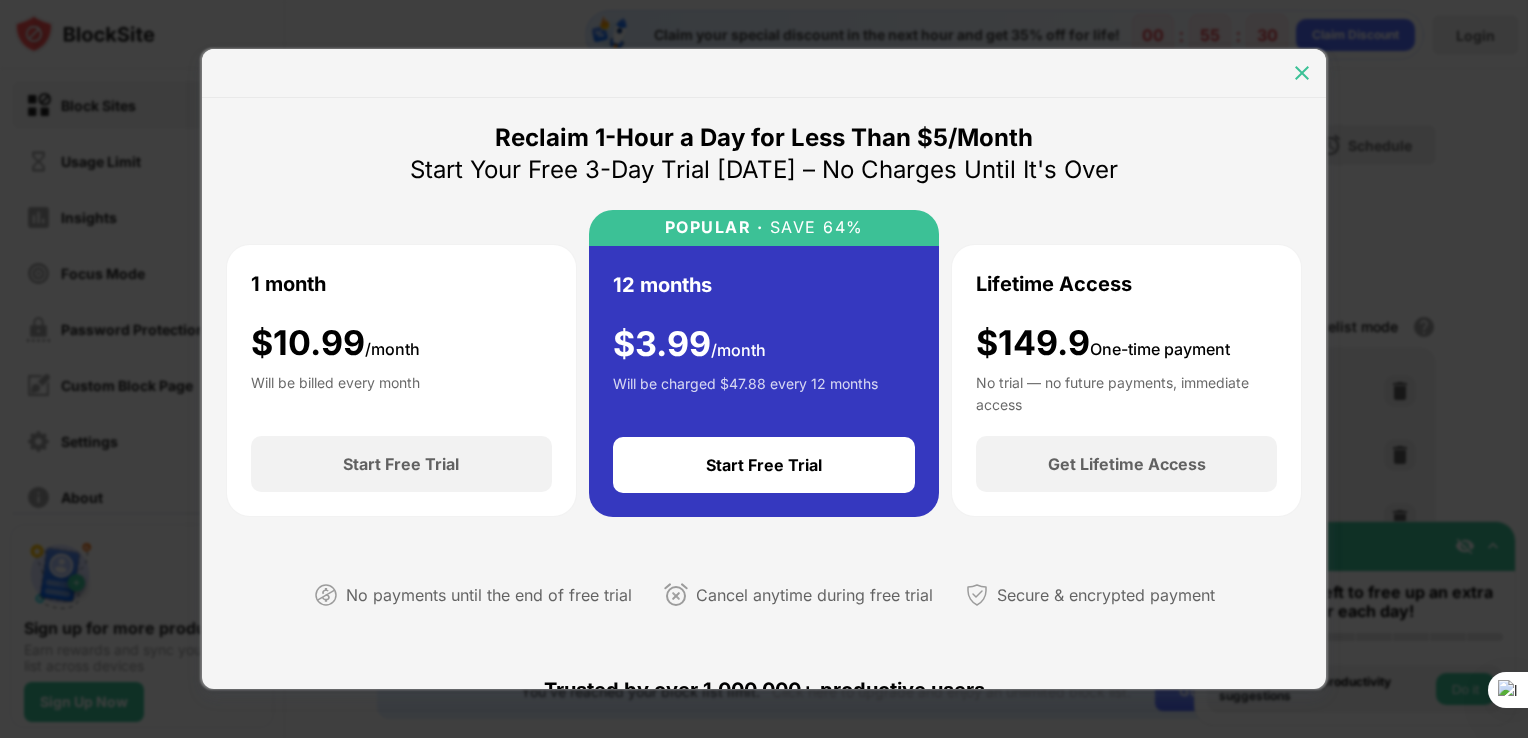 click at bounding box center [1302, 73] 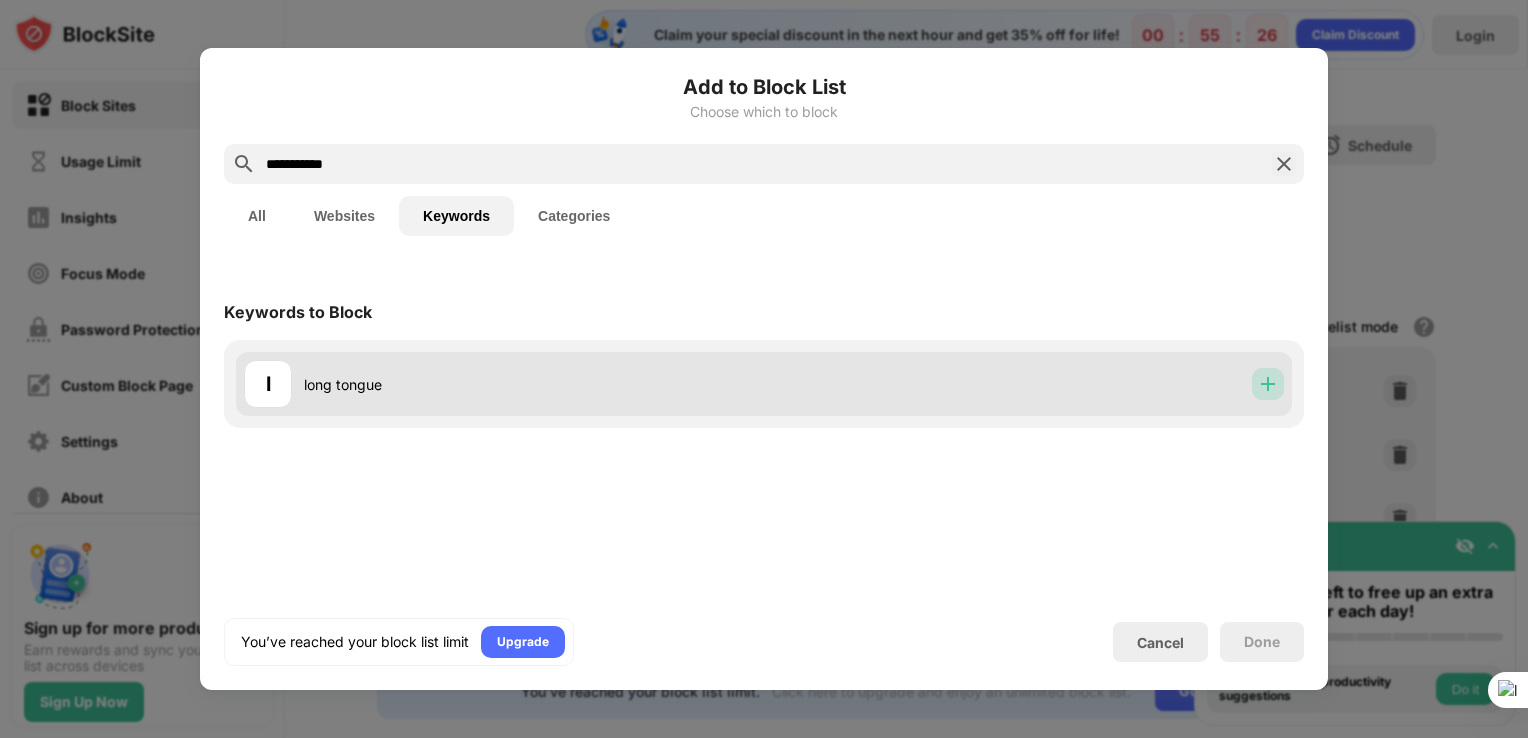 click at bounding box center (1268, 384) 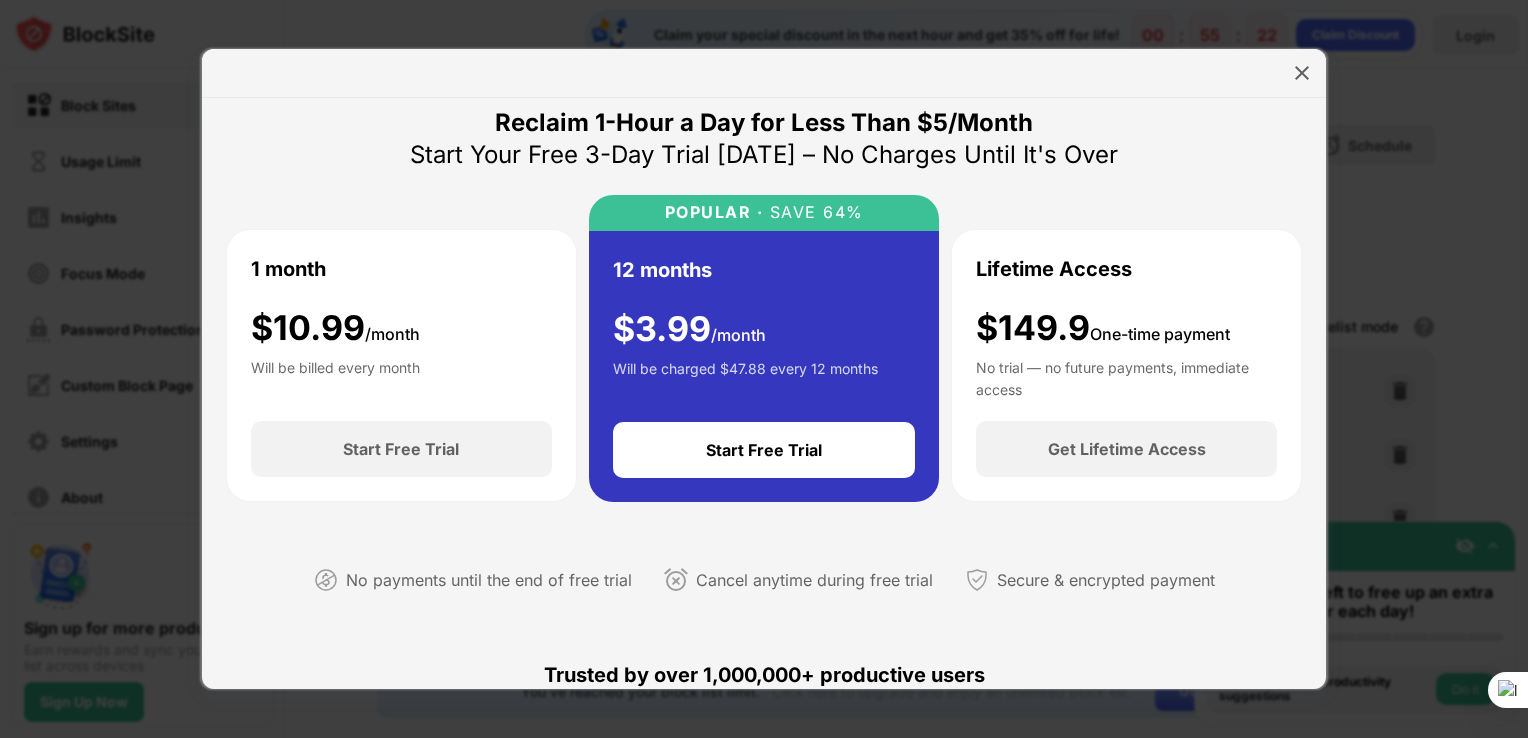 scroll, scrollTop: 0, scrollLeft: 0, axis: both 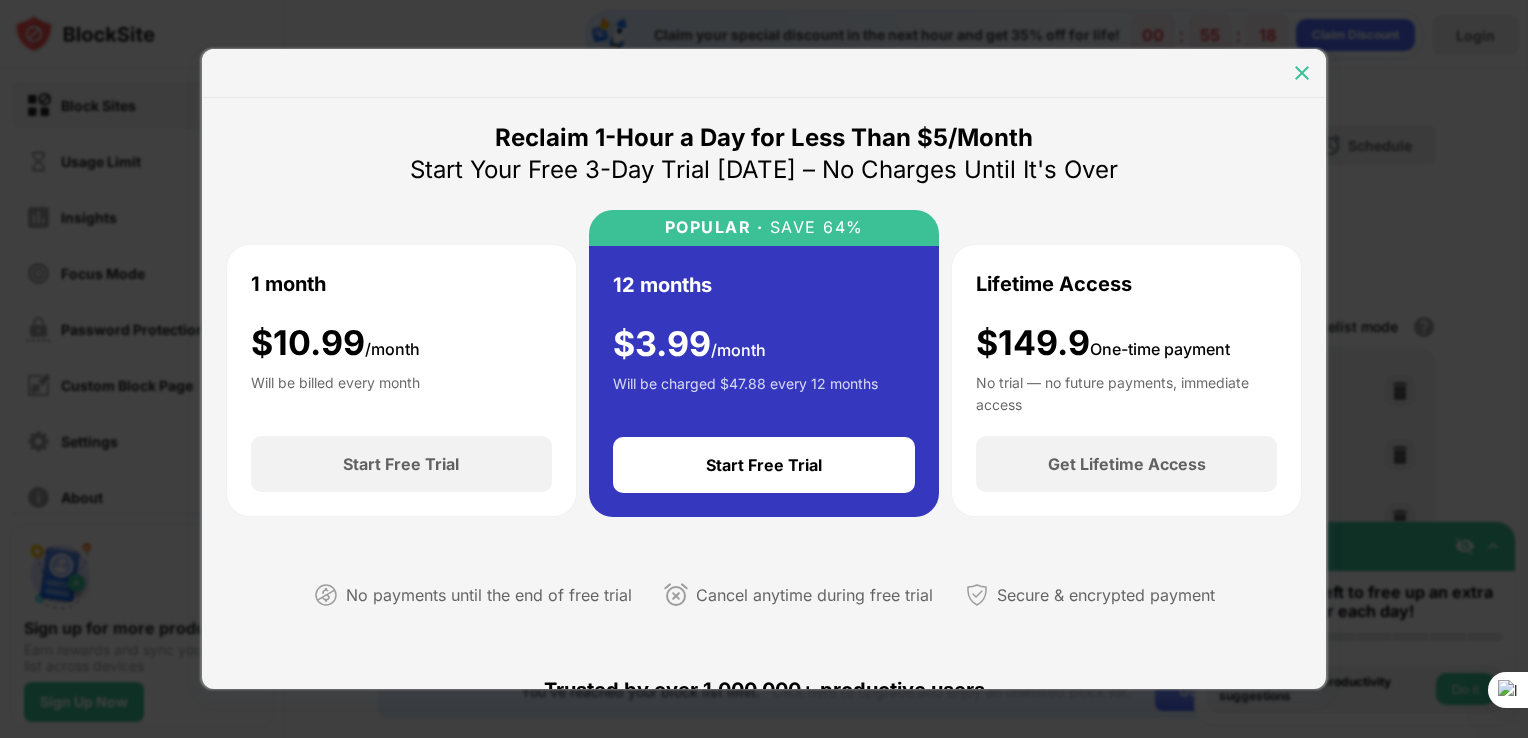 click at bounding box center (1302, 73) 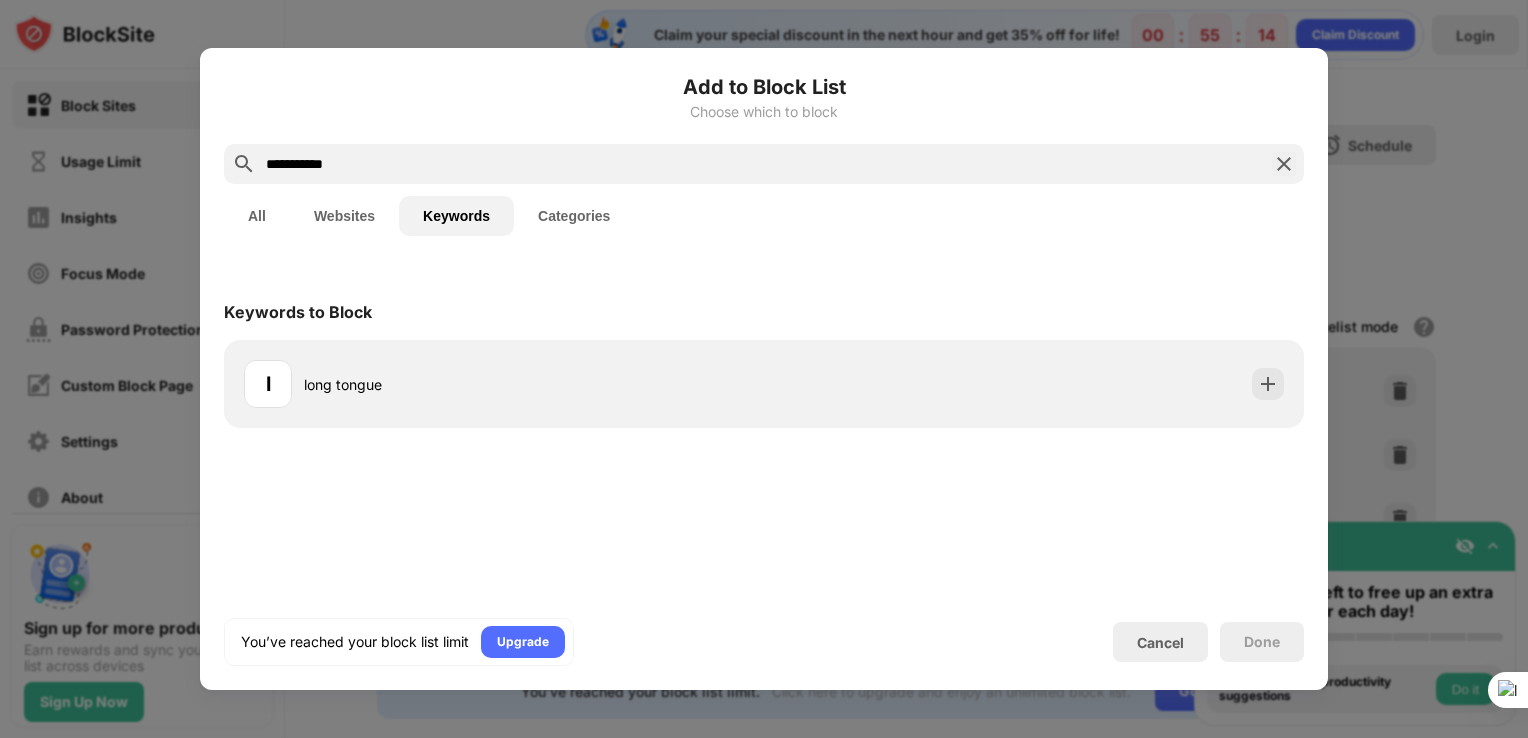 click at bounding box center [1284, 164] 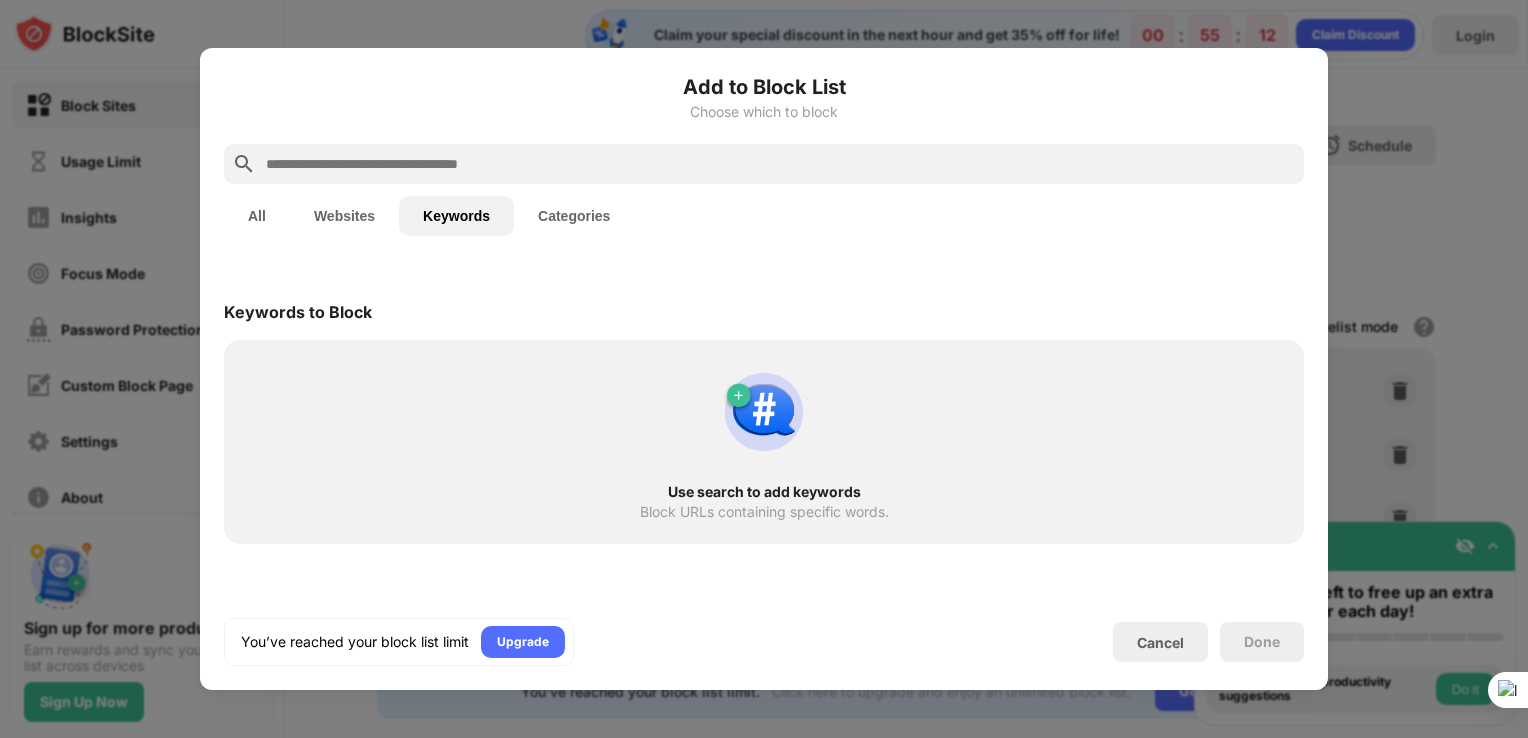 click on "Websites" at bounding box center [344, 216] 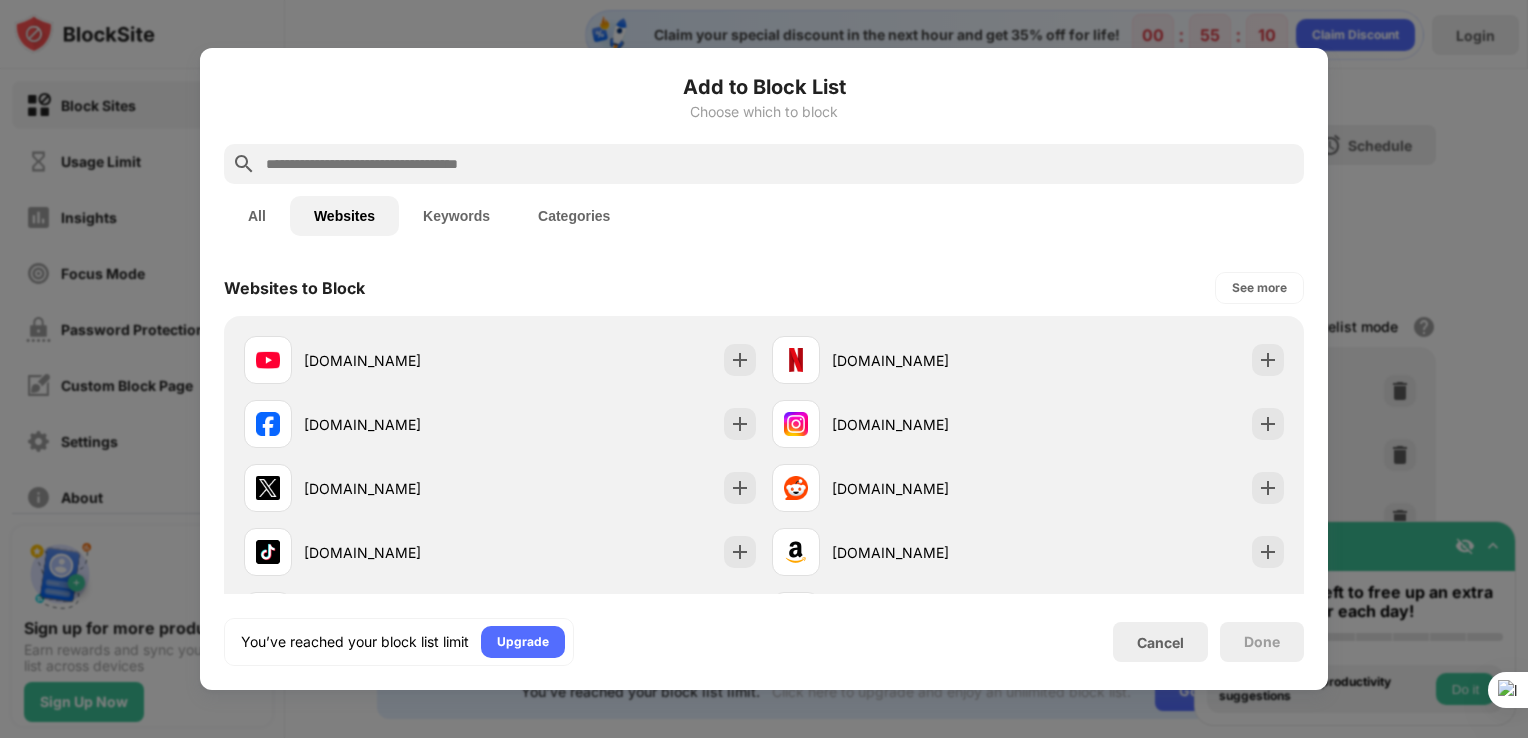 click on "Keywords" at bounding box center [456, 216] 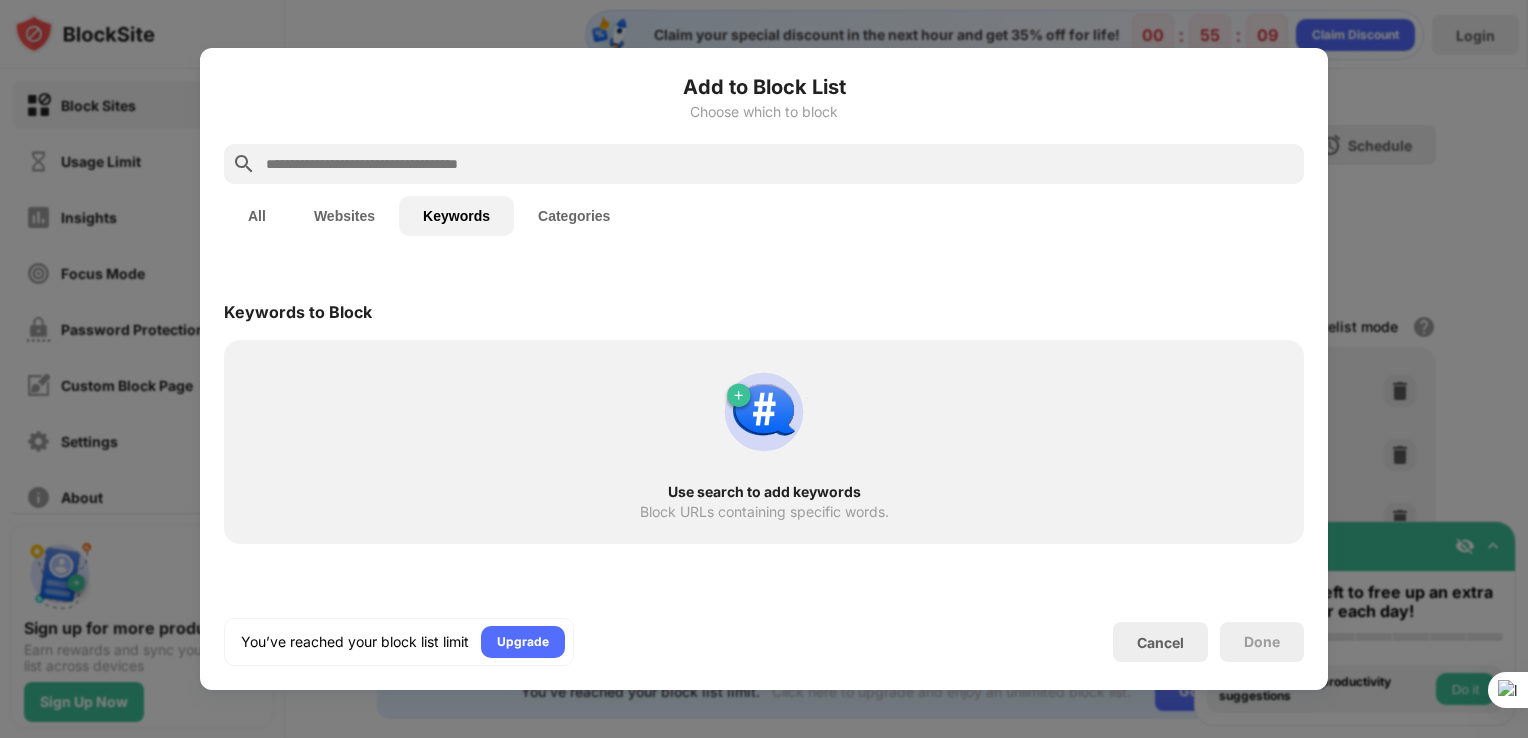 click at bounding box center [780, 164] 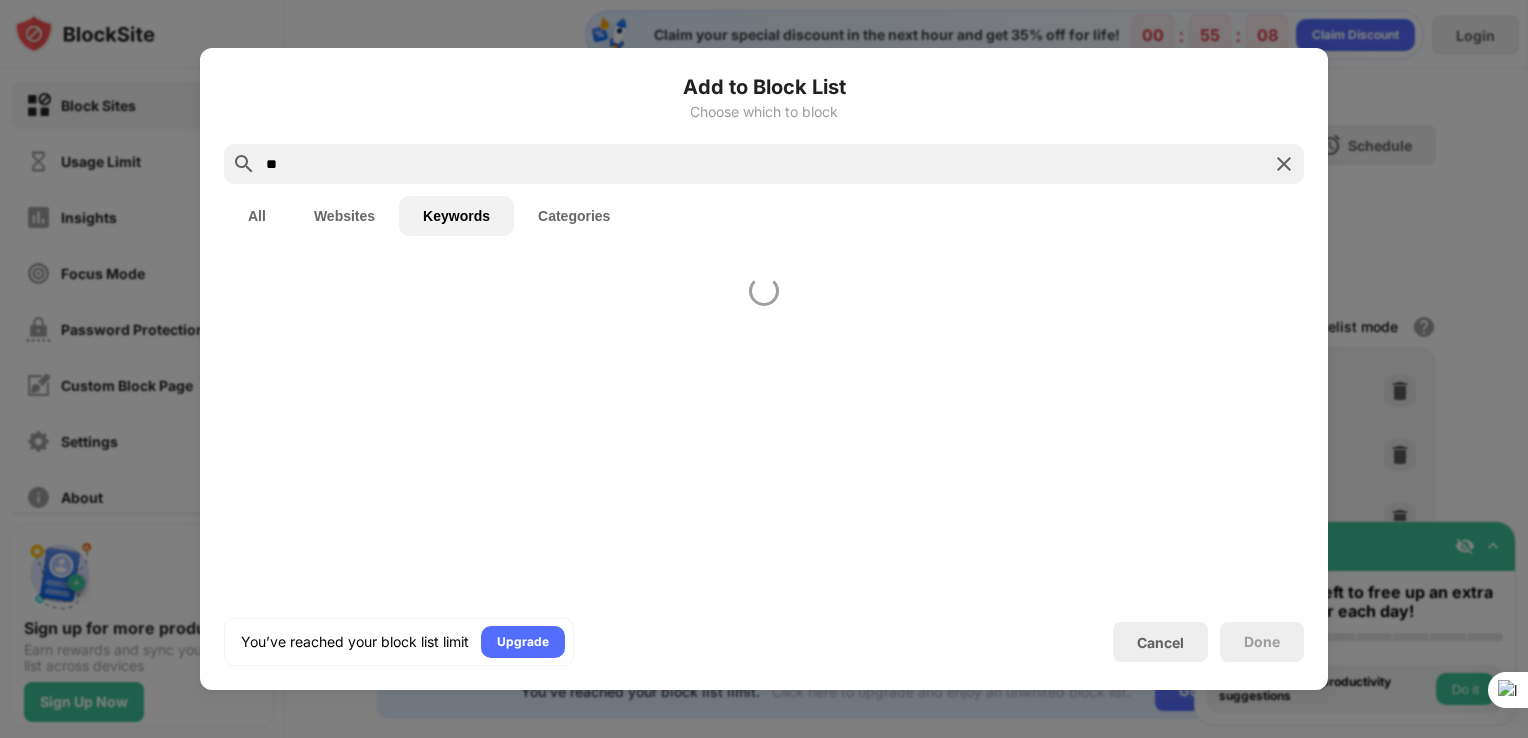 click on "**" at bounding box center [764, 164] 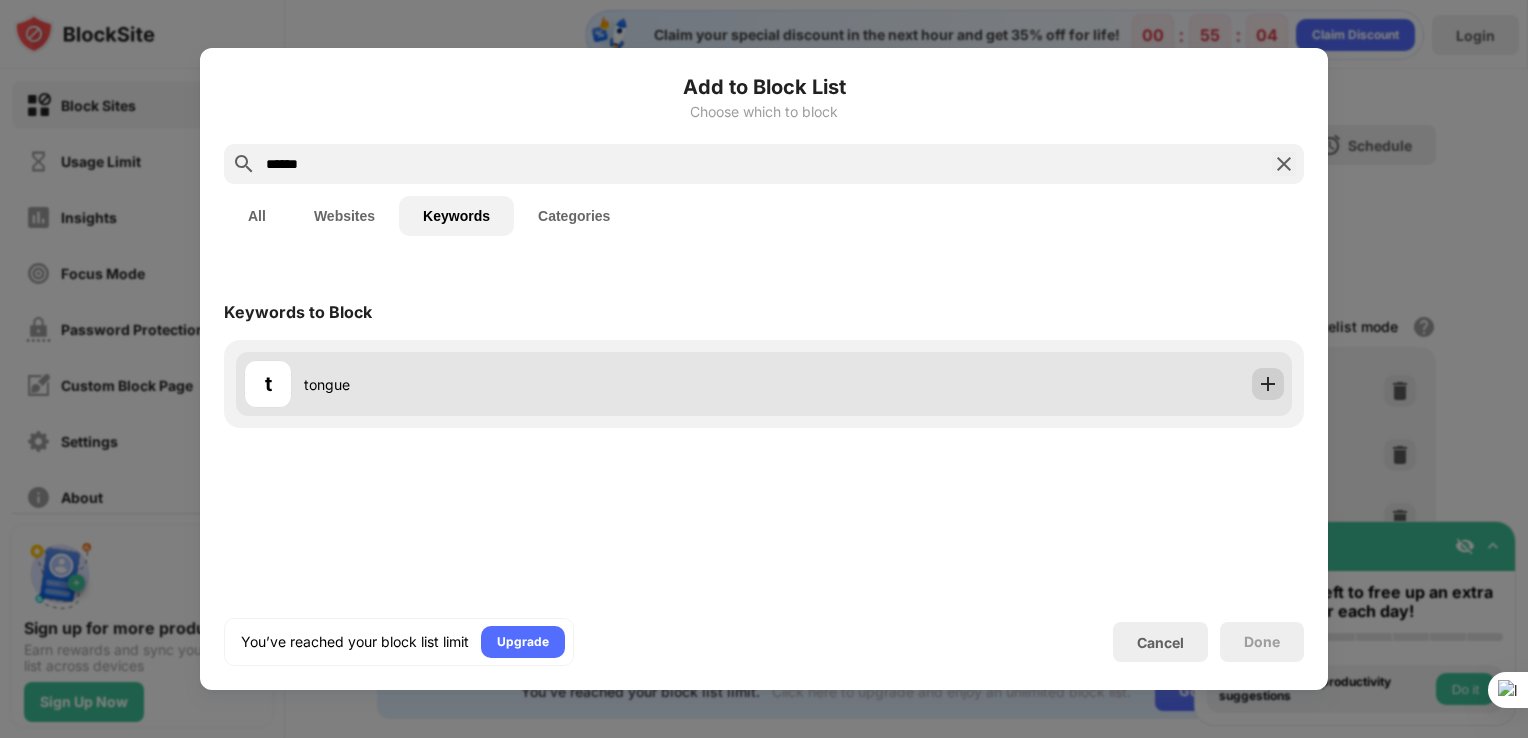 type on "******" 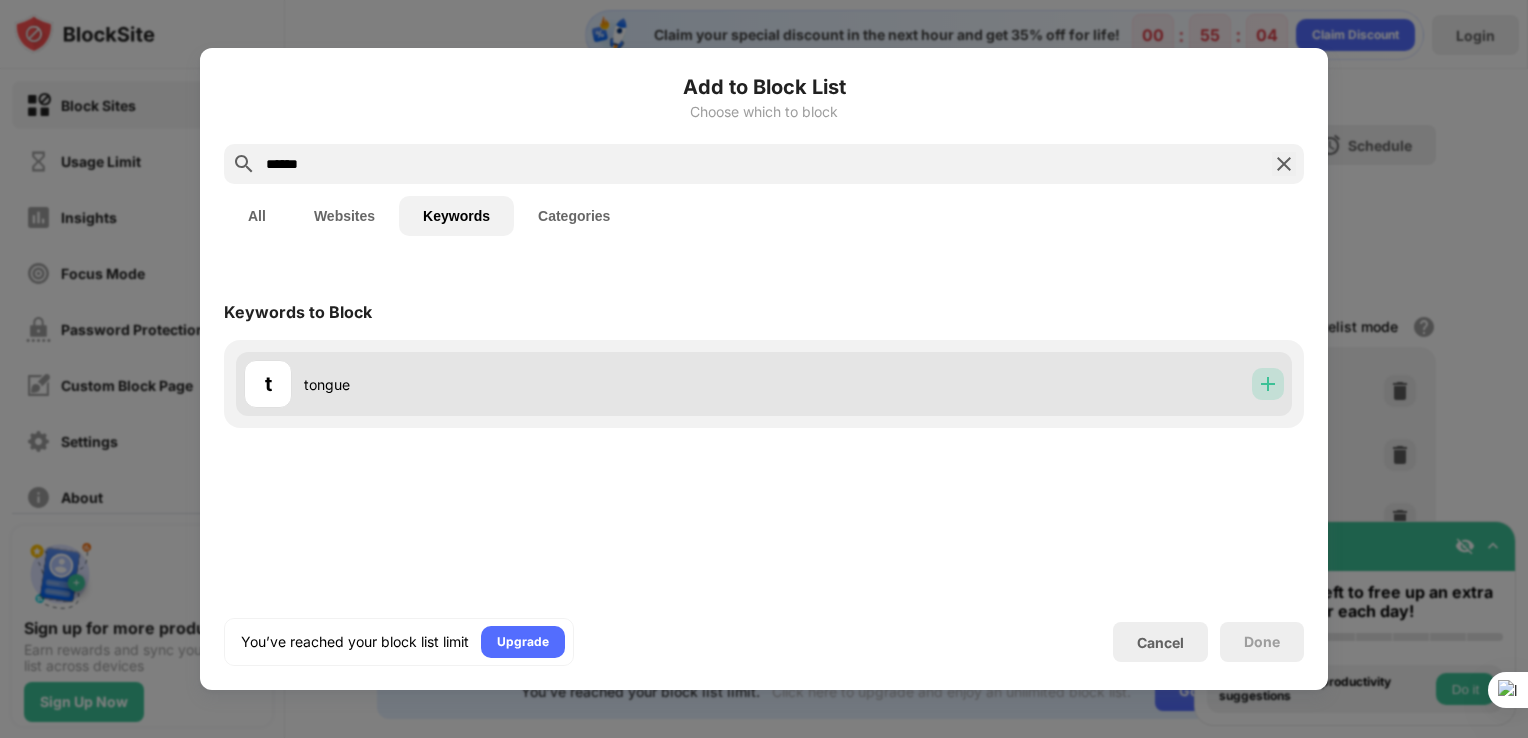 click at bounding box center (1268, 384) 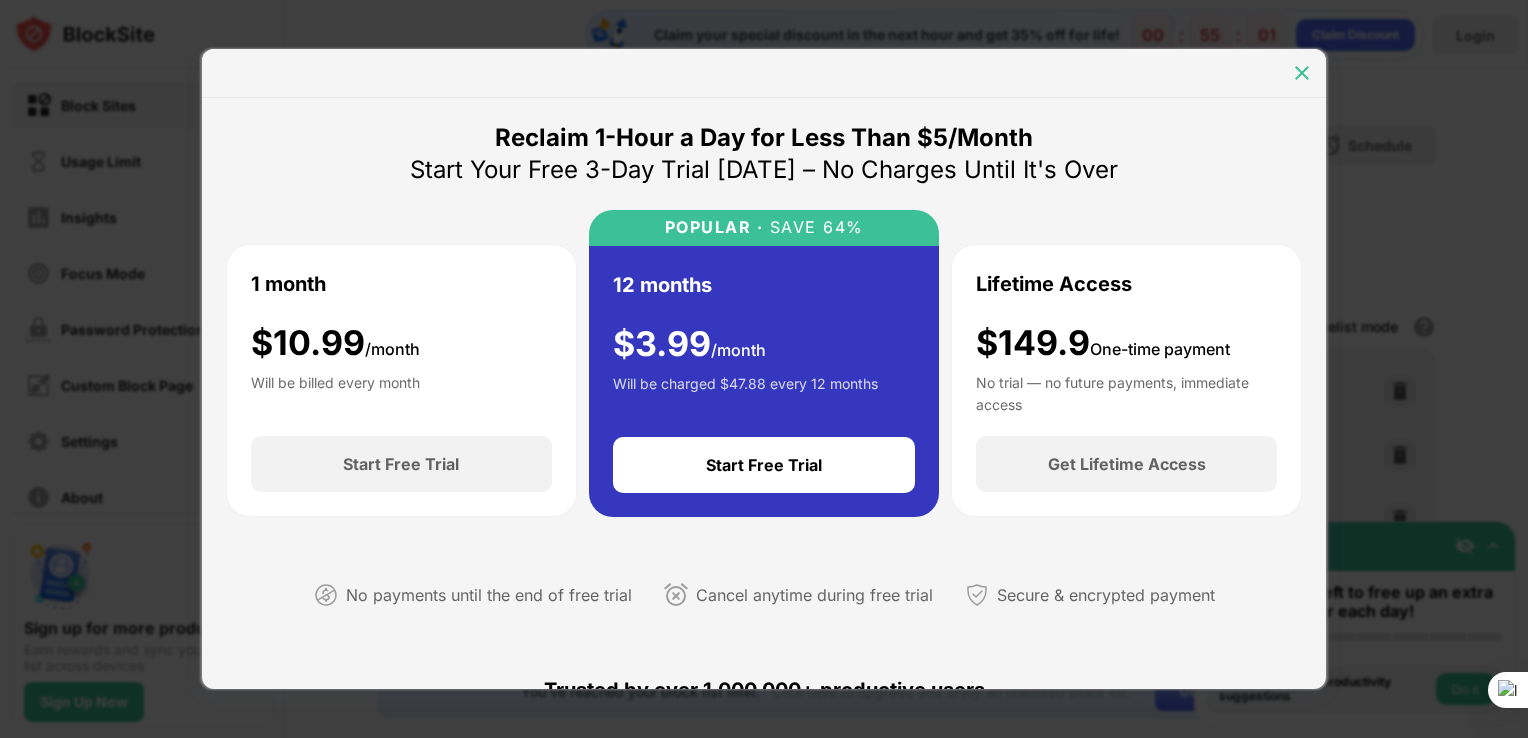 click at bounding box center (1302, 73) 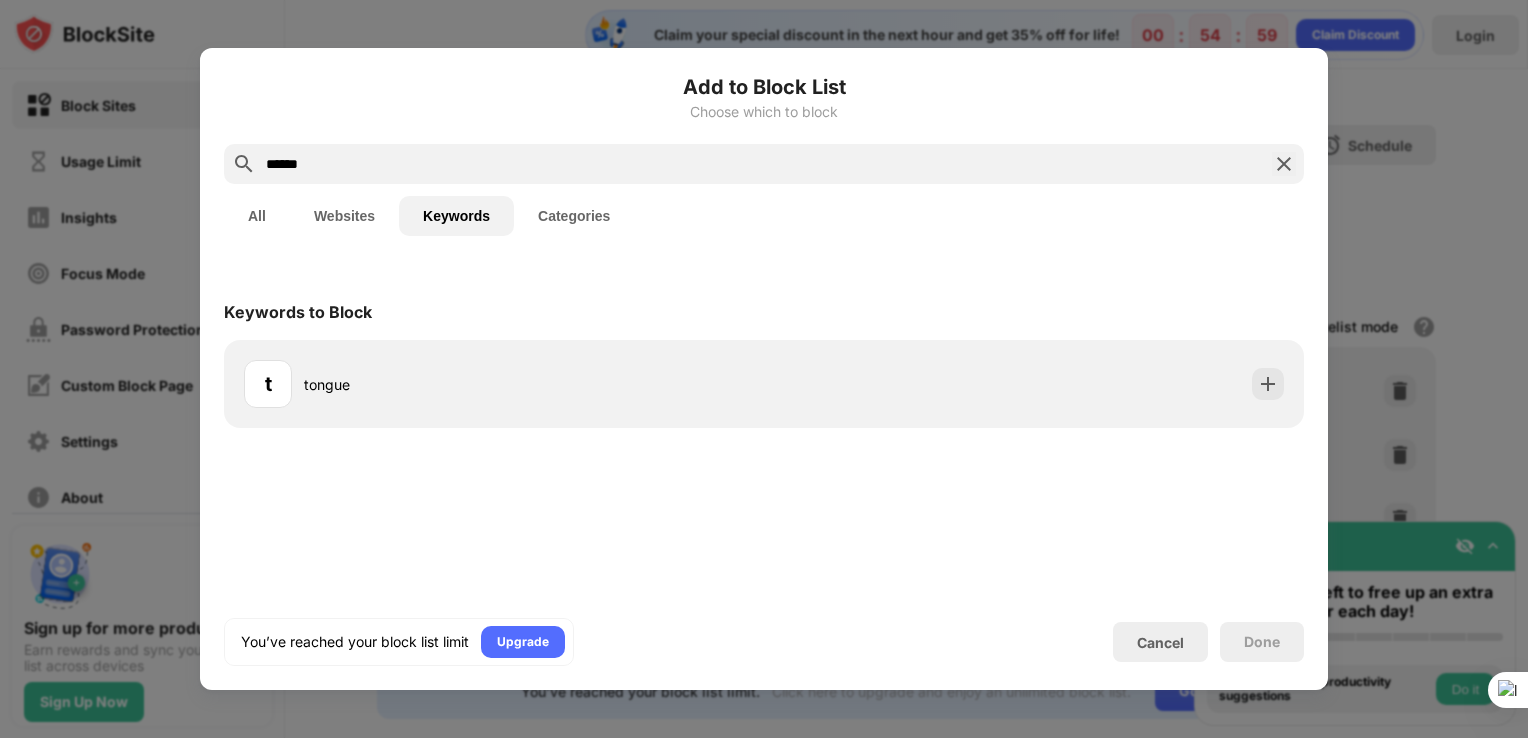 click at bounding box center [1284, 164] 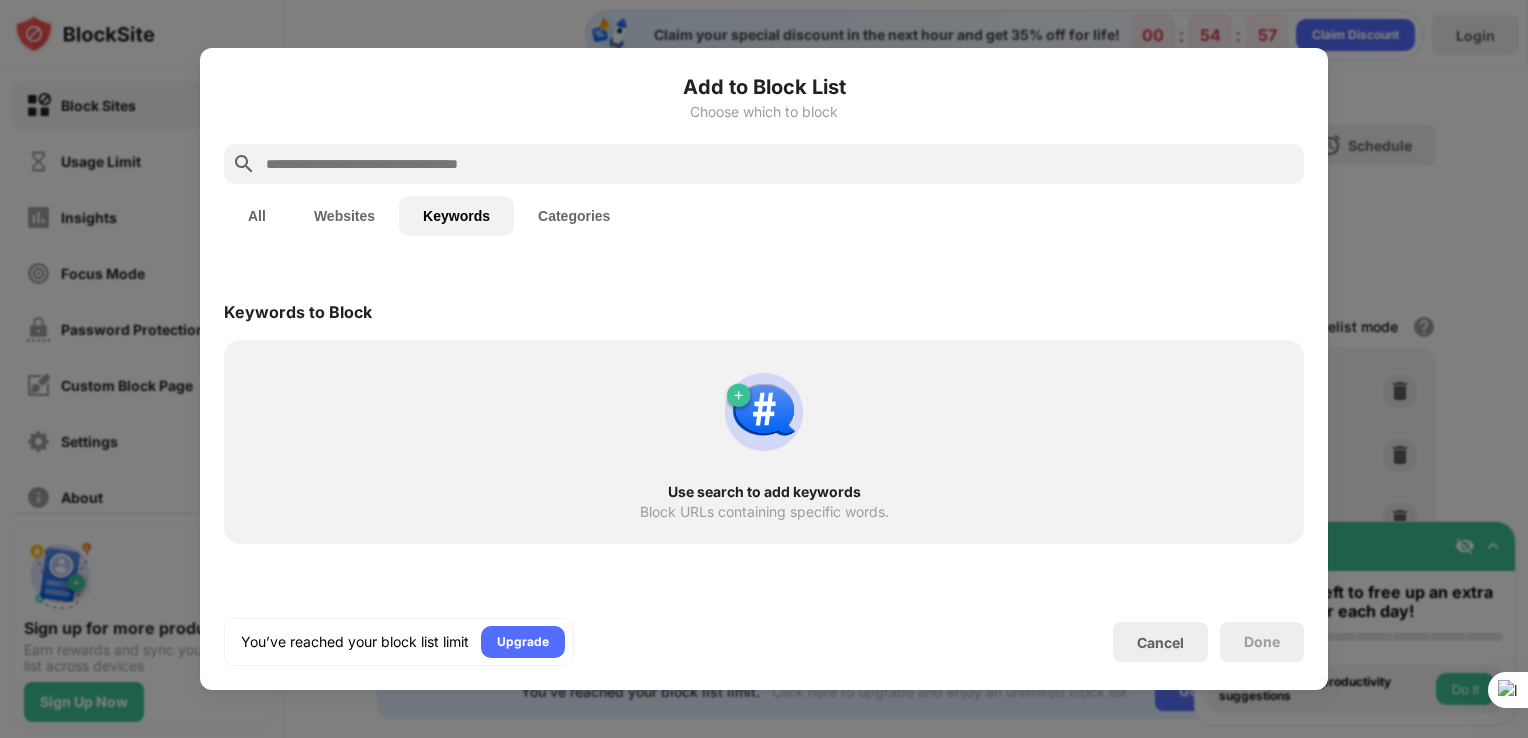 click at bounding box center [764, 369] 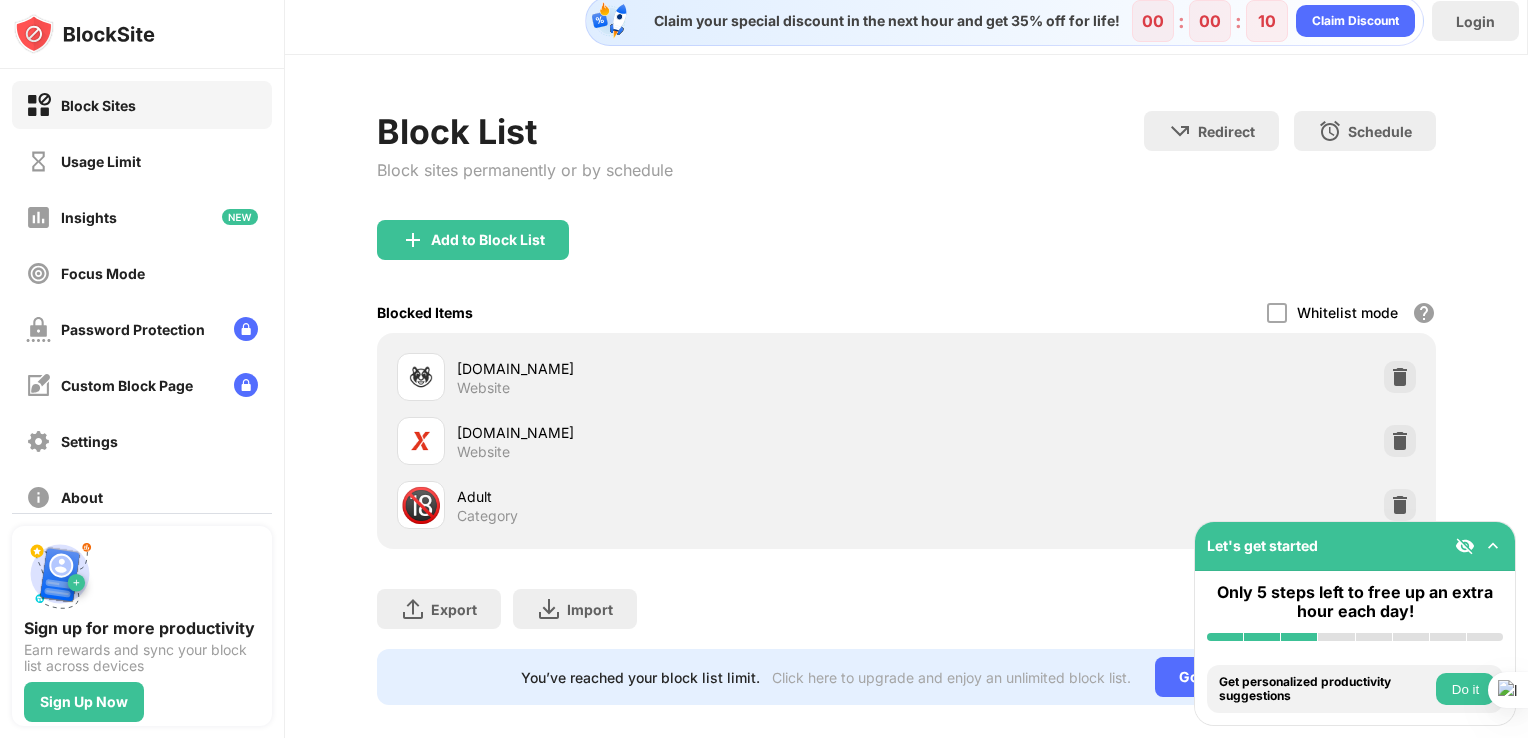 scroll, scrollTop: 47, scrollLeft: 15, axis: both 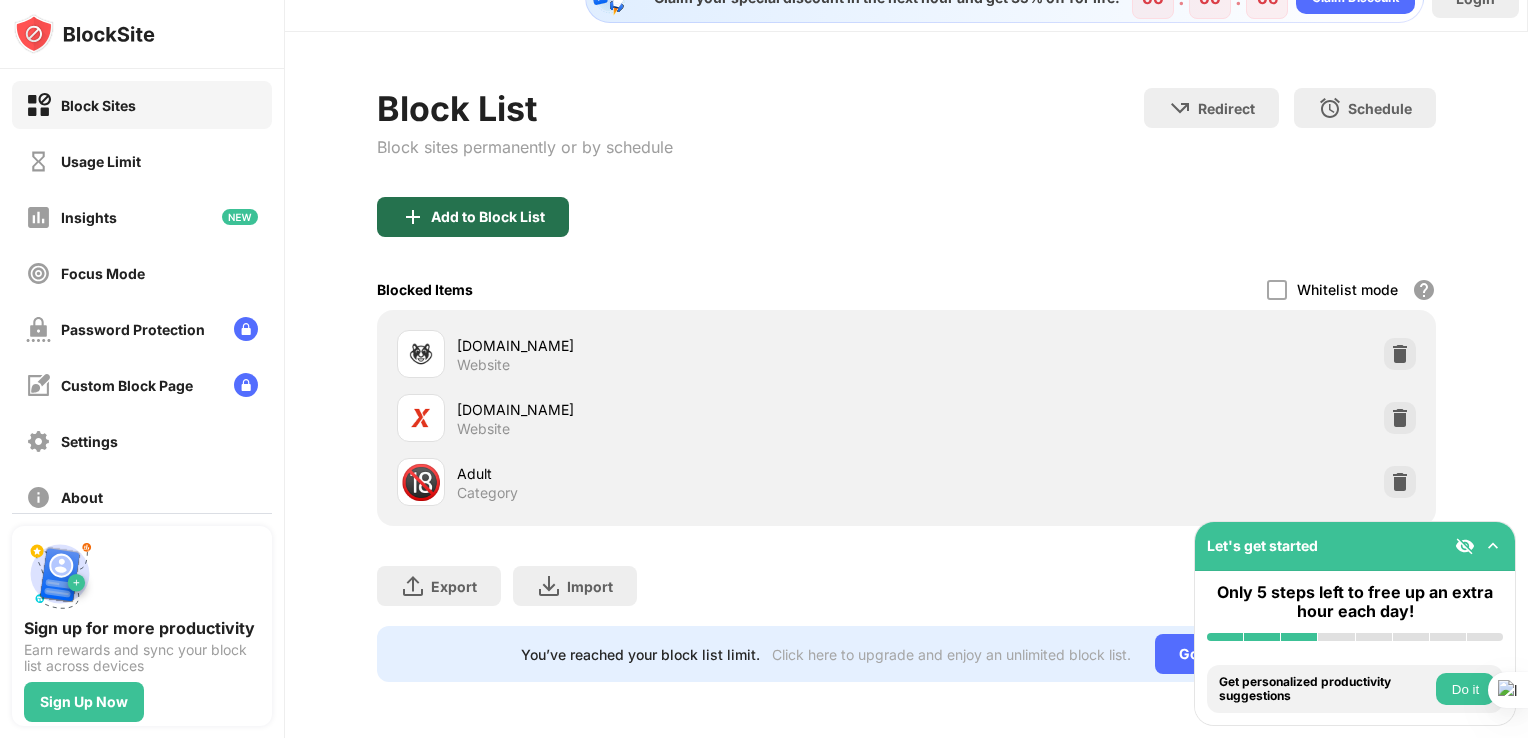 click on "Add to Block List" at bounding box center [488, 217] 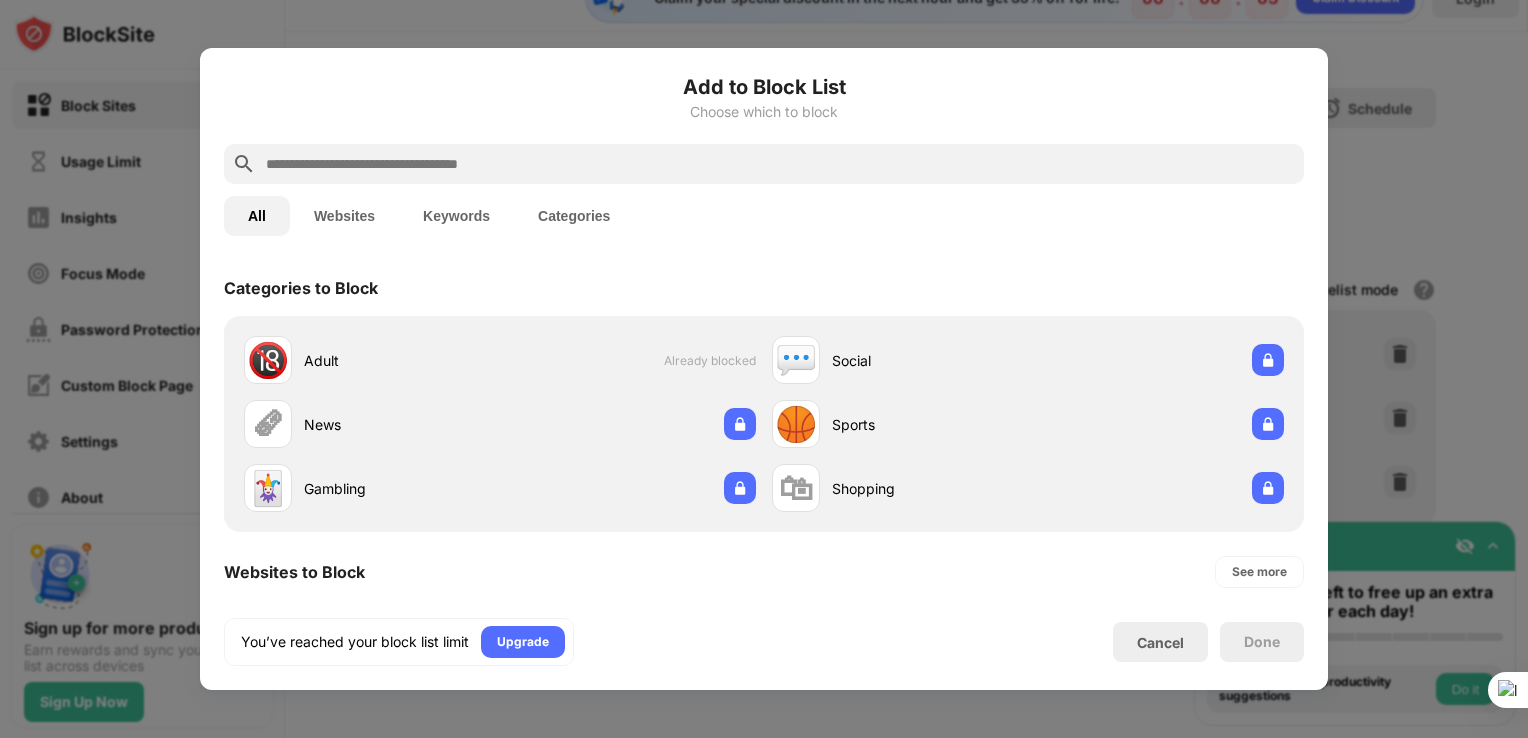click at bounding box center [764, 369] 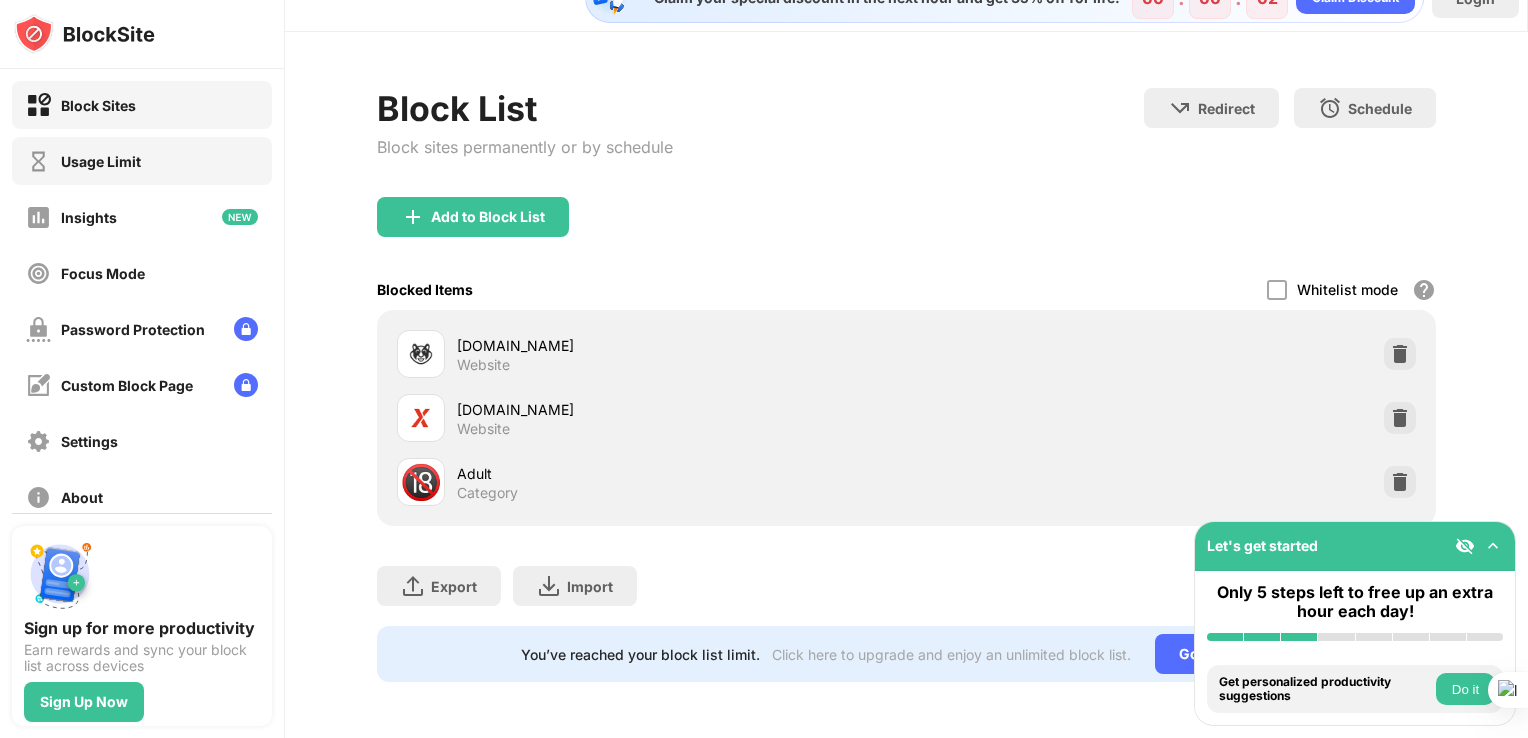 click on "Usage Limit" at bounding box center [101, 161] 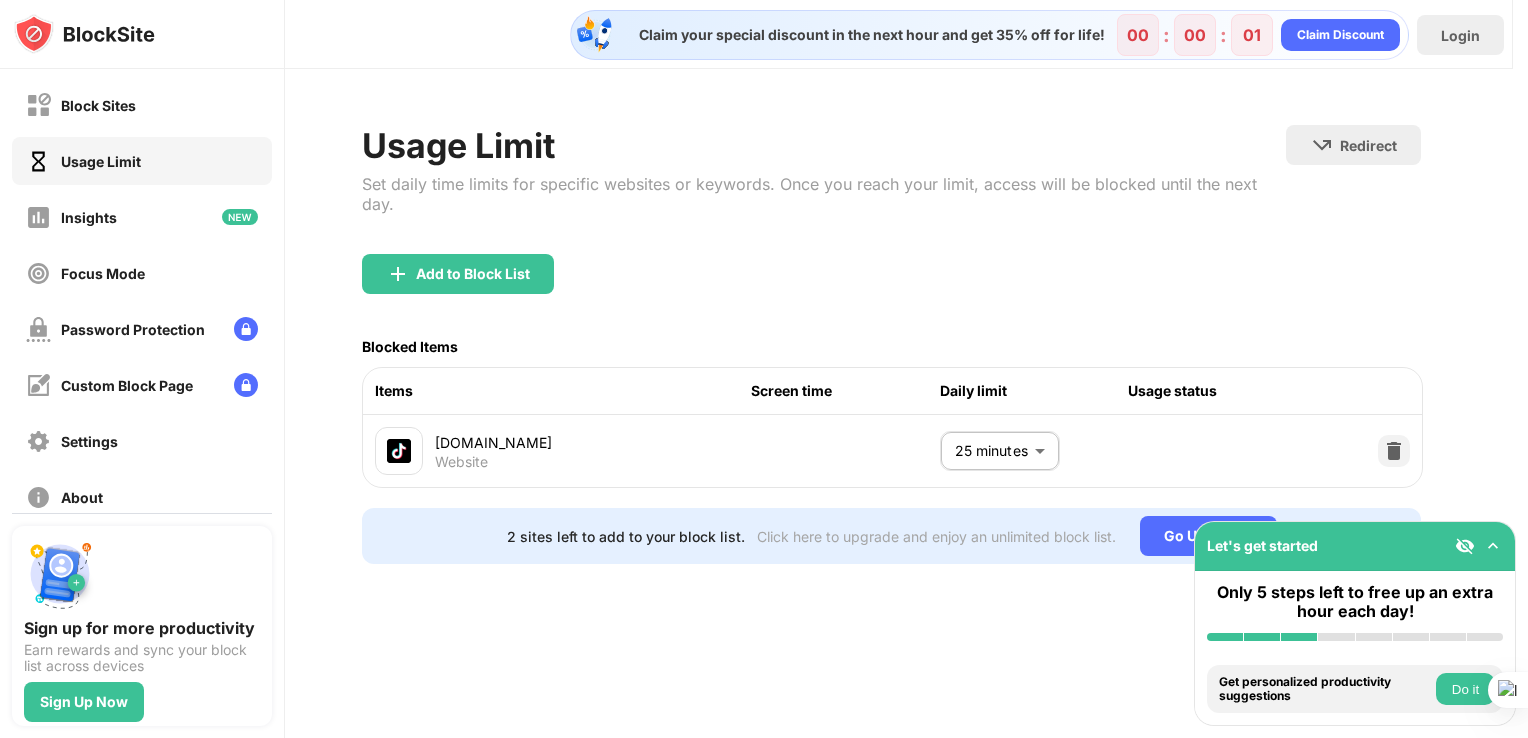 scroll, scrollTop: 0, scrollLeft: 15, axis: horizontal 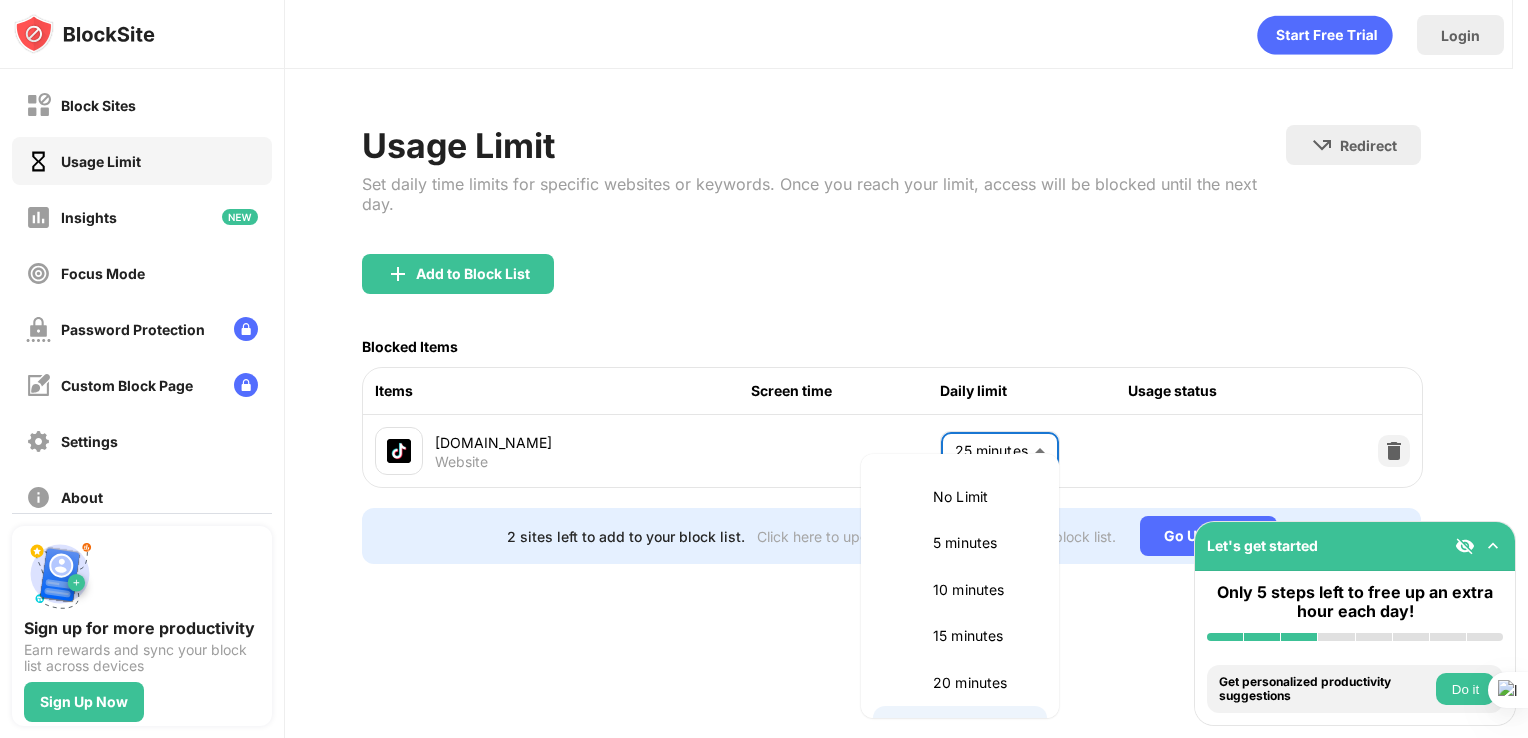 click on "Block Sites Usage Limit Insights Focus Mode Password Protection Custom Block Page Settings About Blocking Sync with other devices Disabled Sign up for more productivity Earn rewards and sync your block list across devices Sign Up Now Let's get started Only 5 steps left to free up an extra hour each day! Install BlockSite Enable blocking by category Add at least 1 website to your blocklist Get personalized productivity suggestions Do it Pin BlockSite to your taskbar Do it Check your productivity insights Do it Try visiting a site from your blocking list Do it Get our mobile app for free Do it Login Usage Limit Set daily time limits for specific websites or keywords. Once you reach your limit, access will be blocked until the next day. Redirect Choose a site to be redirected to when blocking is active Add to Block List Blocked Items Items Screen time Daily limit Usage status [DOMAIN_NAME] Website 25 minutes ** ​ 2 sites left to add to your block list. Click here to upgrade and enjoy an unlimited block list." at bounding box center [764, 369] 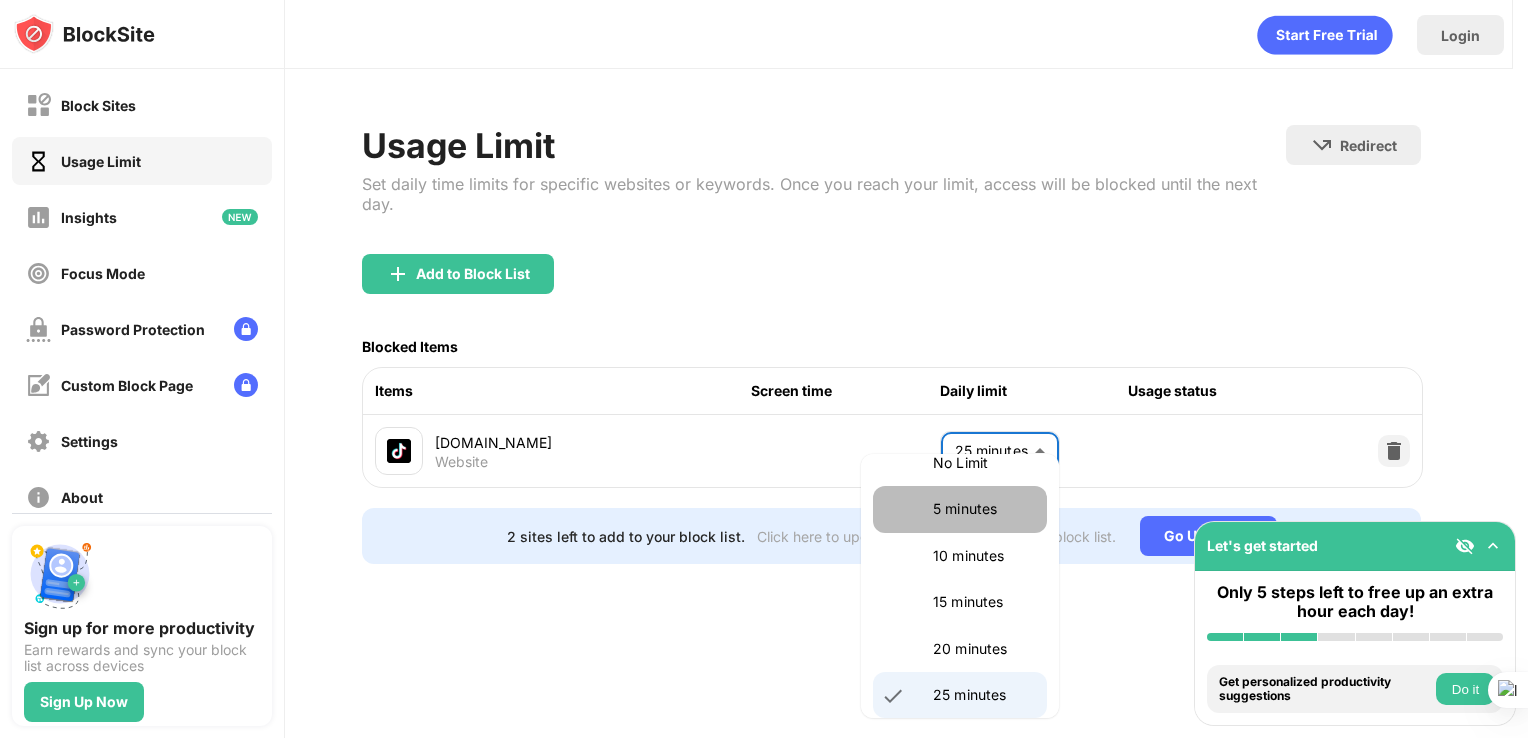 click on "5 minutes" at bounding box center (984, 509) 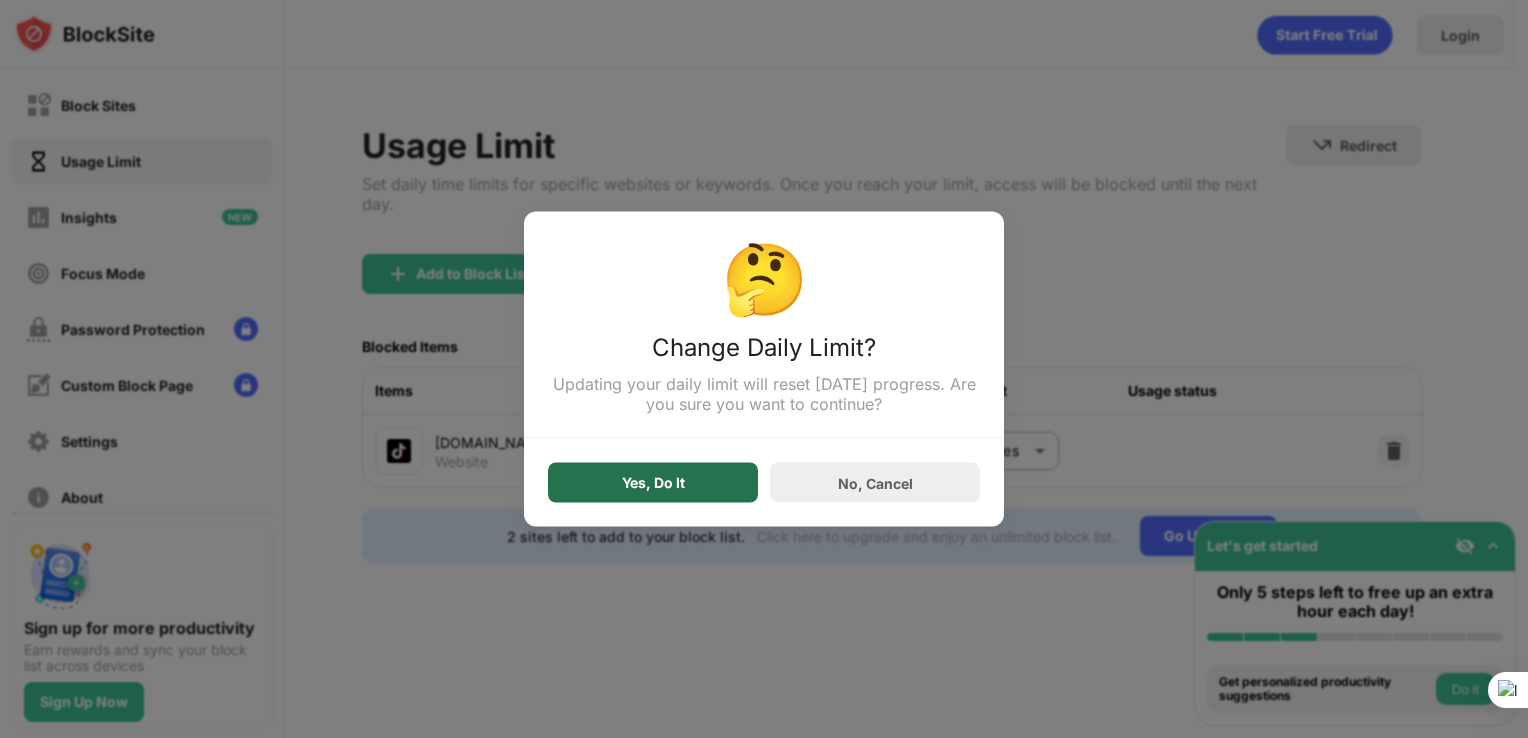 click on "Yes, Do It" at bounding box center [653, 483] 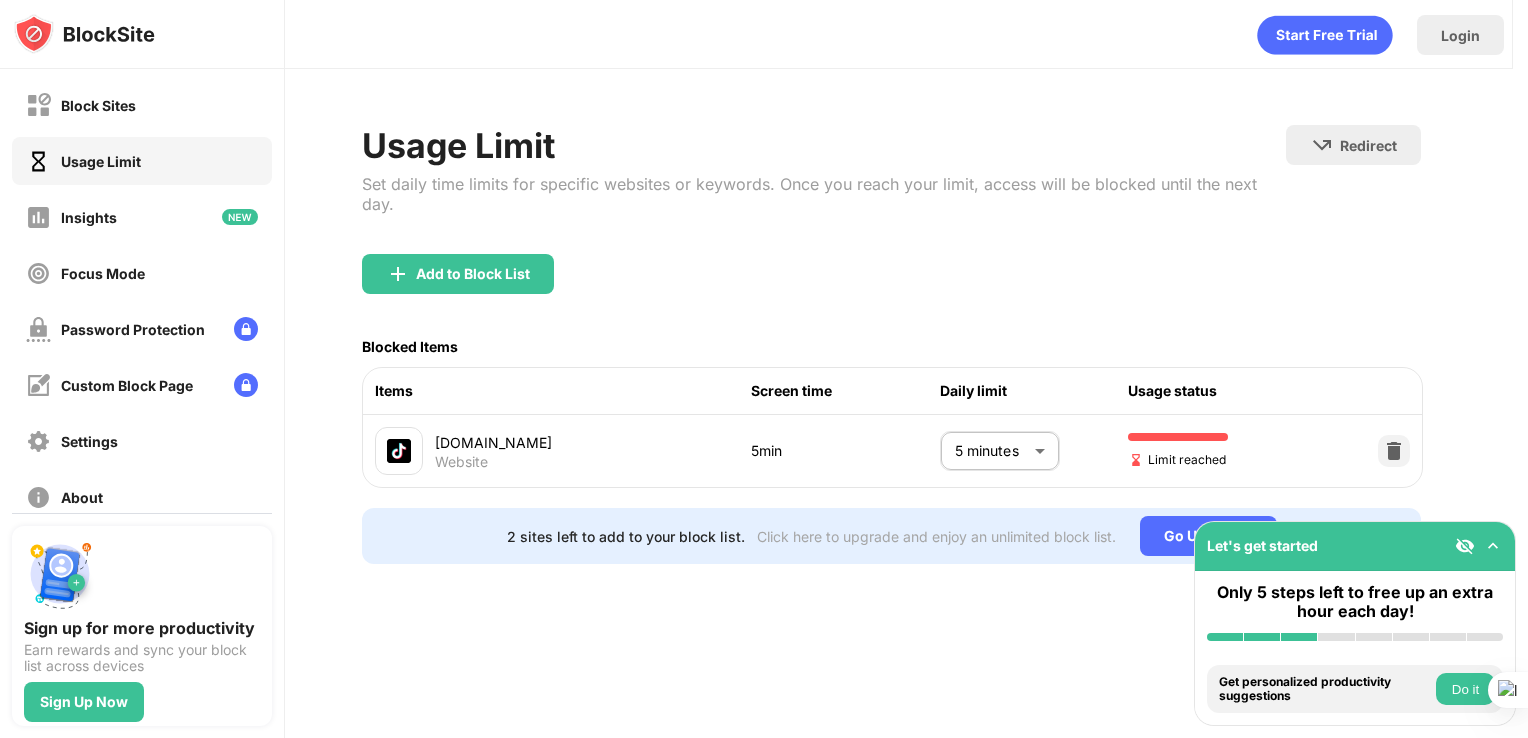 drag, startPoint x: 1042, startPoint y: 181, endPoint x: 997, endPoint y: 431, distance: 254.01772 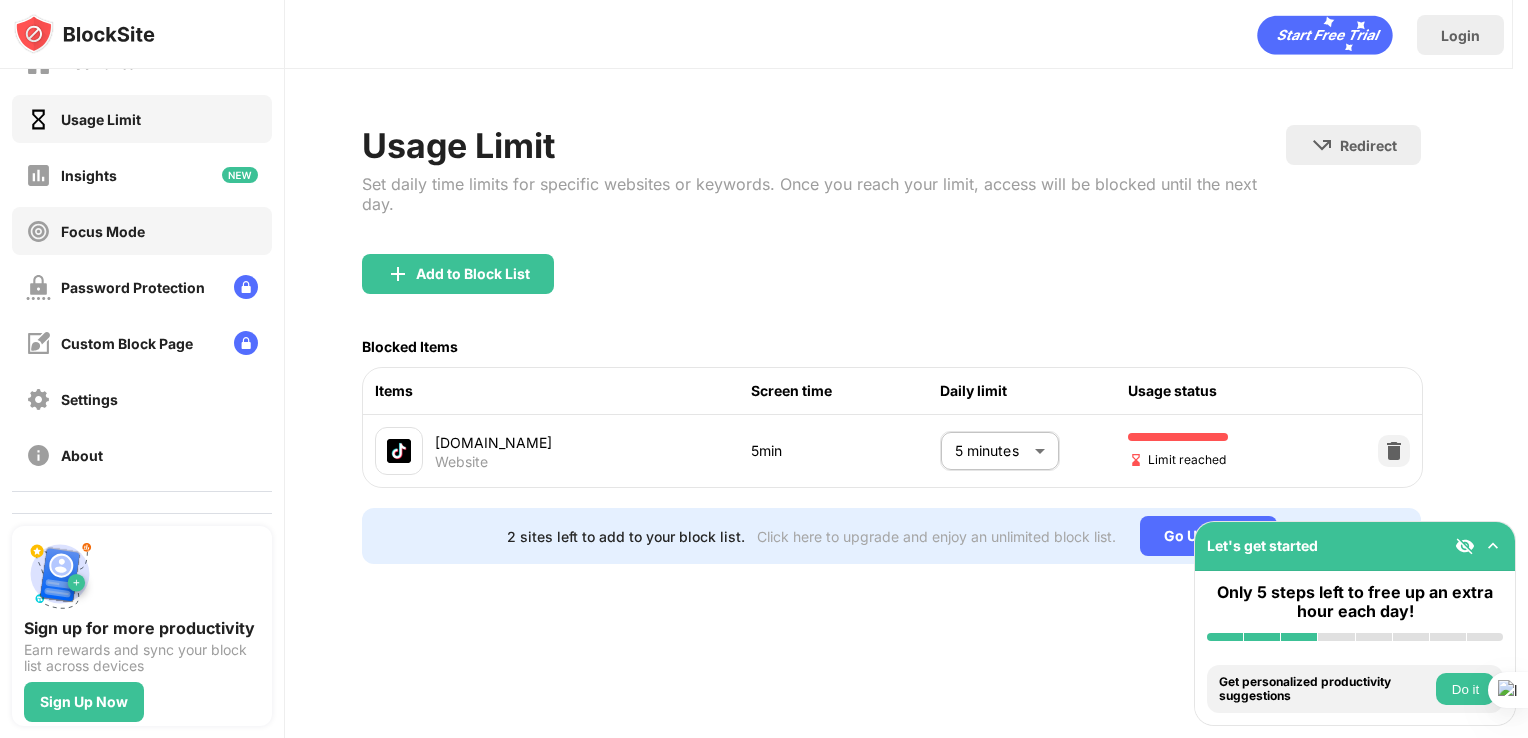 scroll, scrollTop: 0, scrollLeft: 0, axis: both 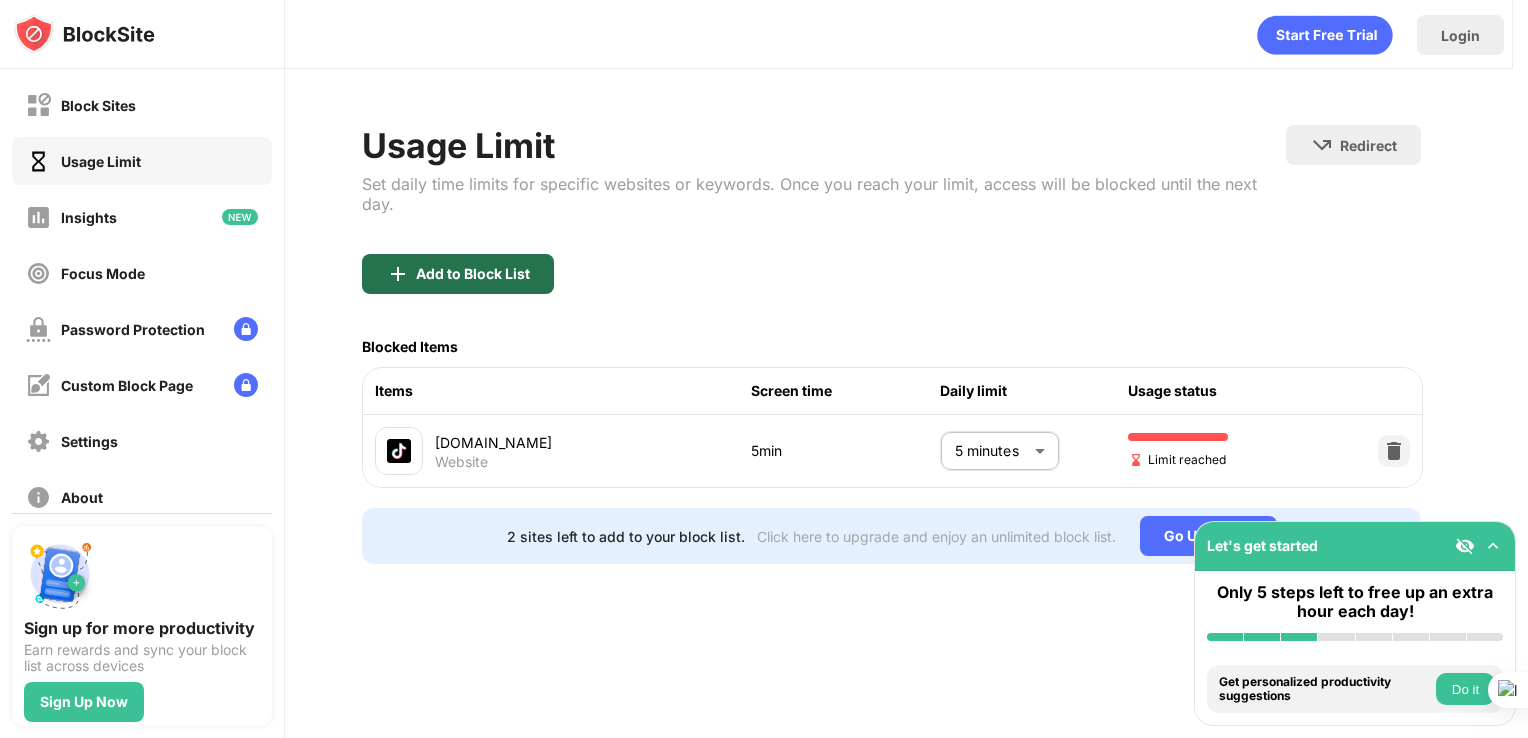 click on "Add to Block List" at bounding box center [473, 274] 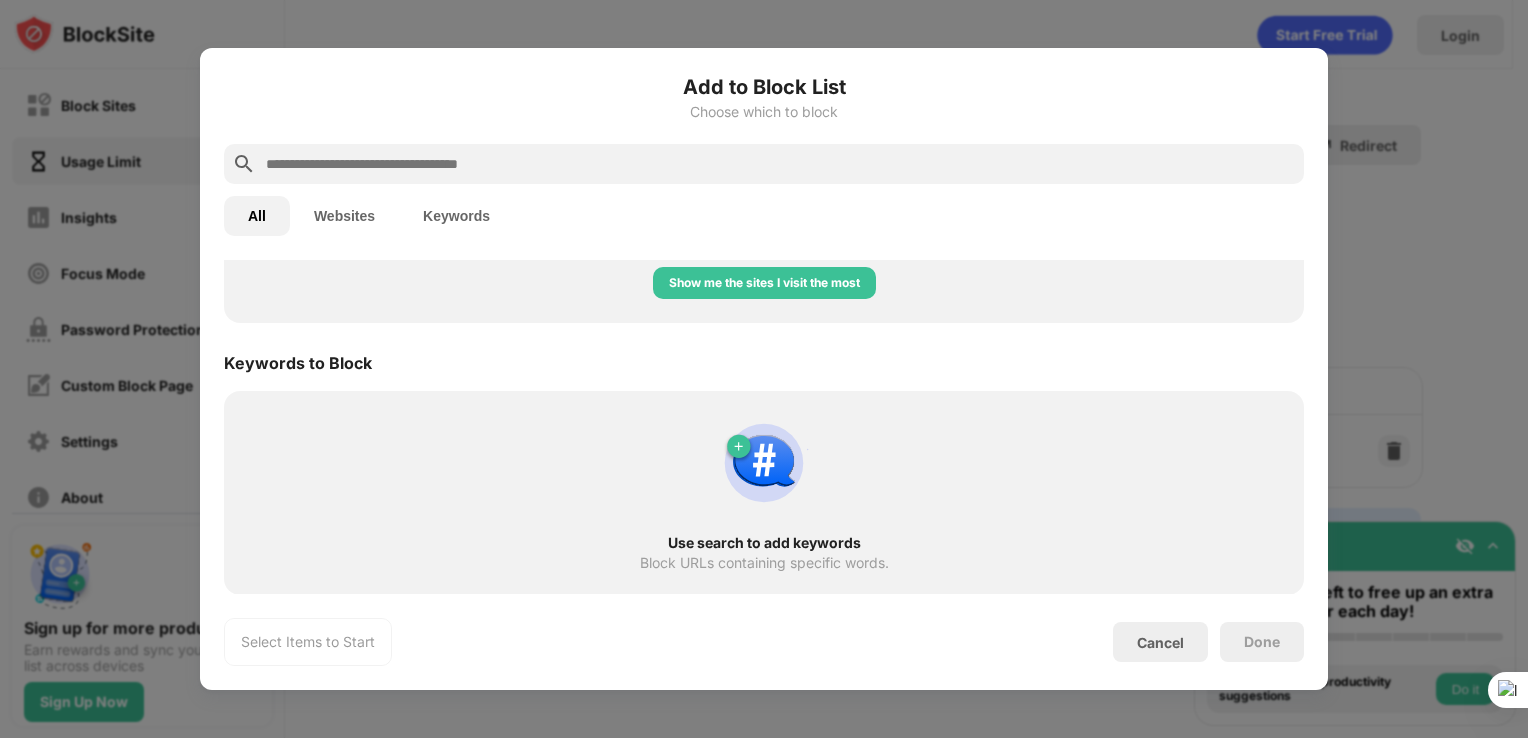 scroll, scrollTop: 597, scrollLeft: 0, axis: vertical 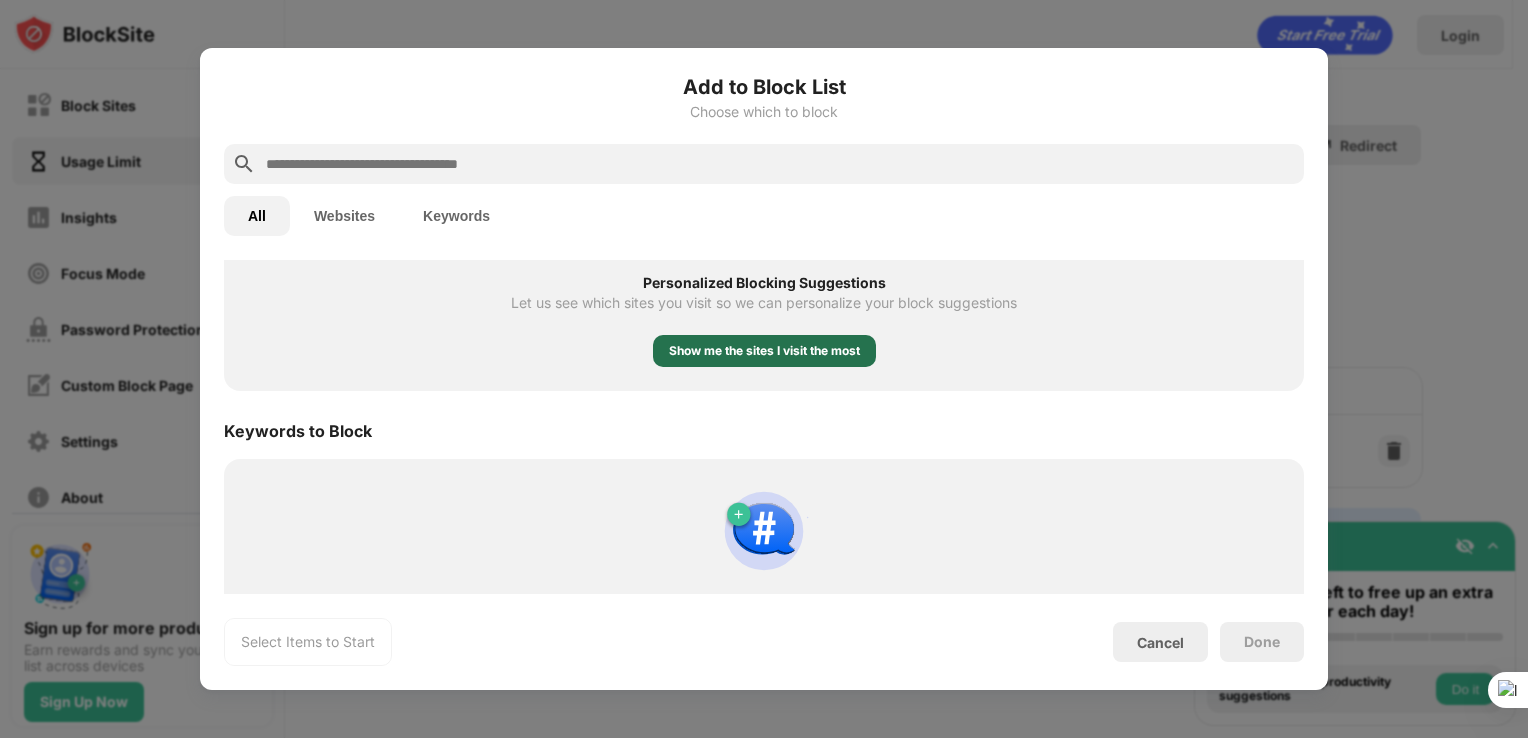 click on "Show me the sites I visit the most" at bounding box center (764, 351) 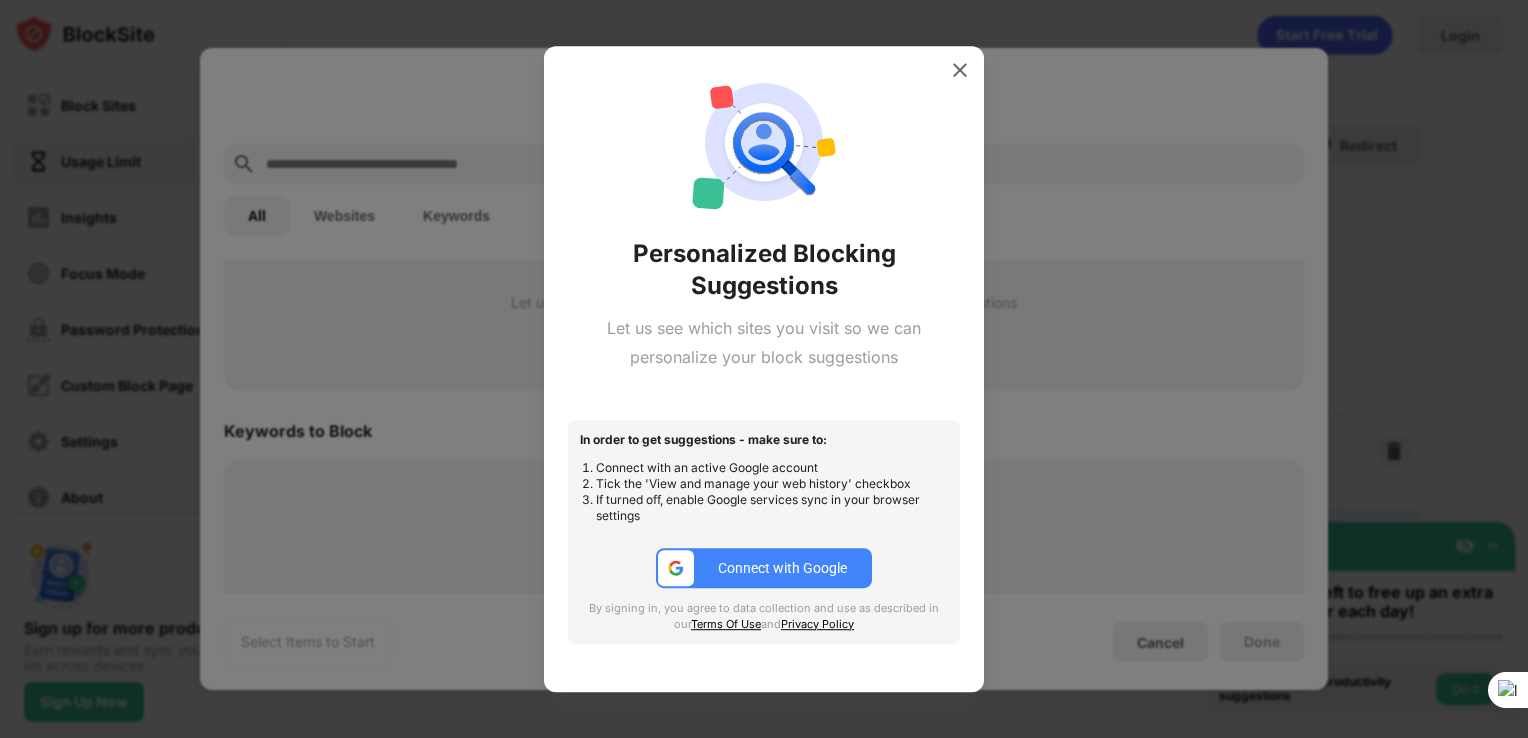 click on "Connect with Google" at bounding box center (782, 568) 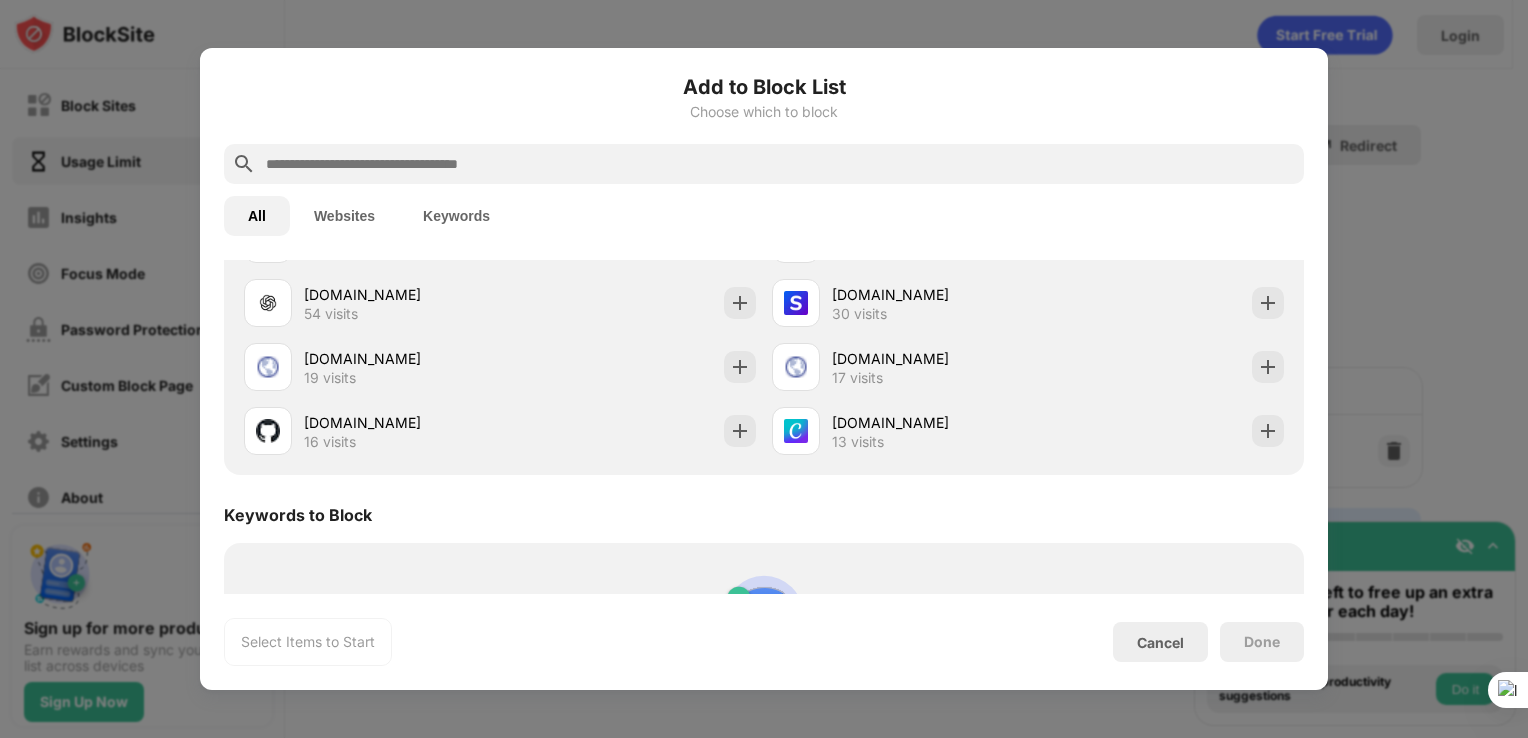 click on "Use search to add keywords Block URLs containing specific words." at bounding box center (764, 645) 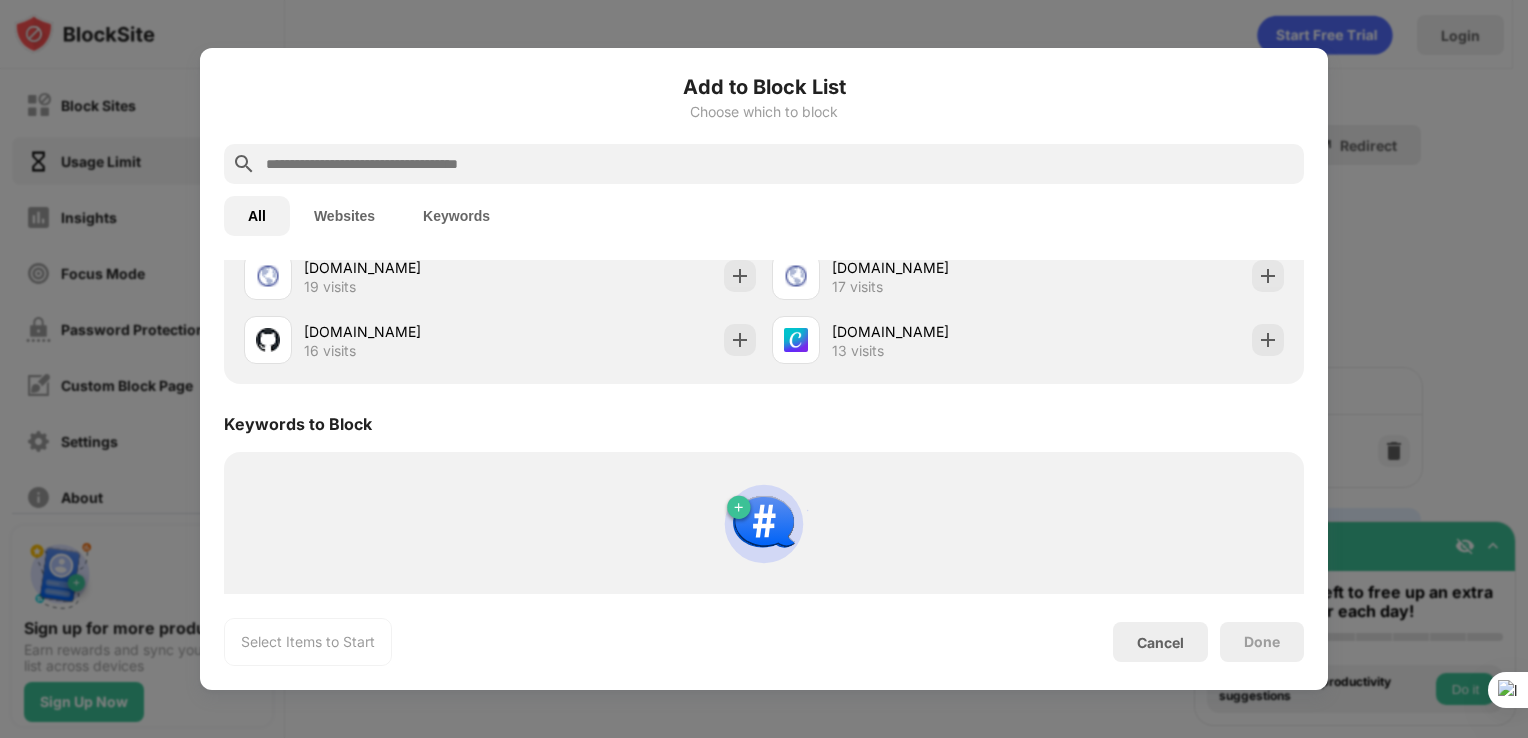 scroll, scrollTop: 749, scrollLeft: 0, axis: vertical 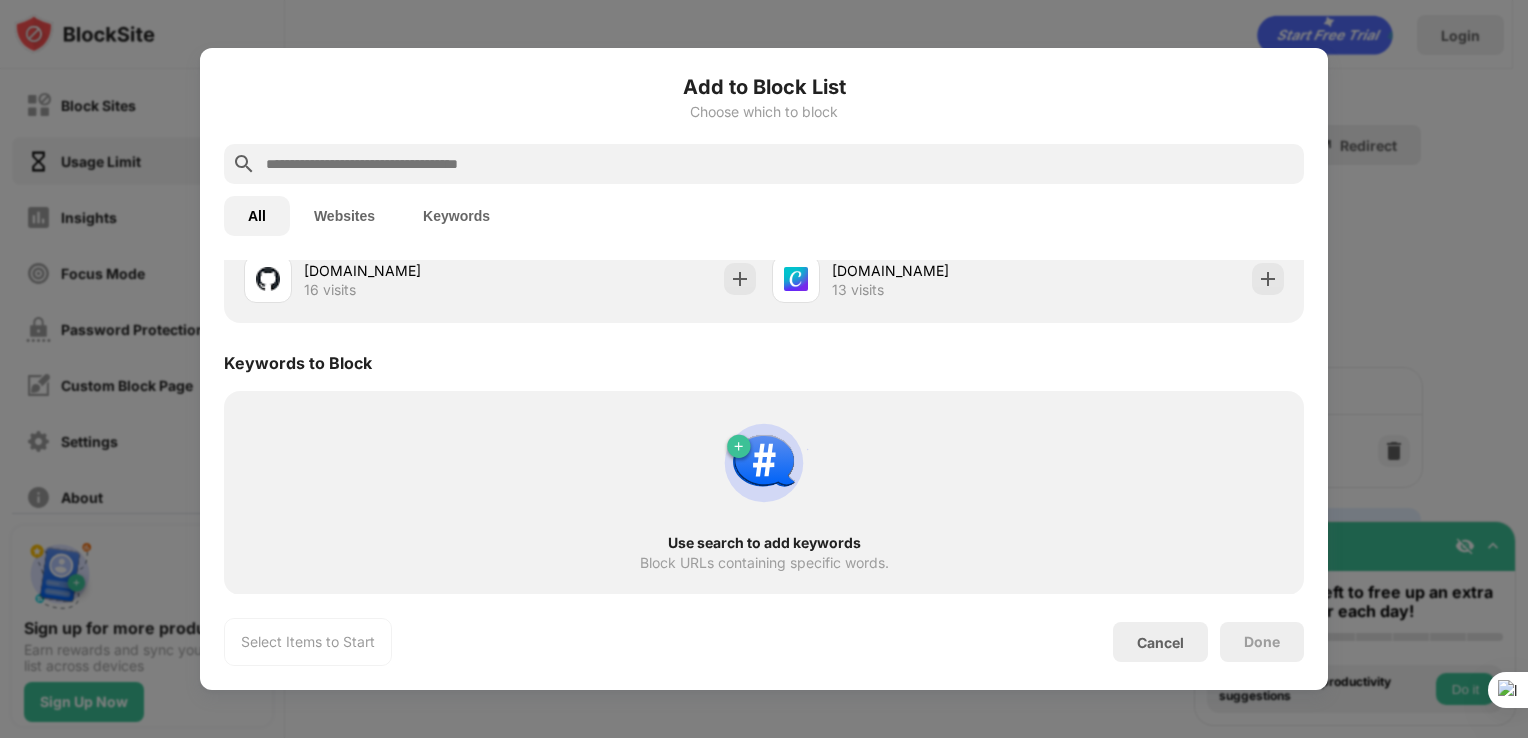 click at bounding box center (764, 369) 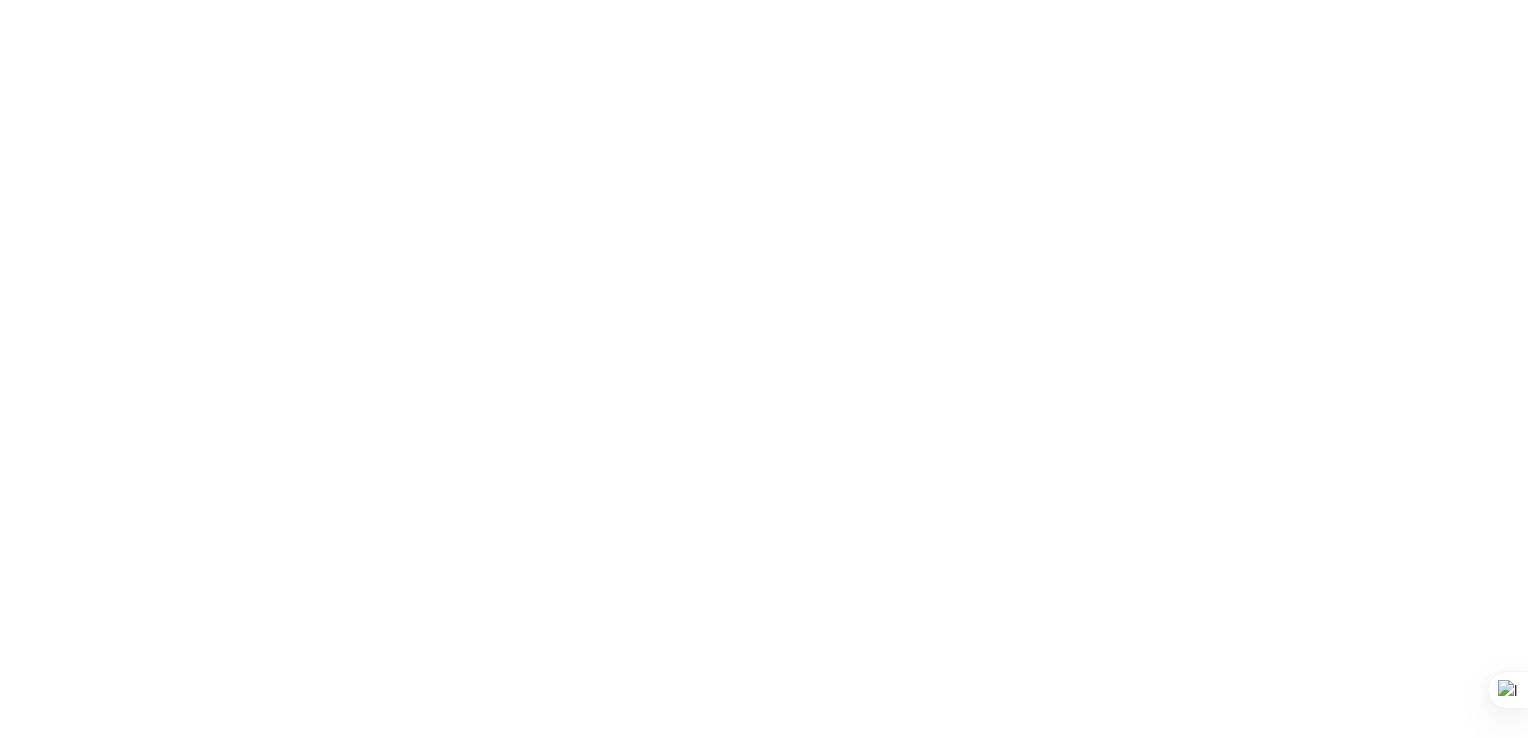 scroll, scrollTop: 0, scrollLeft: 0, axis: both 